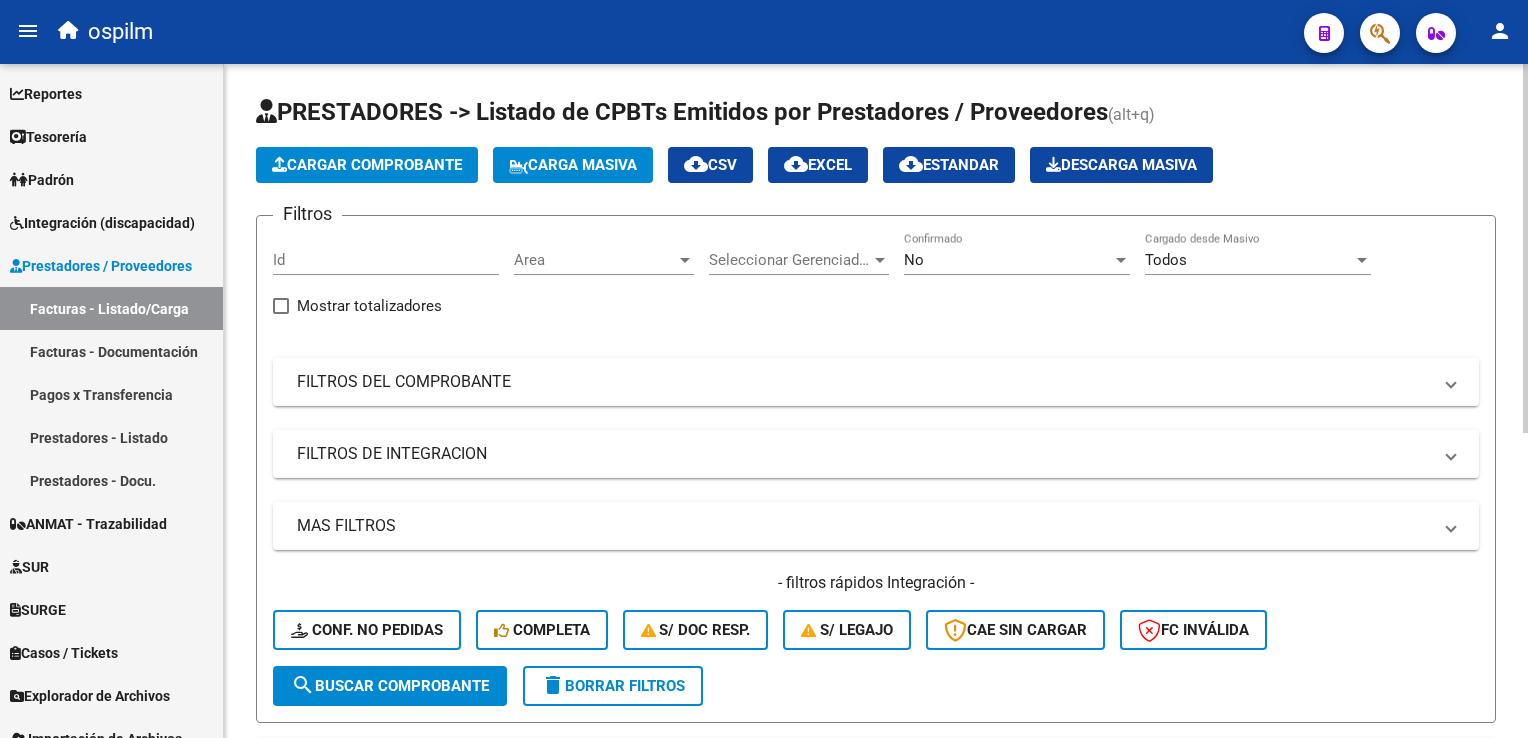 scroll, scrollTop: 0, scrollLeft: 0, axis: both 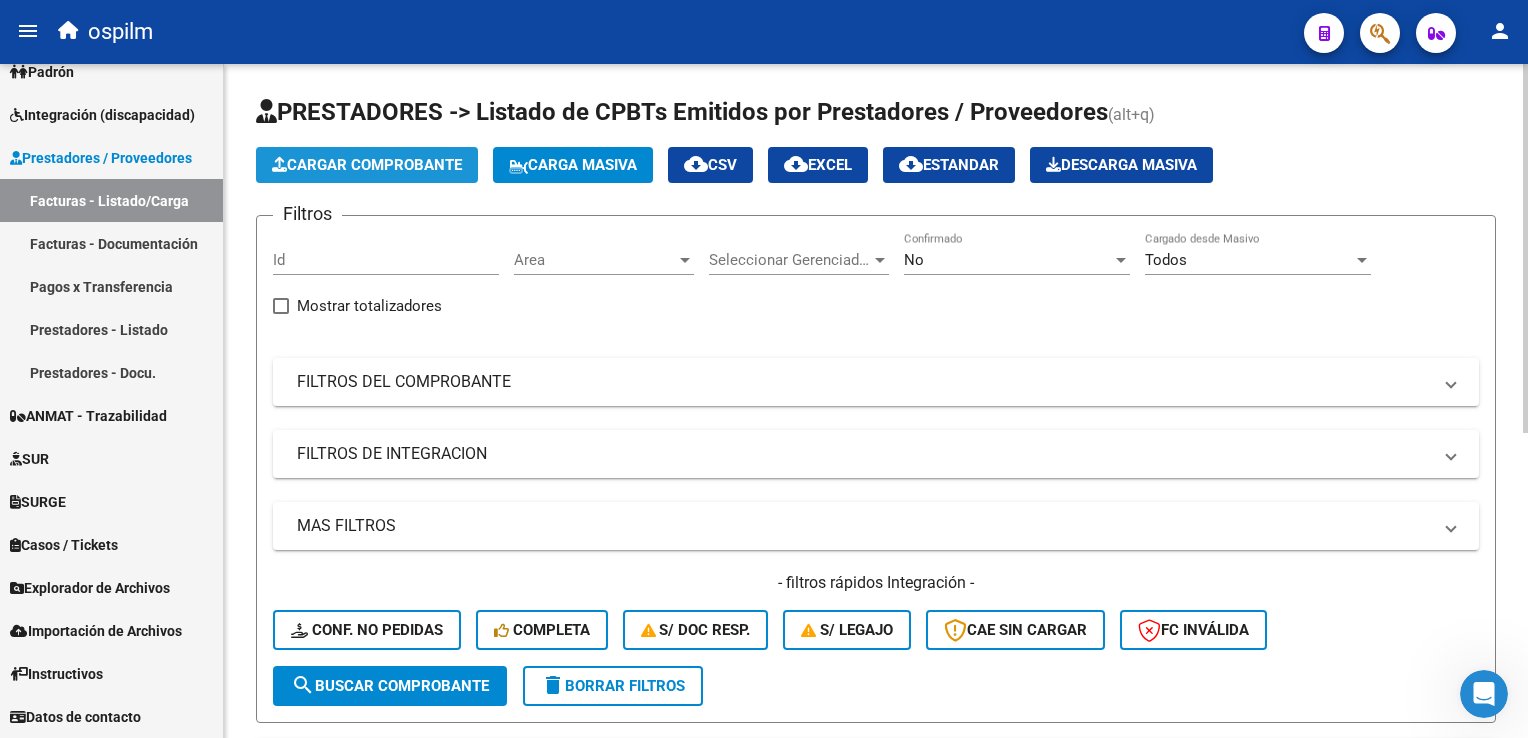 click on "Cargar Comprobante" 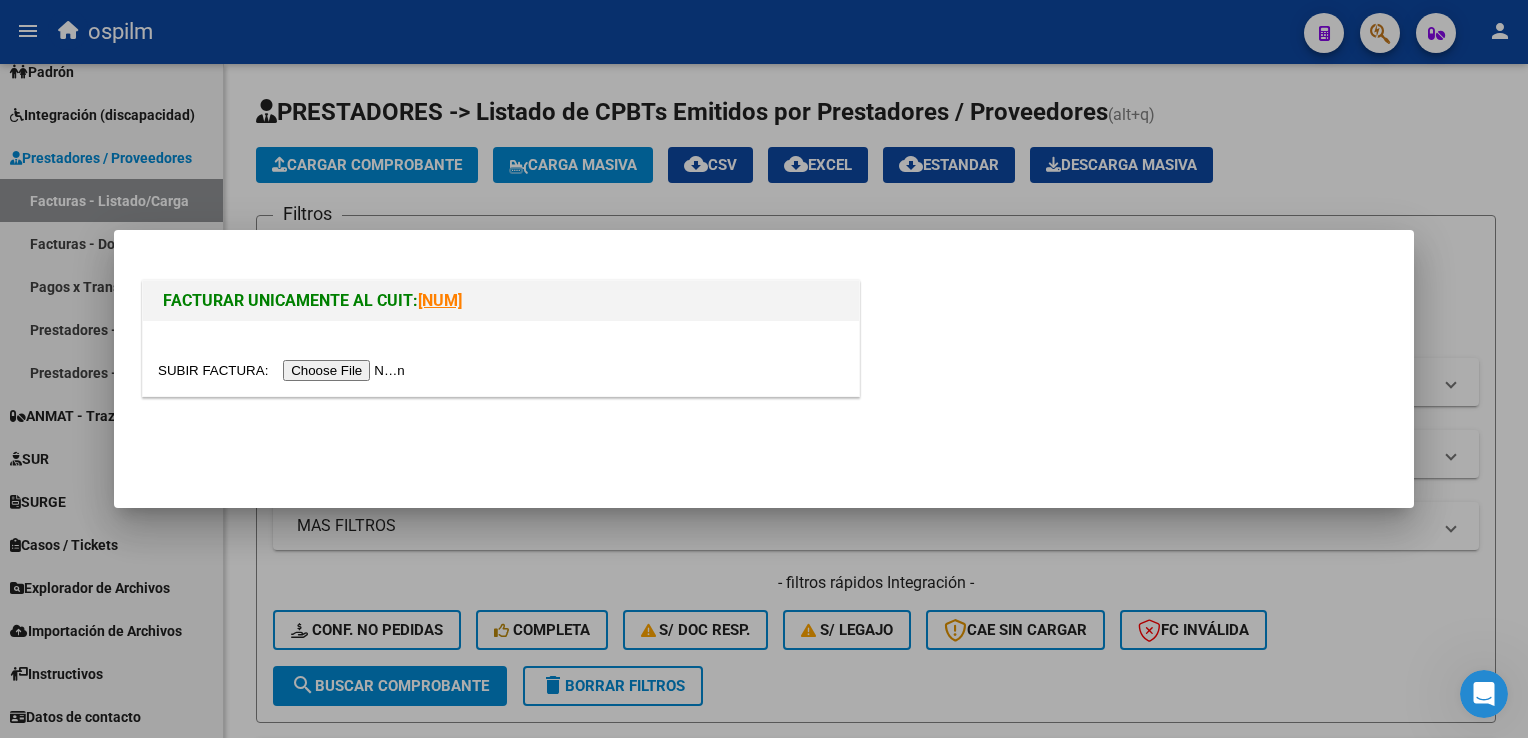 click at bounding box center (284, 370) 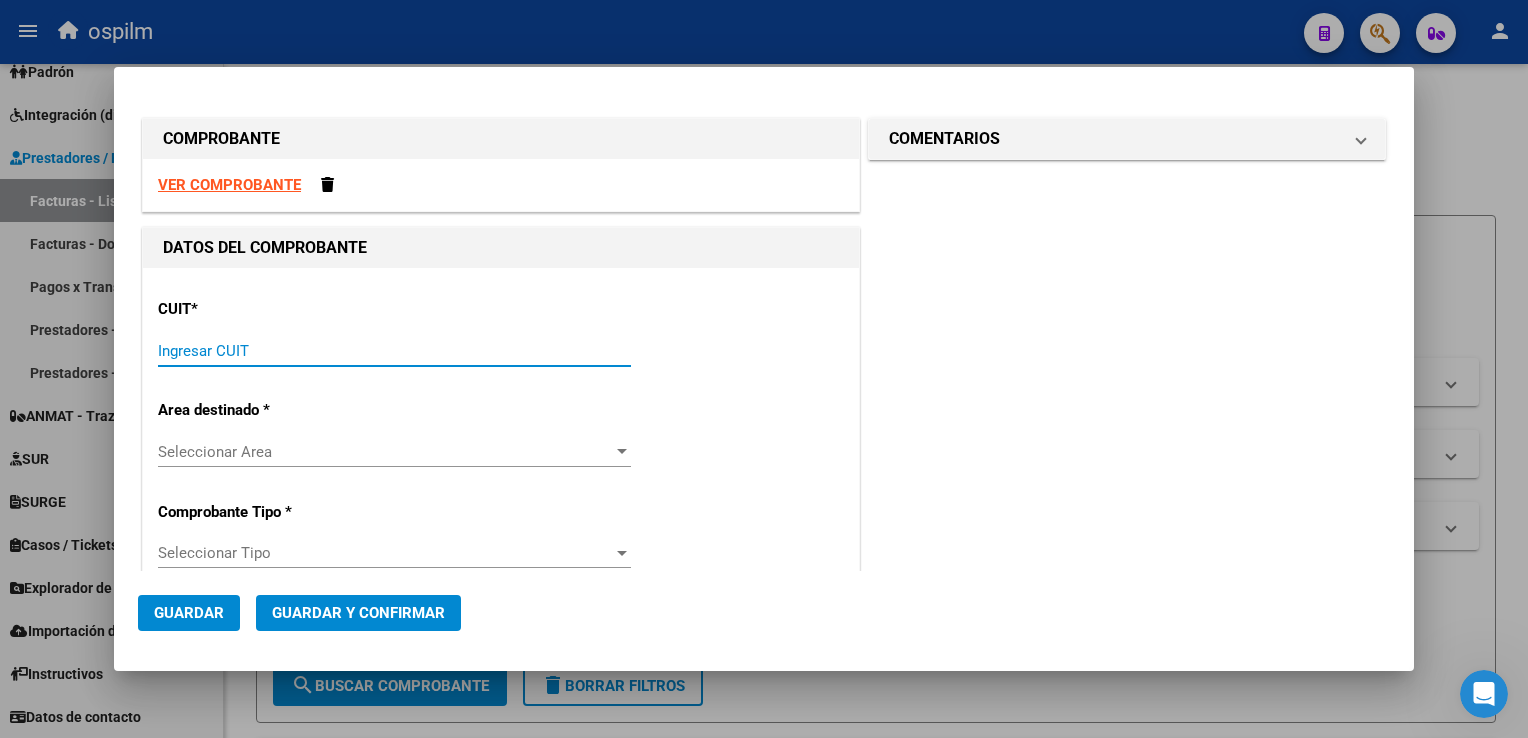 click on "Ingresar CUIT" at bounding box center [394, 351] 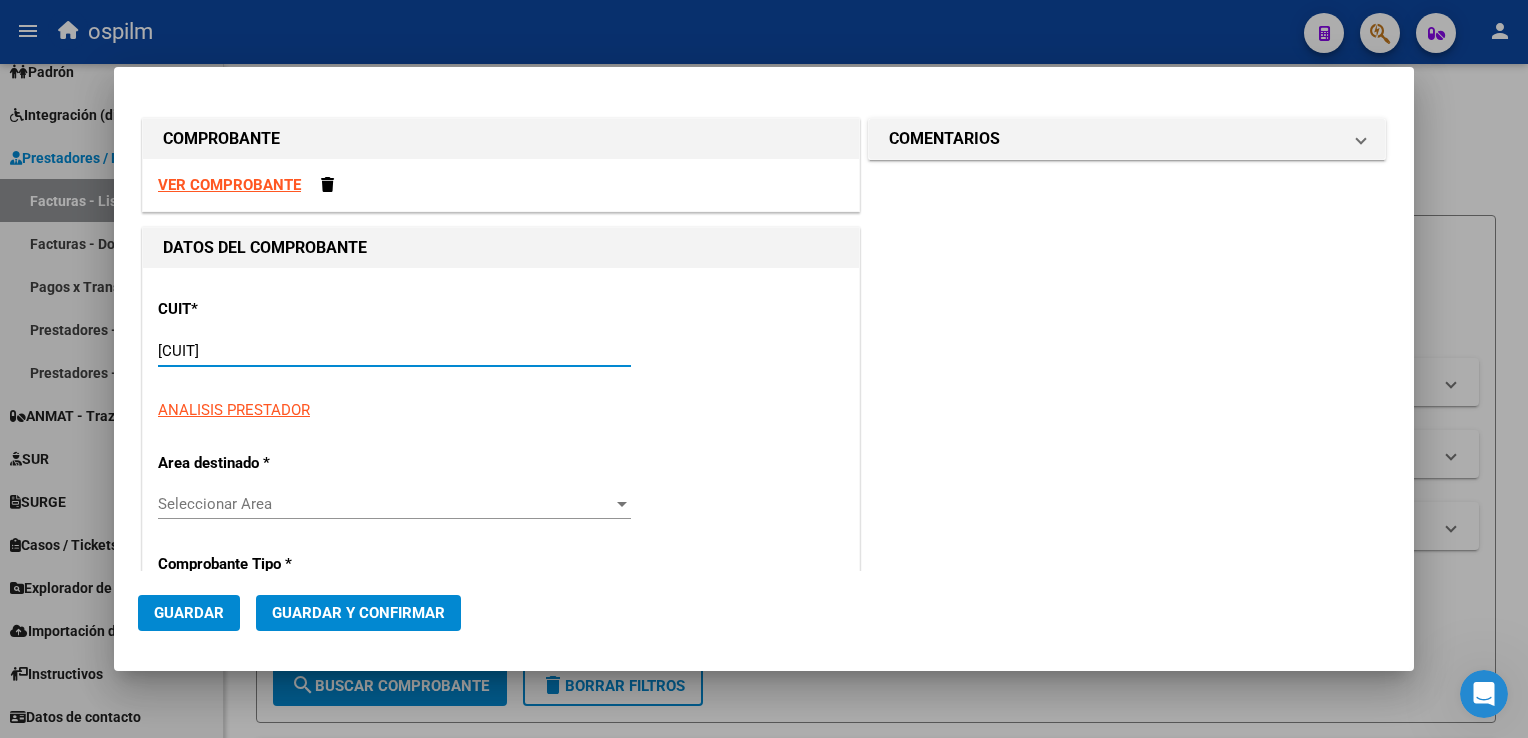 type on "[CUIT]" 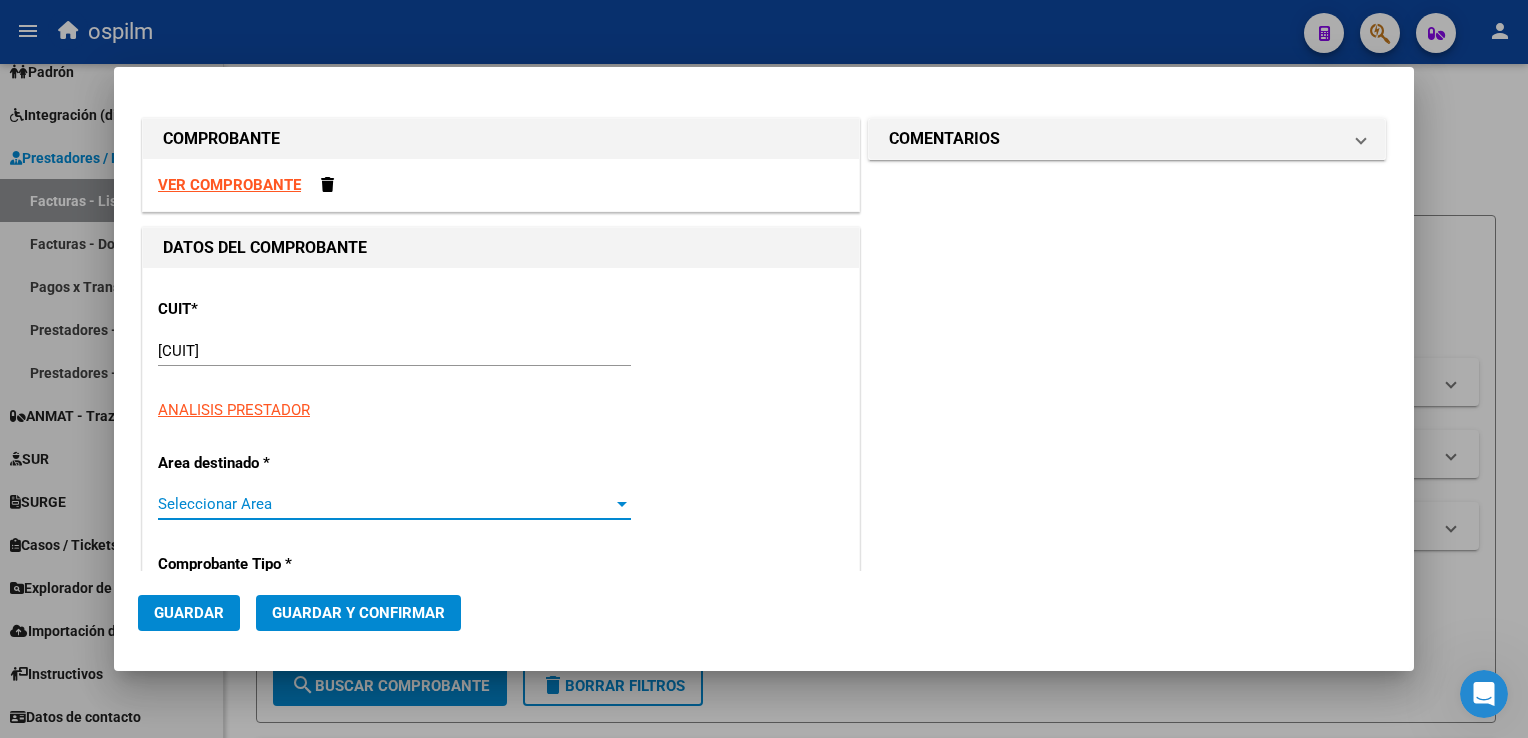 click on "Seleccionar Area" at bounding box center [385, 504] 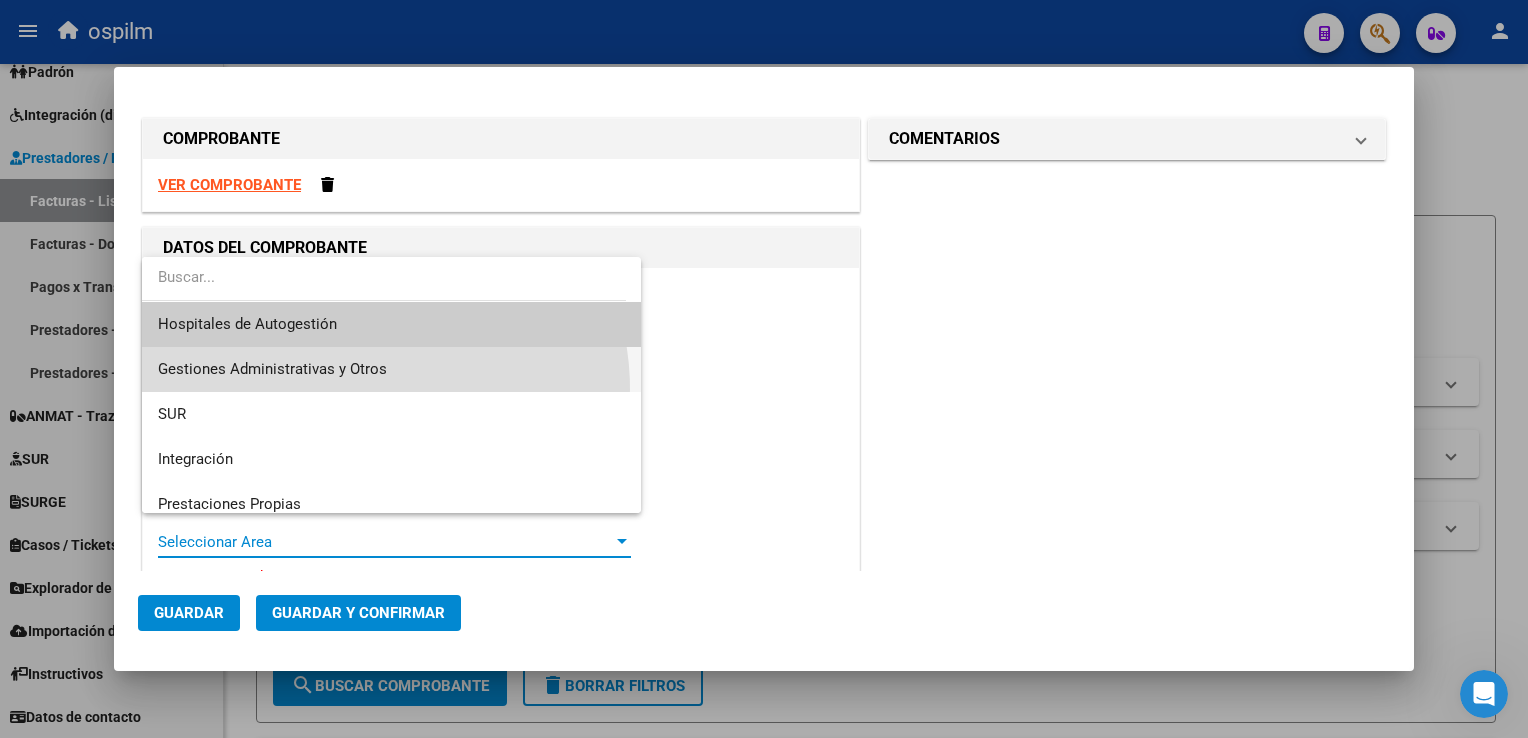 click on "Gestiones Administrativas y Otros" at bounding box center (392, 369) 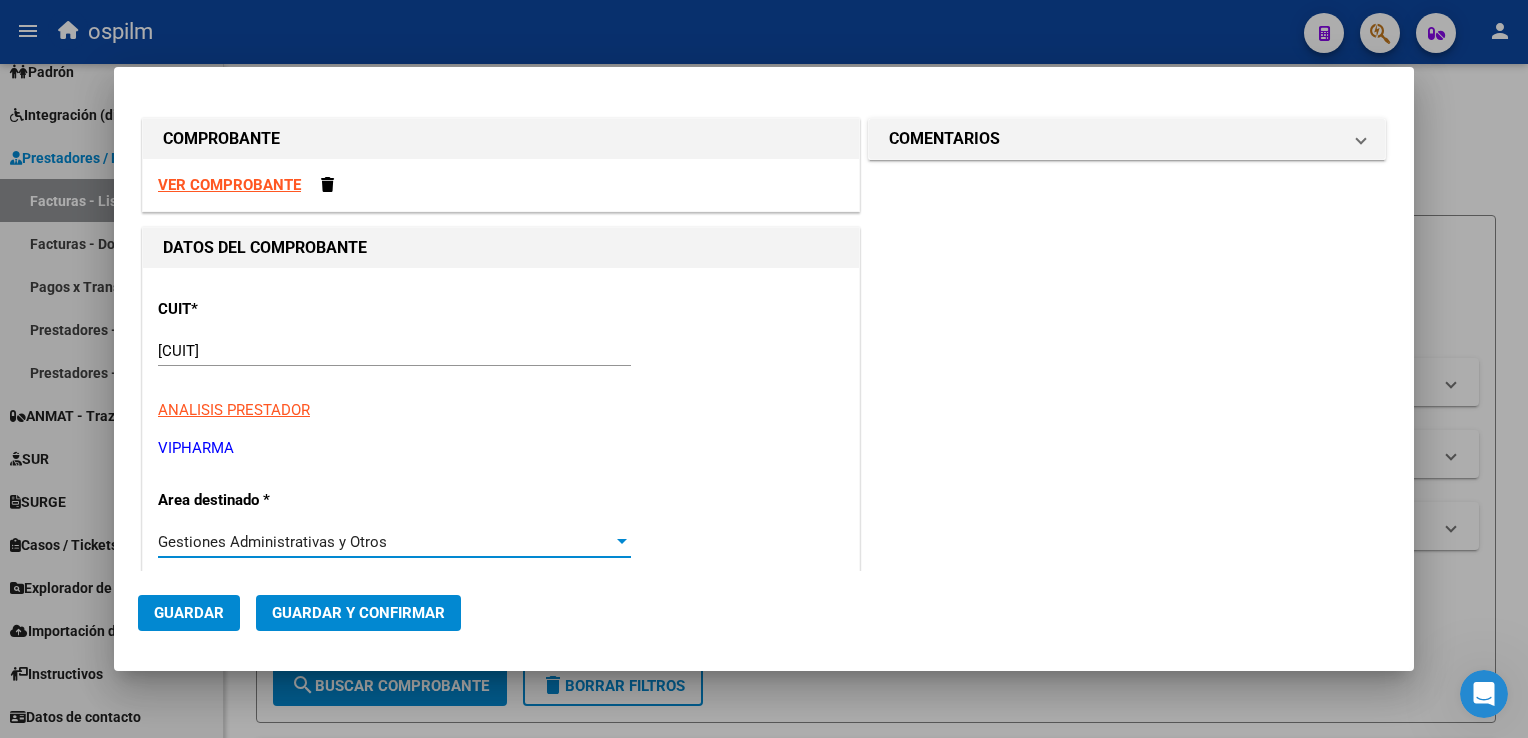 scroll, scrollTop: 100, scrollLeft: 0, axis: vertical 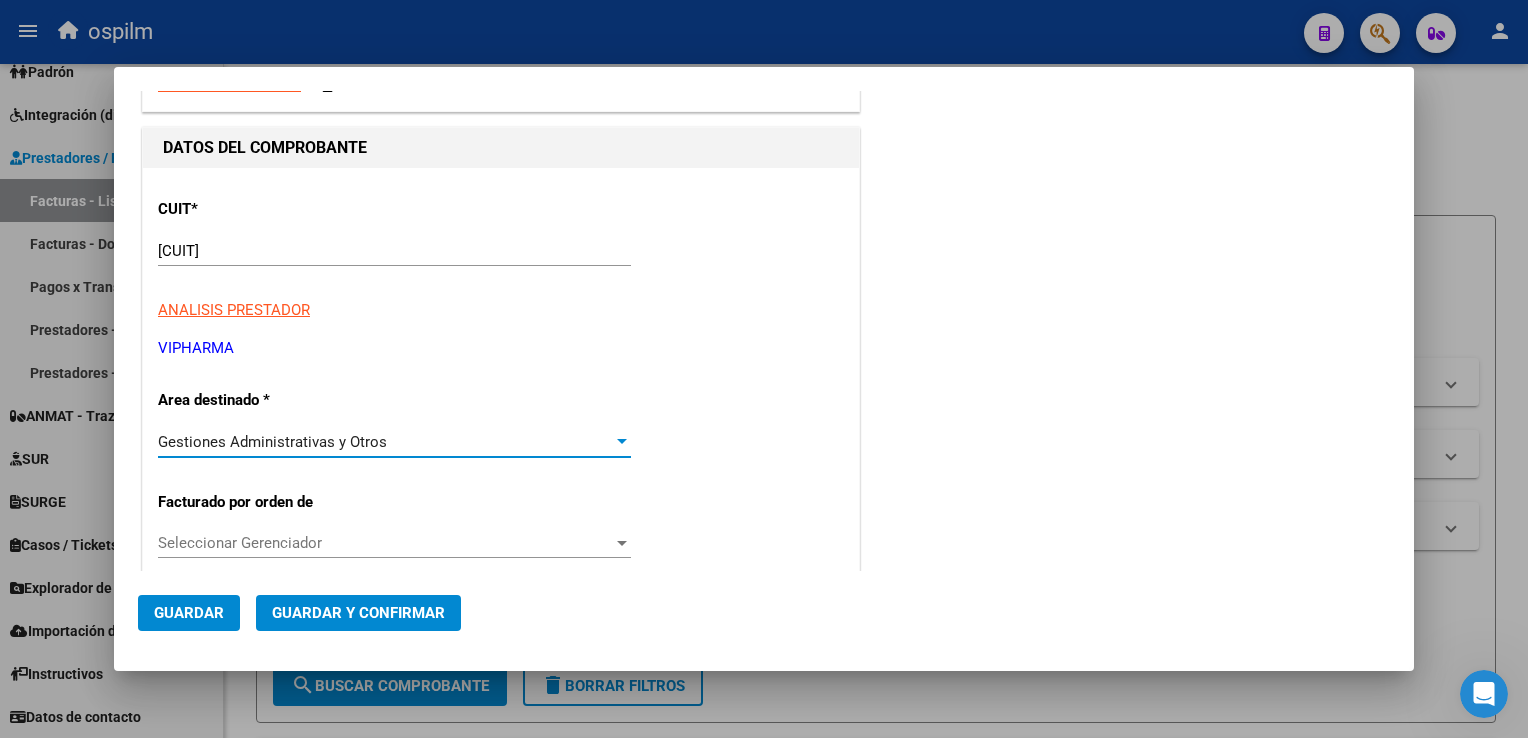 click at bounding box center [622, 442] 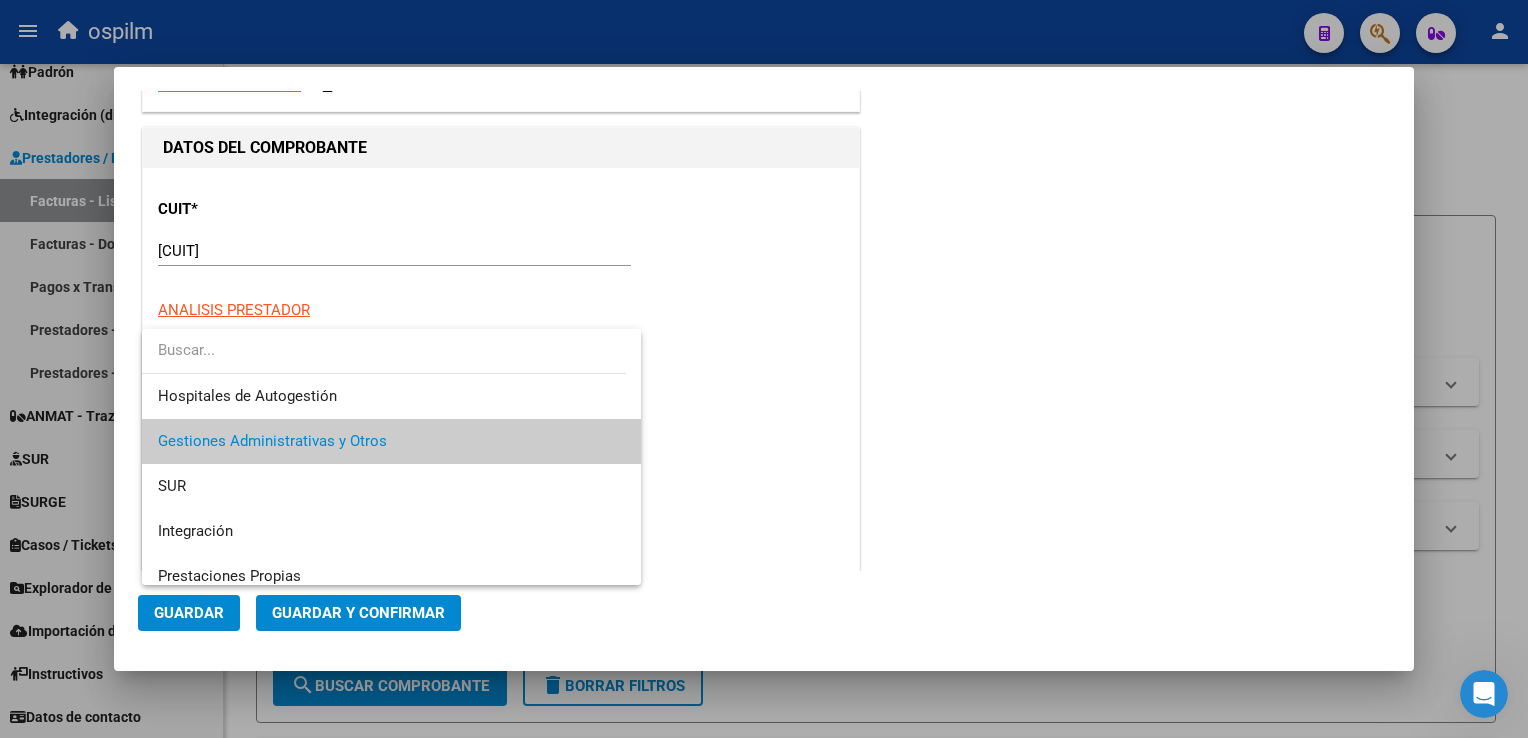 scroll, scrollTop: 0, scrollLeft: 0, axis: both 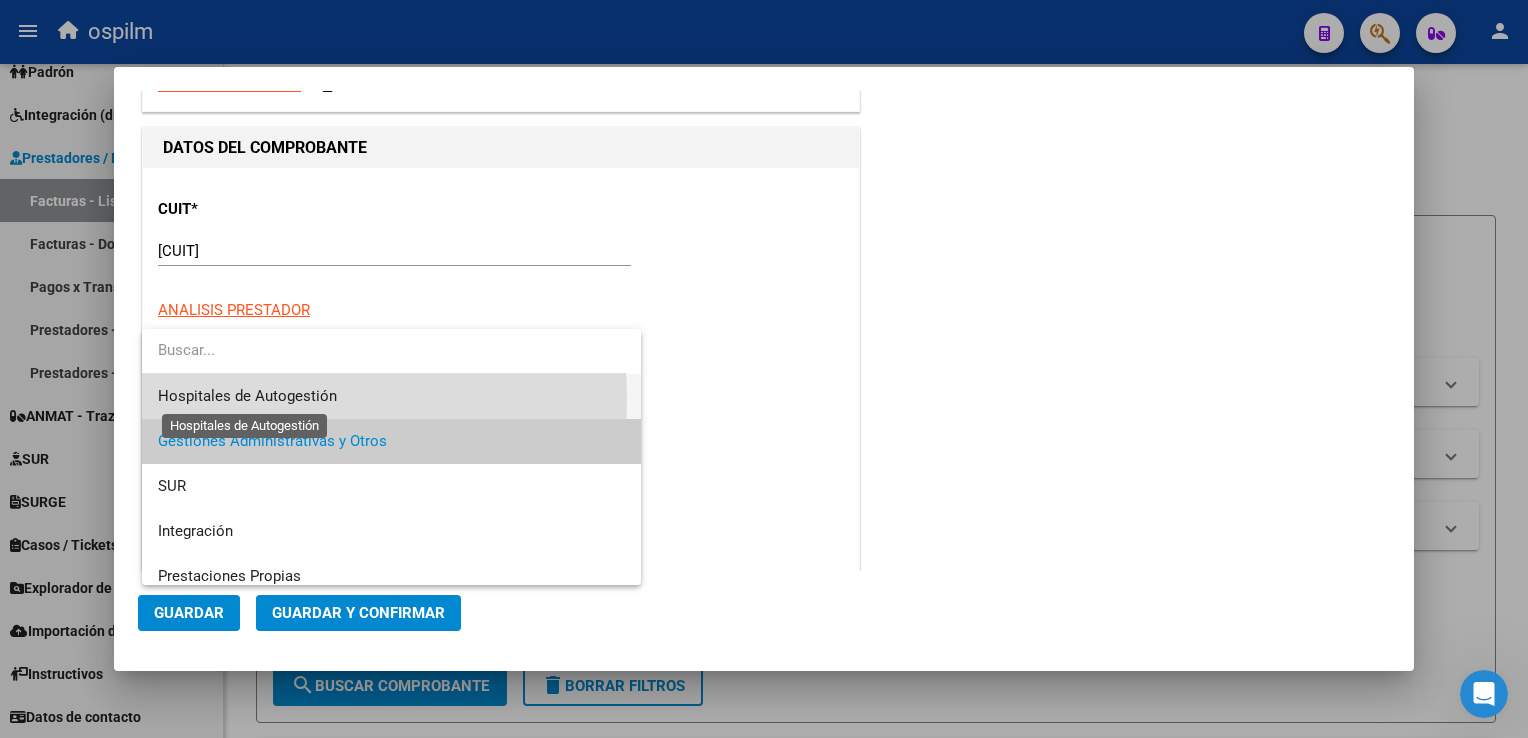 click on "Hospitales de Autogestión" at bounding box center (247, 396) 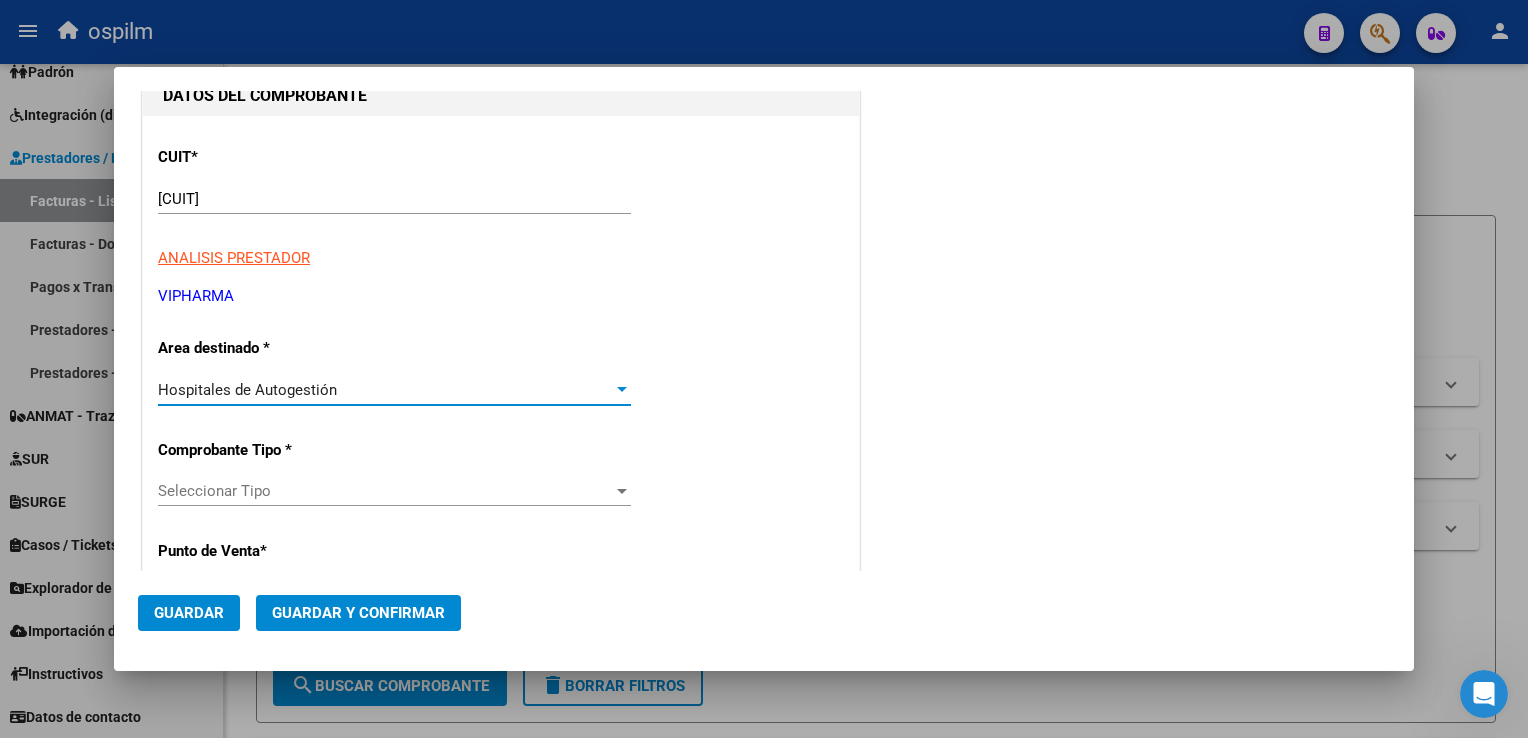 scroll, scrollTop: 200, scrollLeft: 0, axis: vertical 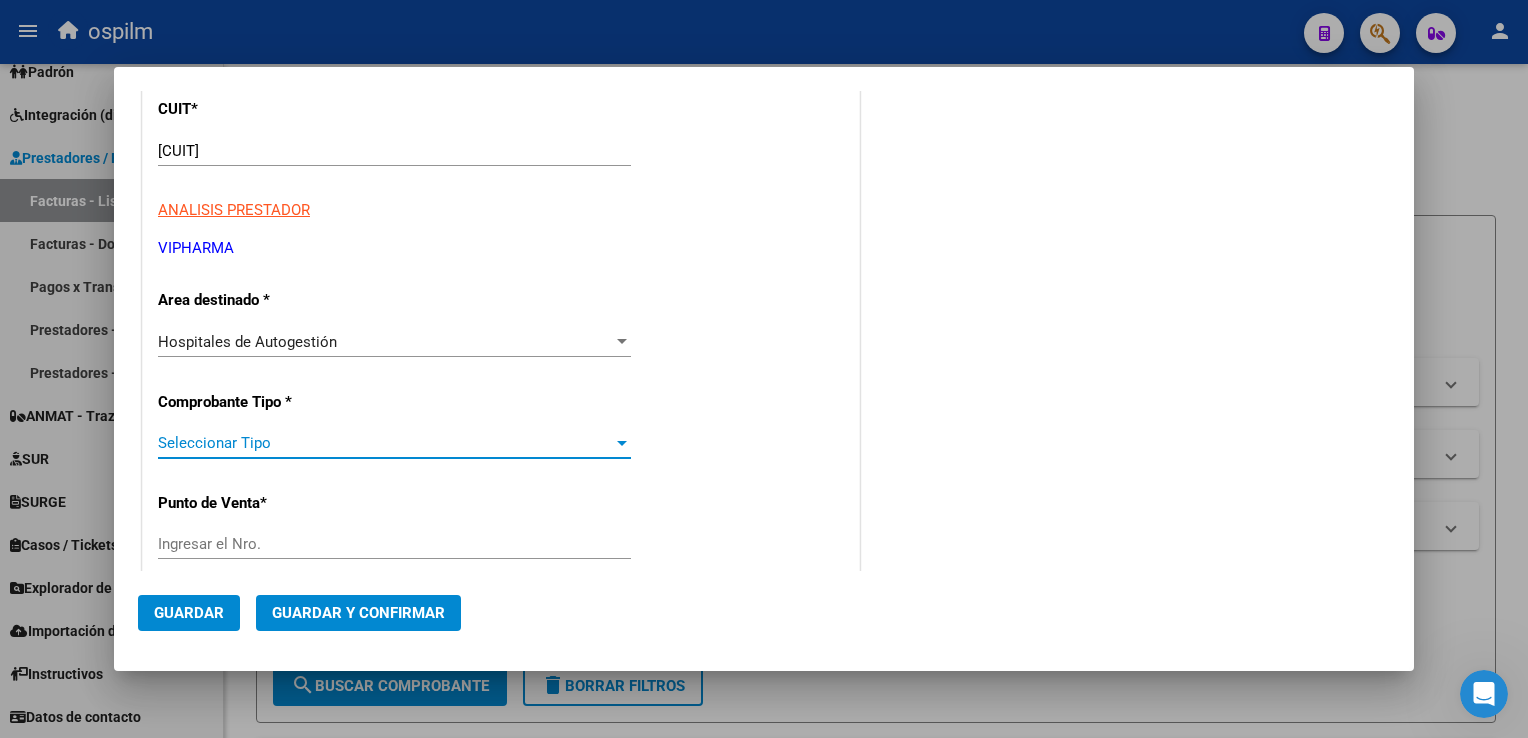 click on "Seleccionar Tipo" at bounding box center [385, 443] 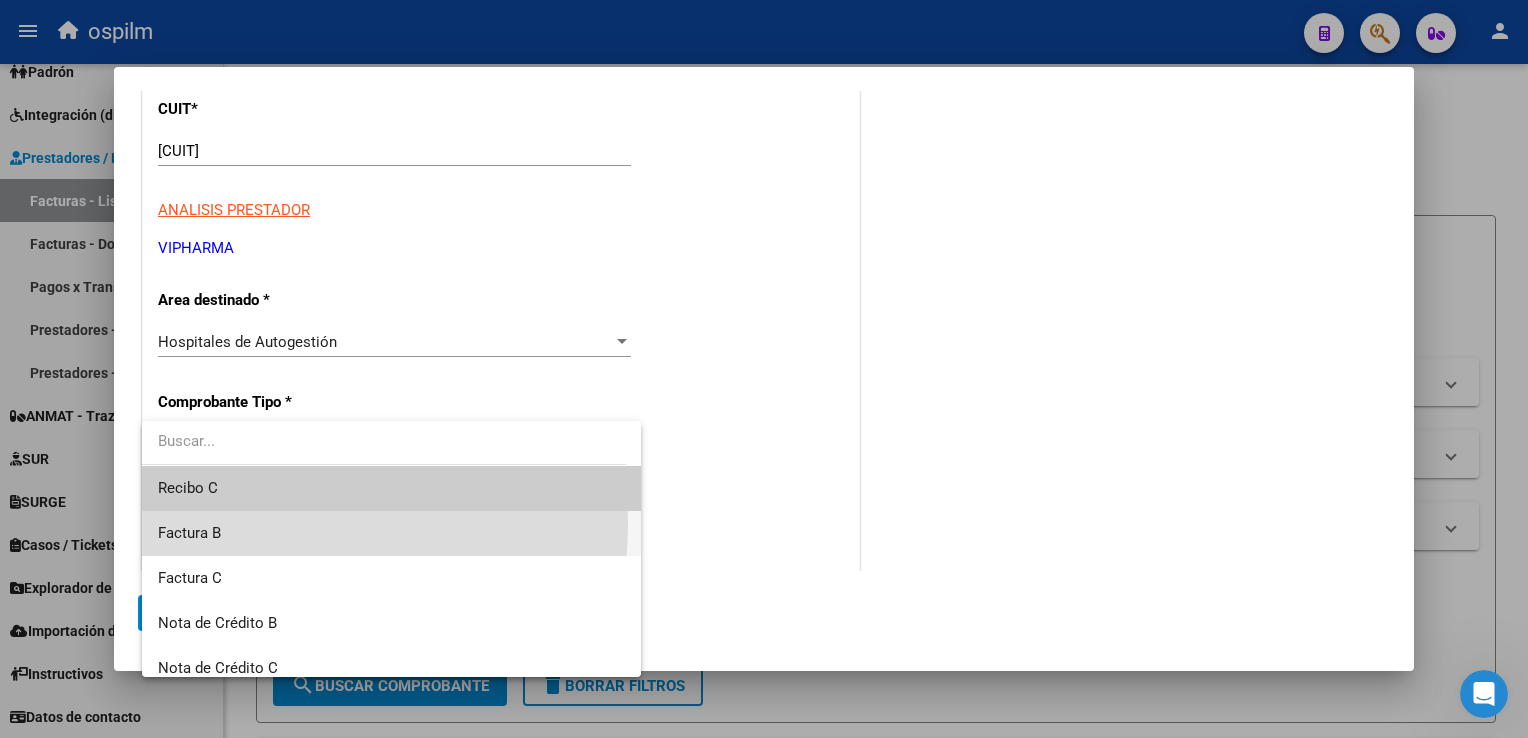 click on "Factura B" at bounding box center [392, 533] 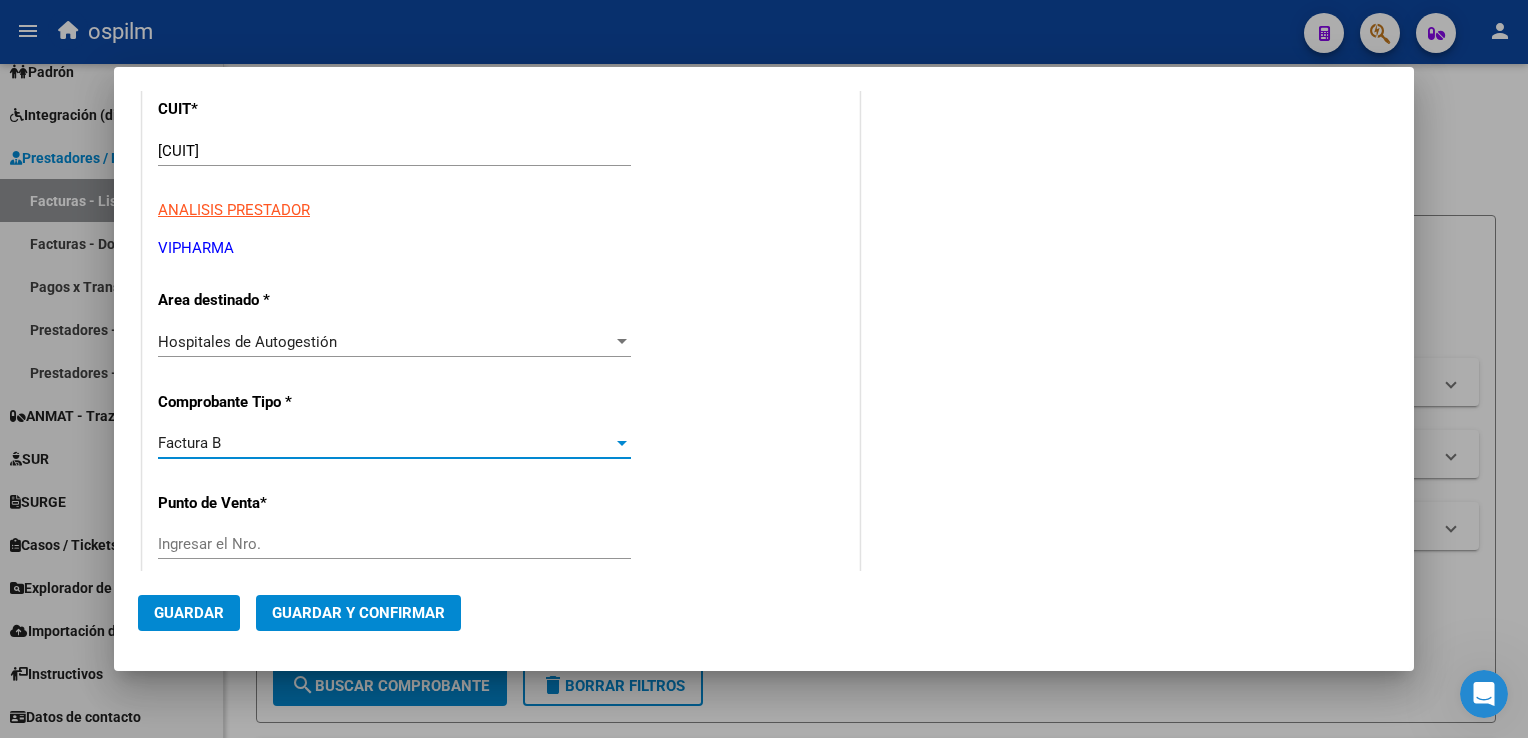 scroll, scrollTop: 400, scrollLeft: 0, axis: vertical 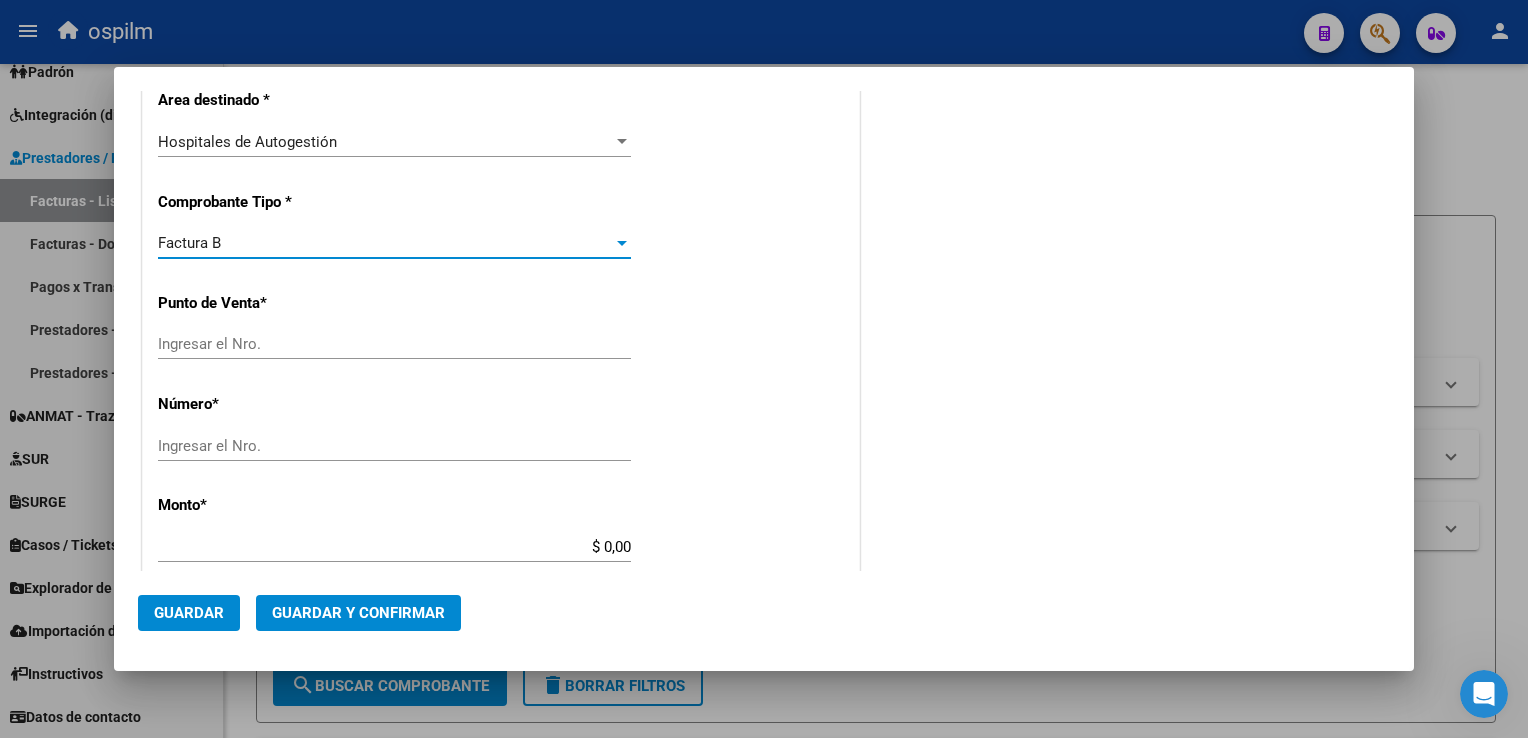 click on "Ingresar el Nro." at bounding box center [394, 344] 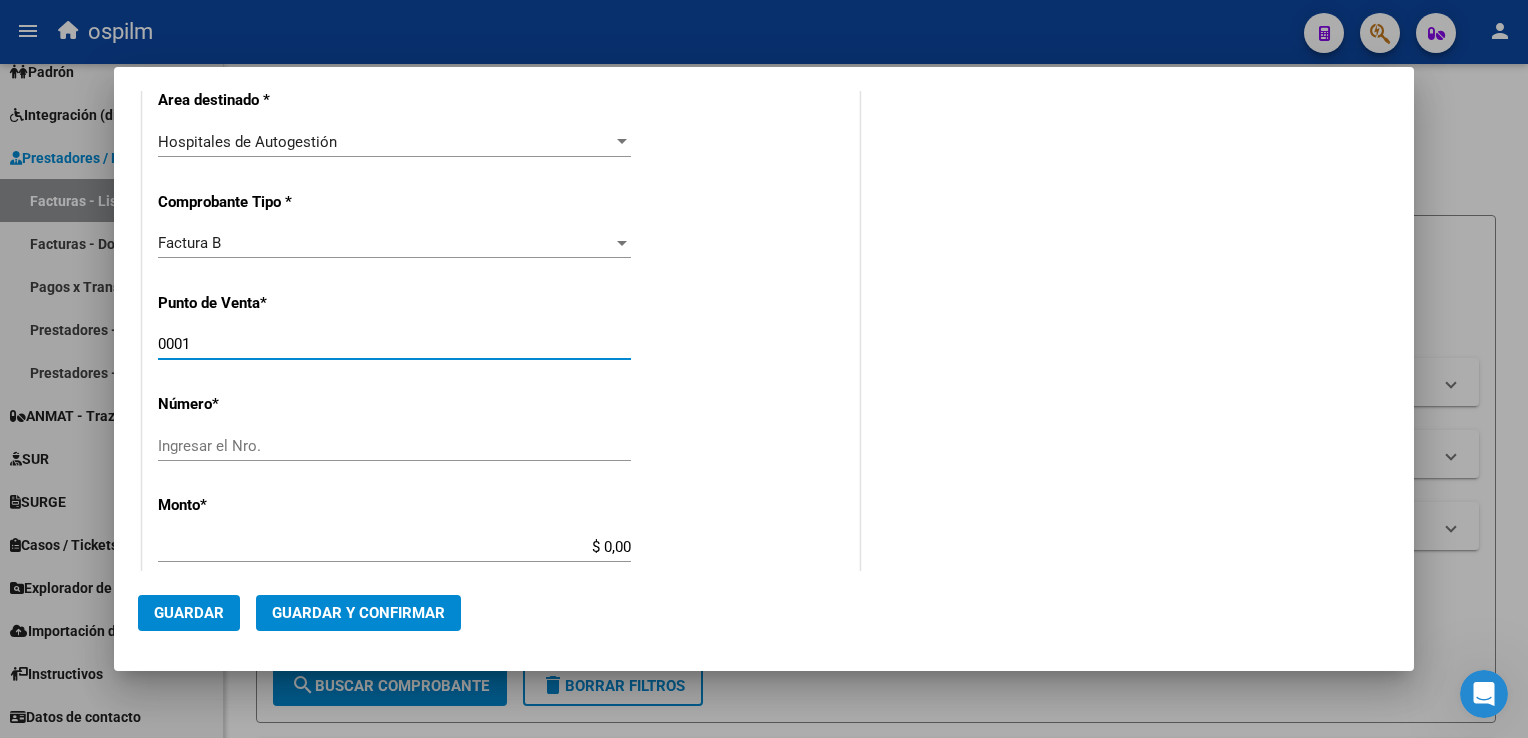 type on "0001" 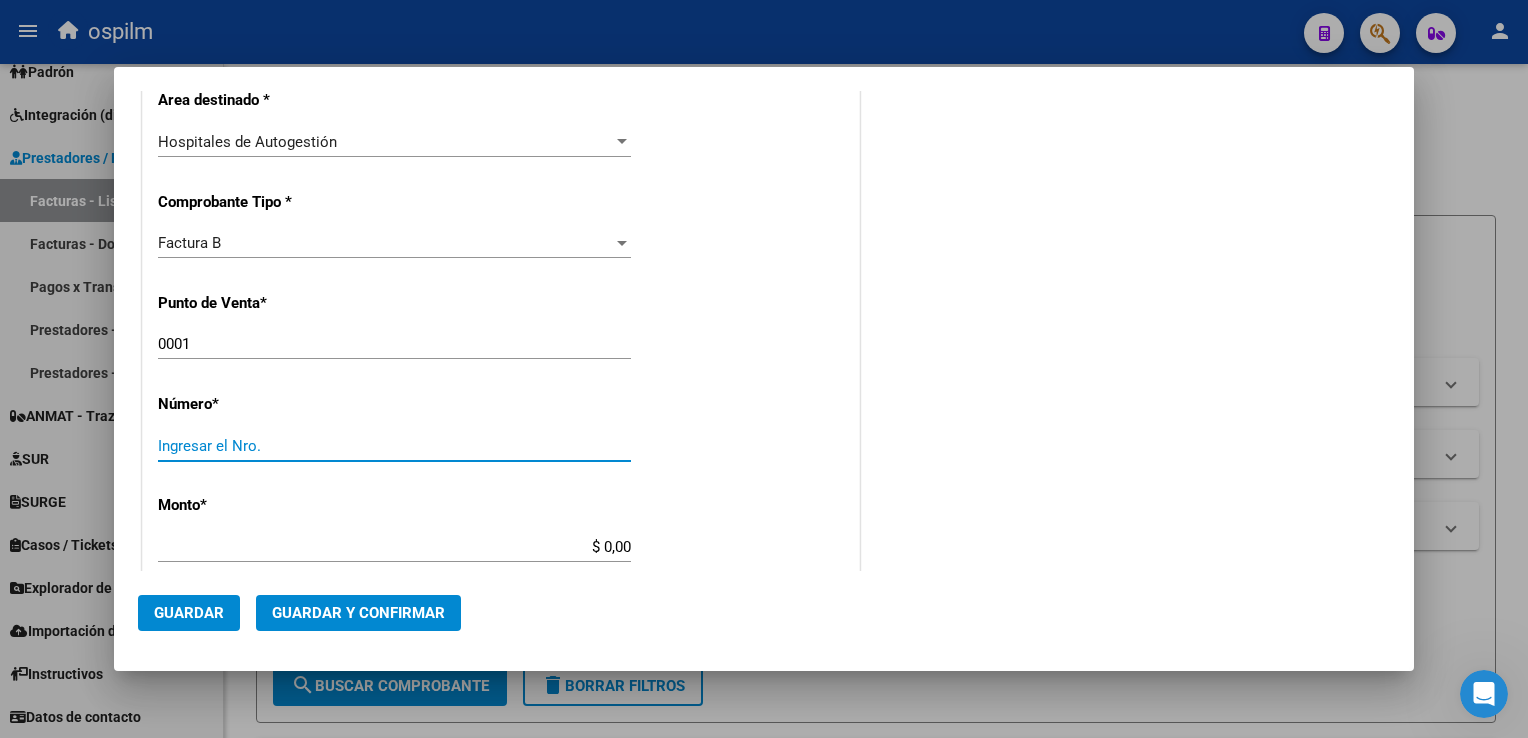 click on "Ingresar el Nro." at bounding box center (394, 446) 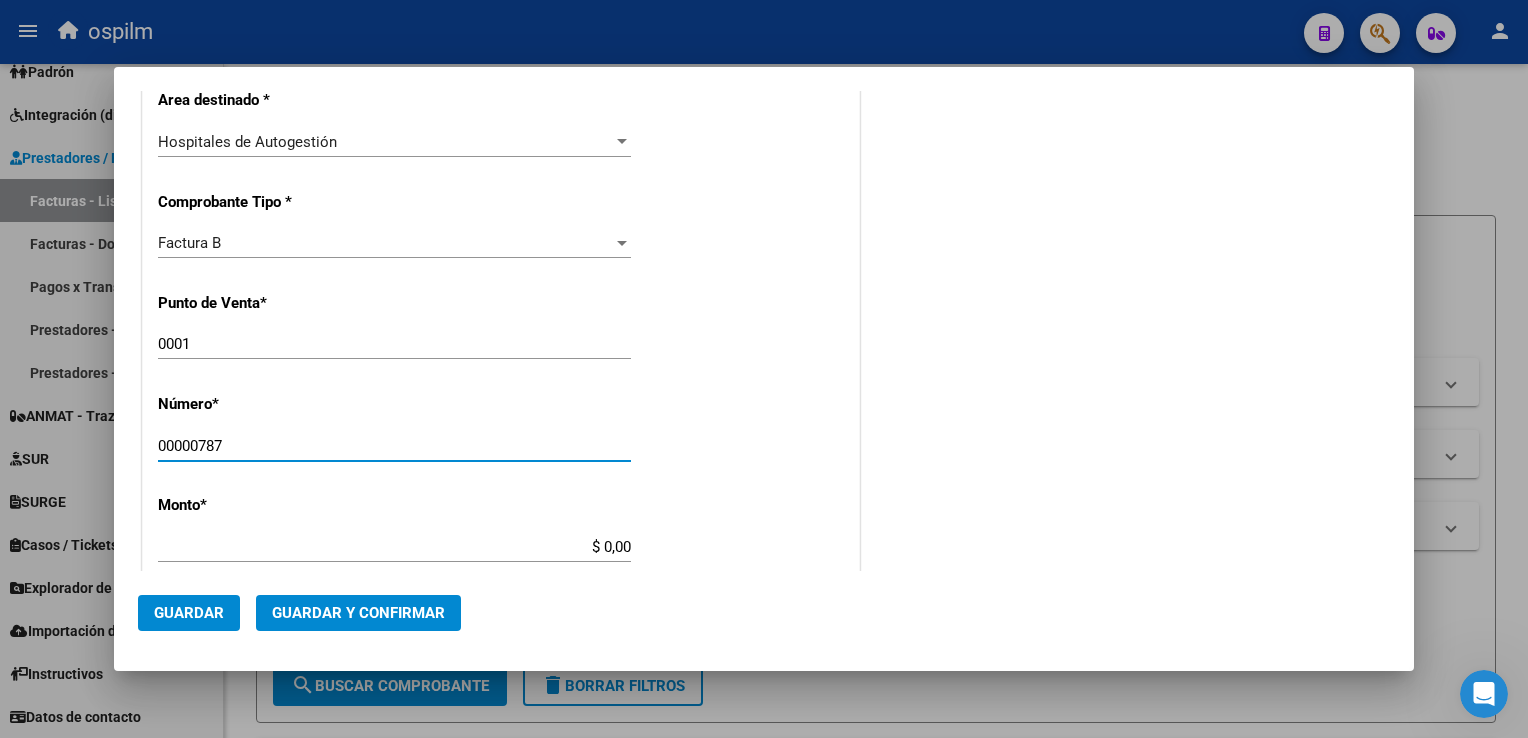 type on "00000787" 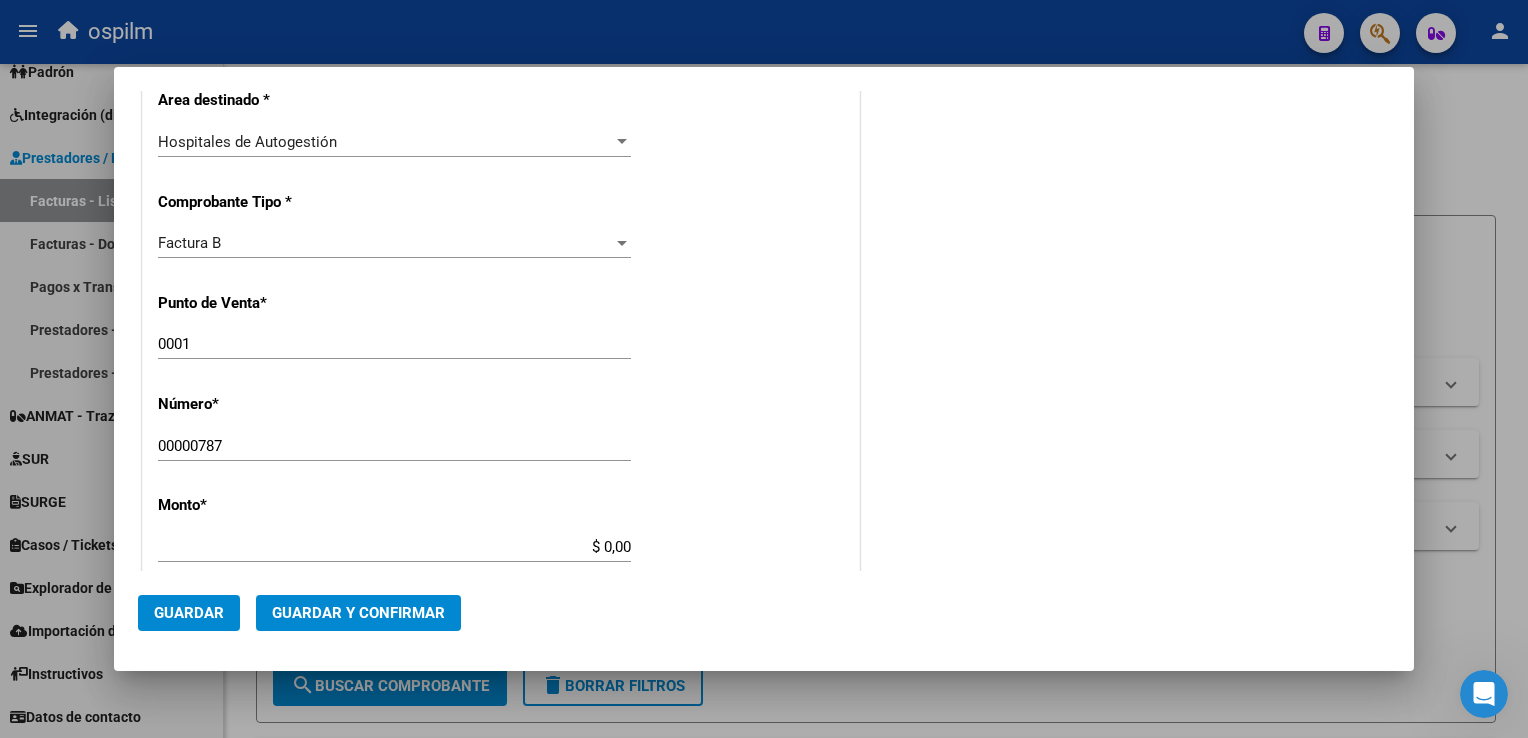 type on "$ 2.476.993,91" 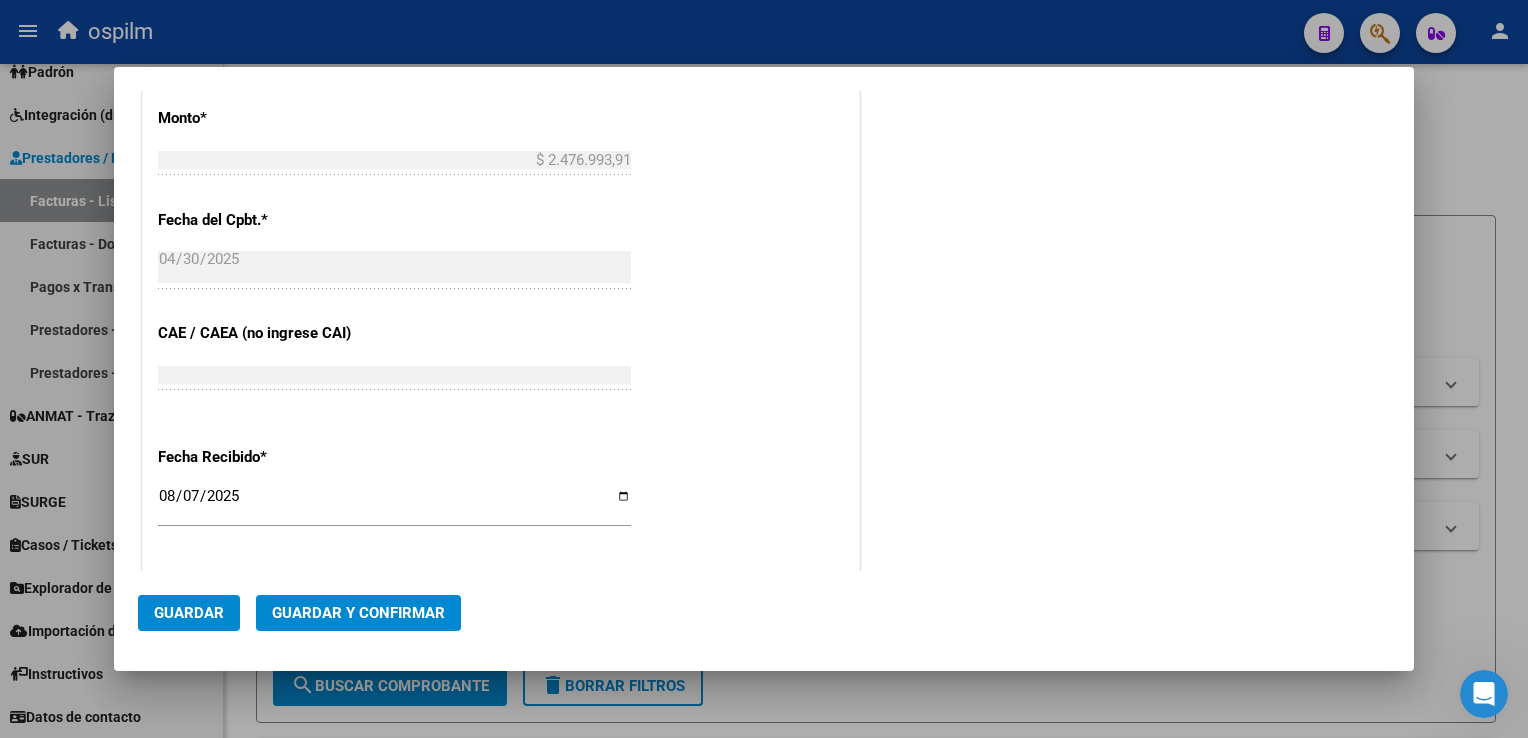 scroll, scrollTop: 800, scrollLeft: 0, axis: vertical 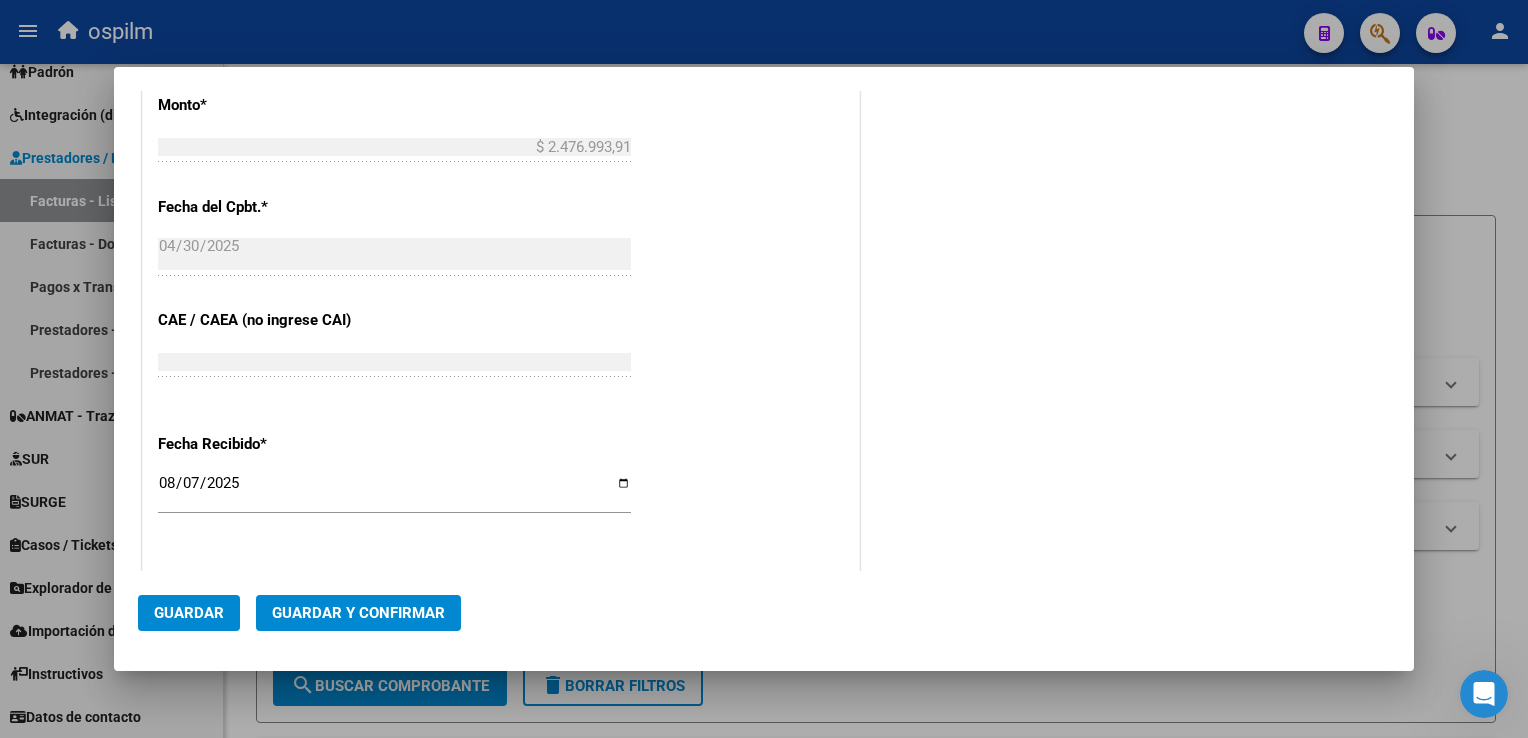 click on "2025-08-07" at bounding box center [394, 491] 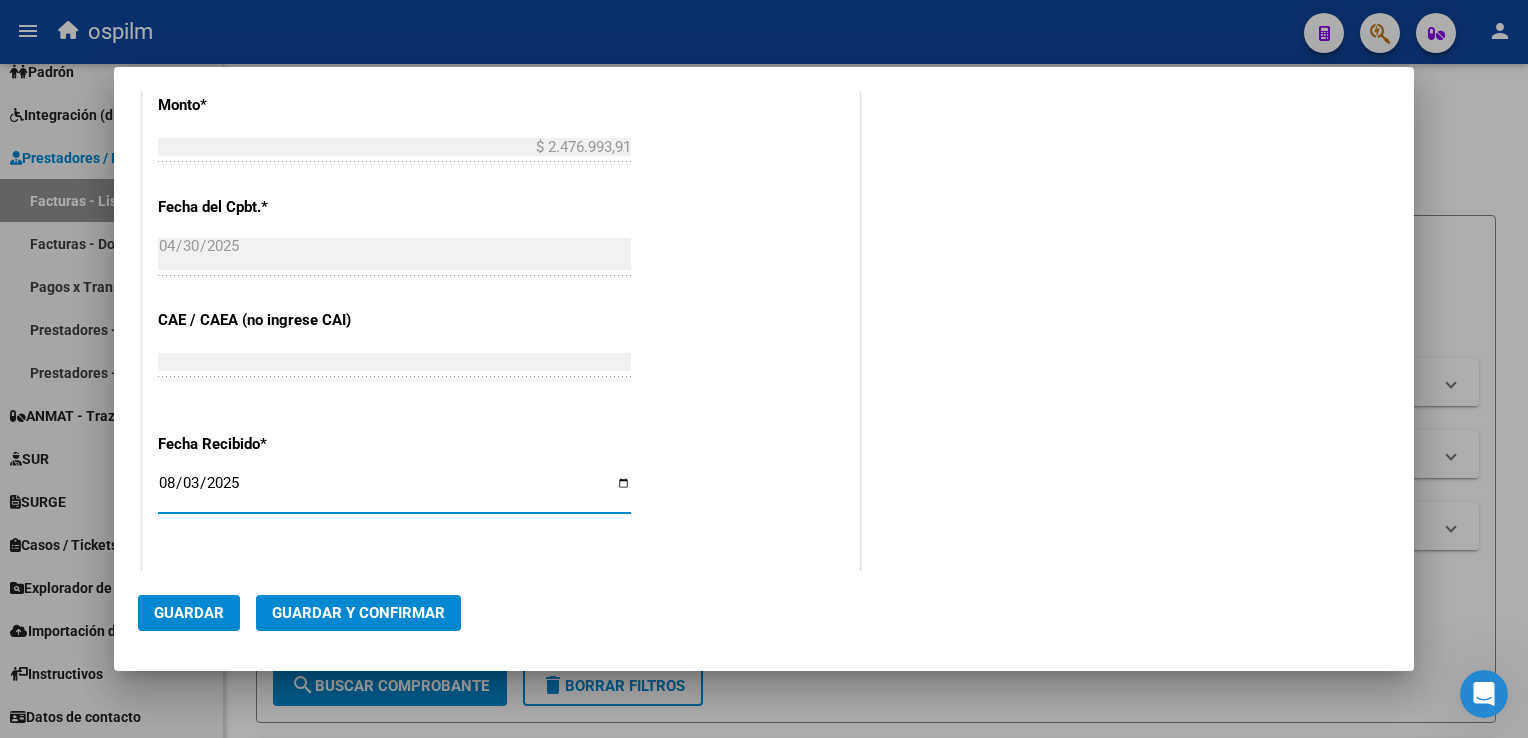 type on "2025-08-31" 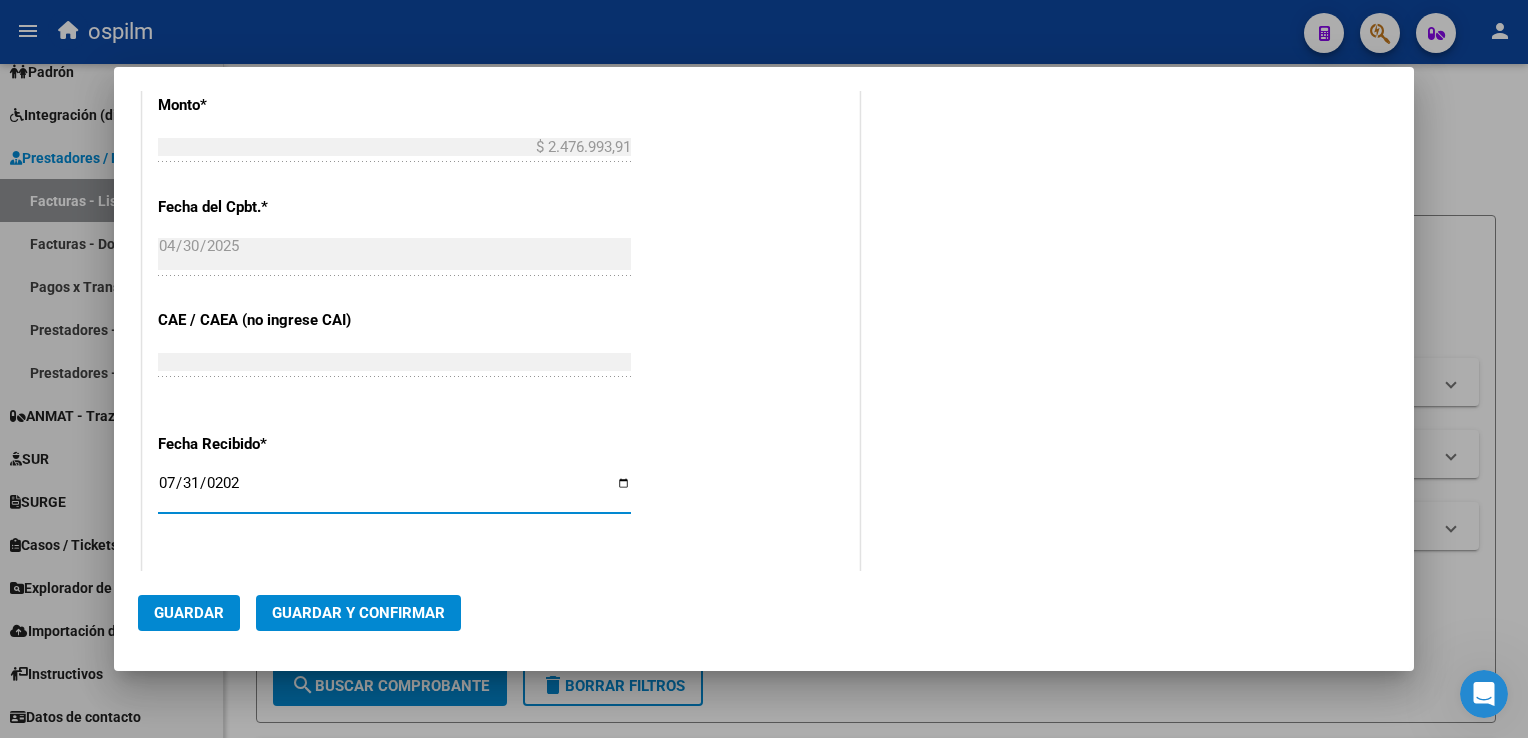 type on "2025-07-31" 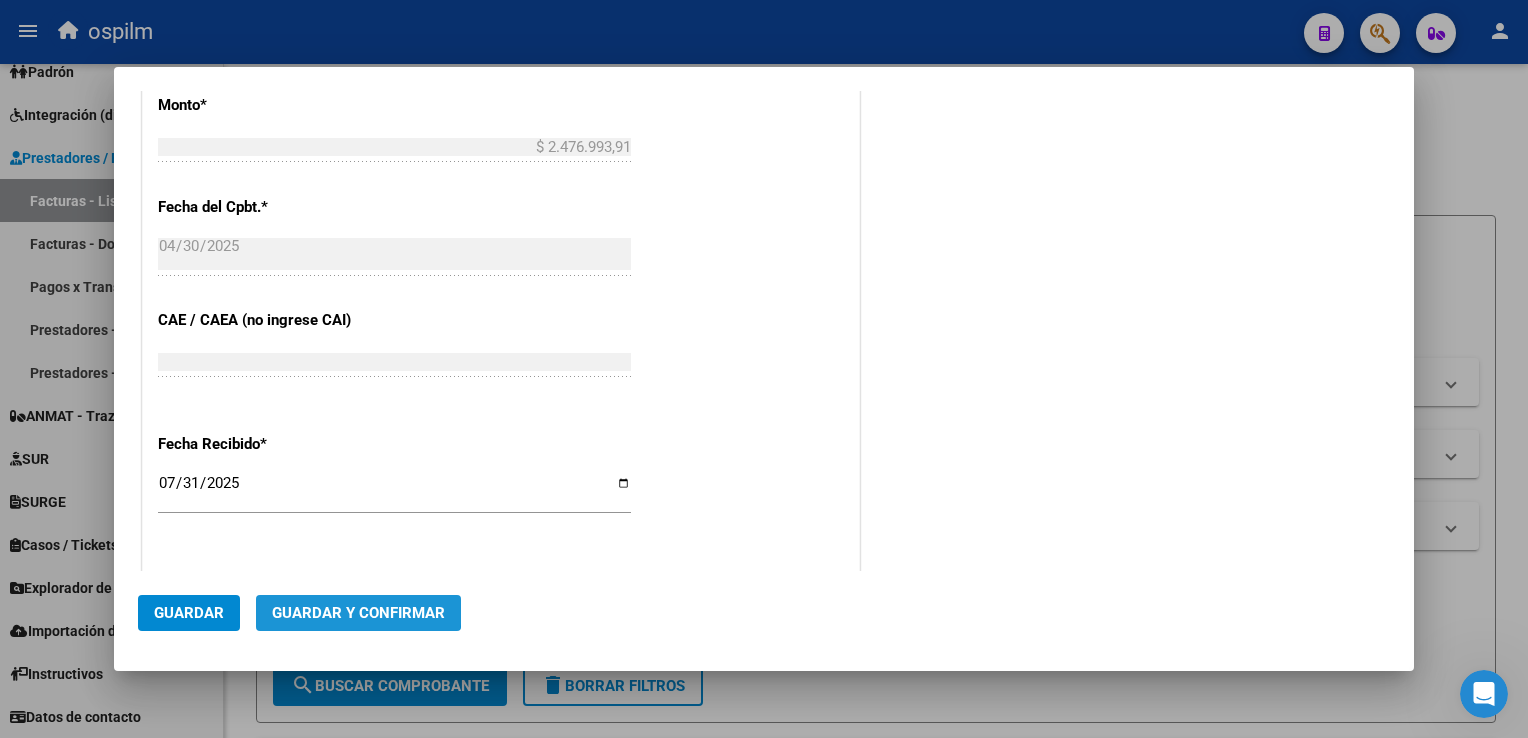 click on "Guardar y Confirmar" 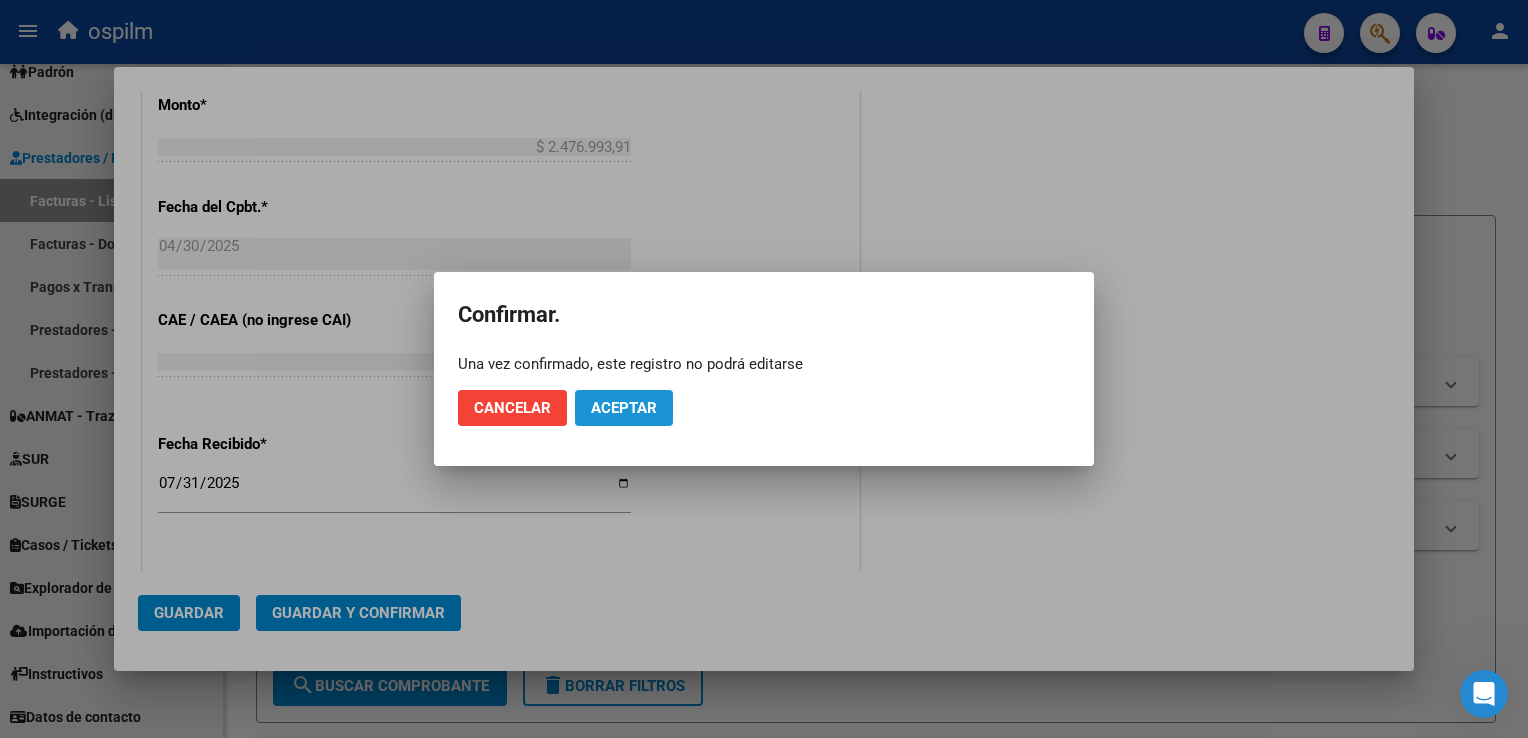 click on "Aceptar" 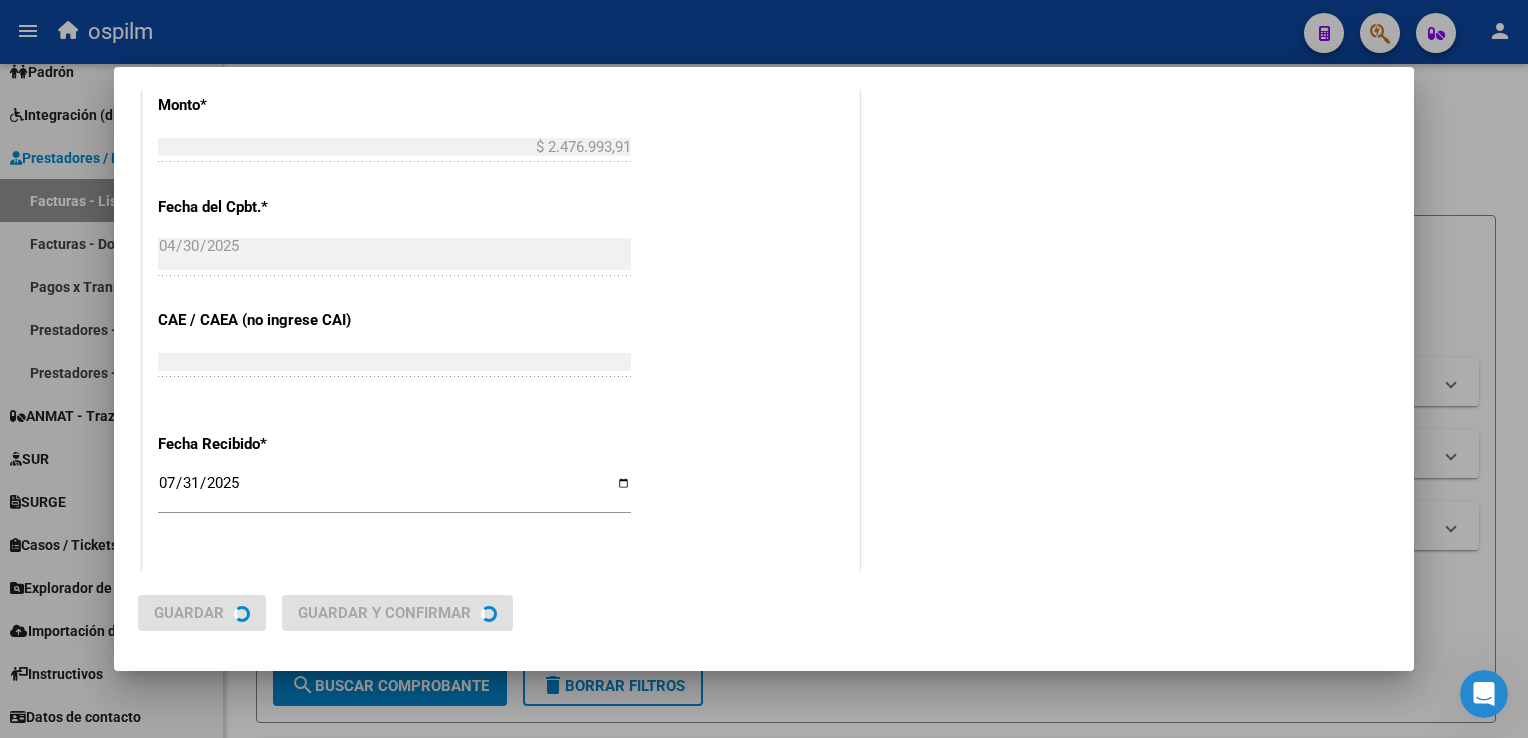 scroll, scrollTop: 0, scrollLeft: 0, axis: both 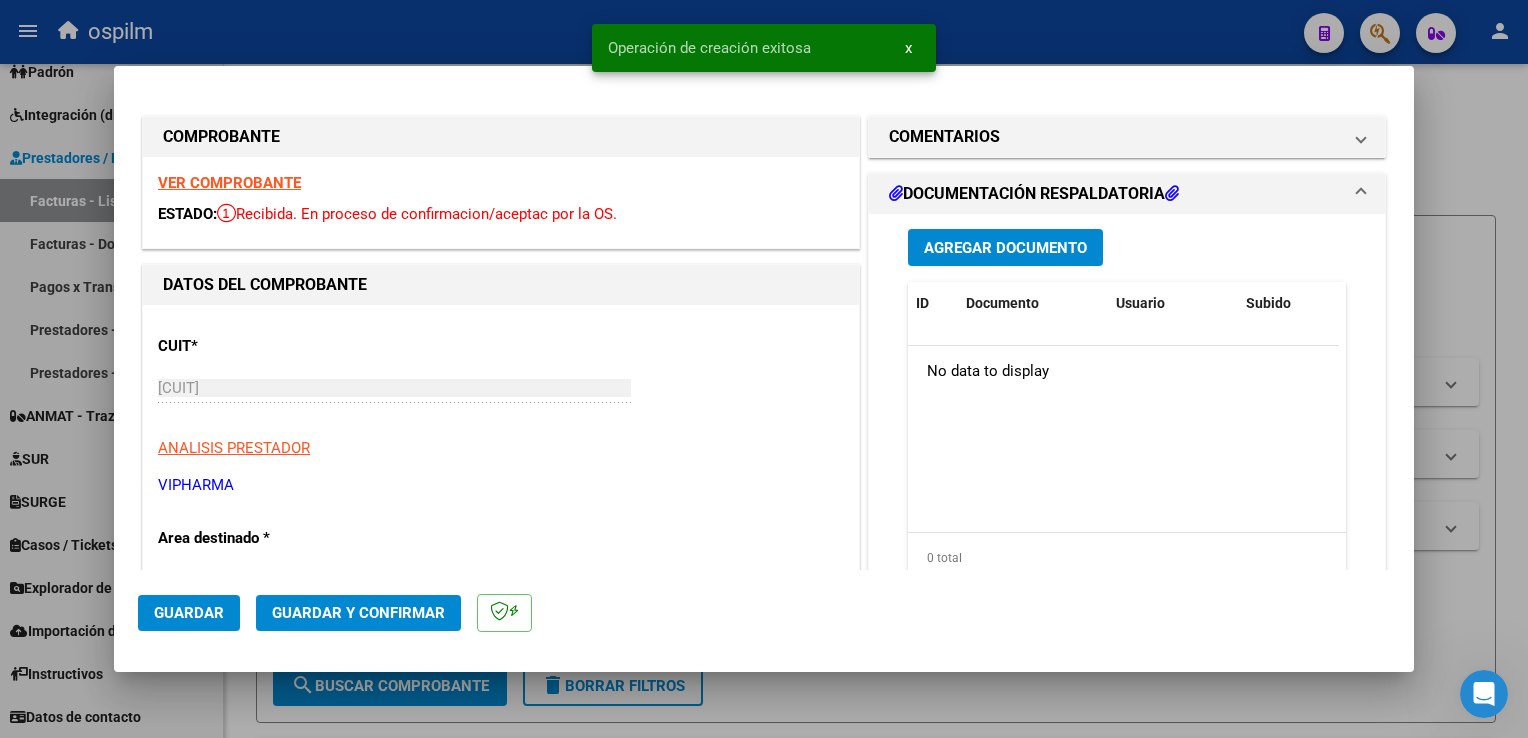 click on "menu   ospilm  person    Firma Express     Reportes SUR Expedientes Internos Movimiento de Expte. SSS Padrón Traspasos x O.S. Traspasos x Gerenciador Traspasos x Provincia Nuevos Aportantes Métricas - Padrón SSS Métricas - Crecimiento Población    Tesorería Extractos Procesados (csv) Extractos Originales (pdf)    Padrón Afiliados Empadronados Movimientos de Afiliados Cambios de Gerenciador Padrón Ágil Análisis Afiliado Doc. Respaldatoria Categorías Última DDJJ Último Aporte MT/PD Familiares Monotributistas Altas Directas    Integración (discapacidad) Estado Presentaciones SSS Rendición Certificado Discapacidad Pedido Integración a SSS Datos Contables de Facturas Facturas Liquidadas x SSS Legajos Legajos Documentación    Prestadores / Proveedores Facturas - Listado/Carga Facturas - Documentación Pagos x Transferencia Prestadores - Listado Prestadores - Docu.    ANMAT - Trazabilidad    SUR Expedientes Internos Movimiento de Expte. SSS Doc. Respaldatoria    SURGE Detracciones 5" at bounding box center [764, 369] 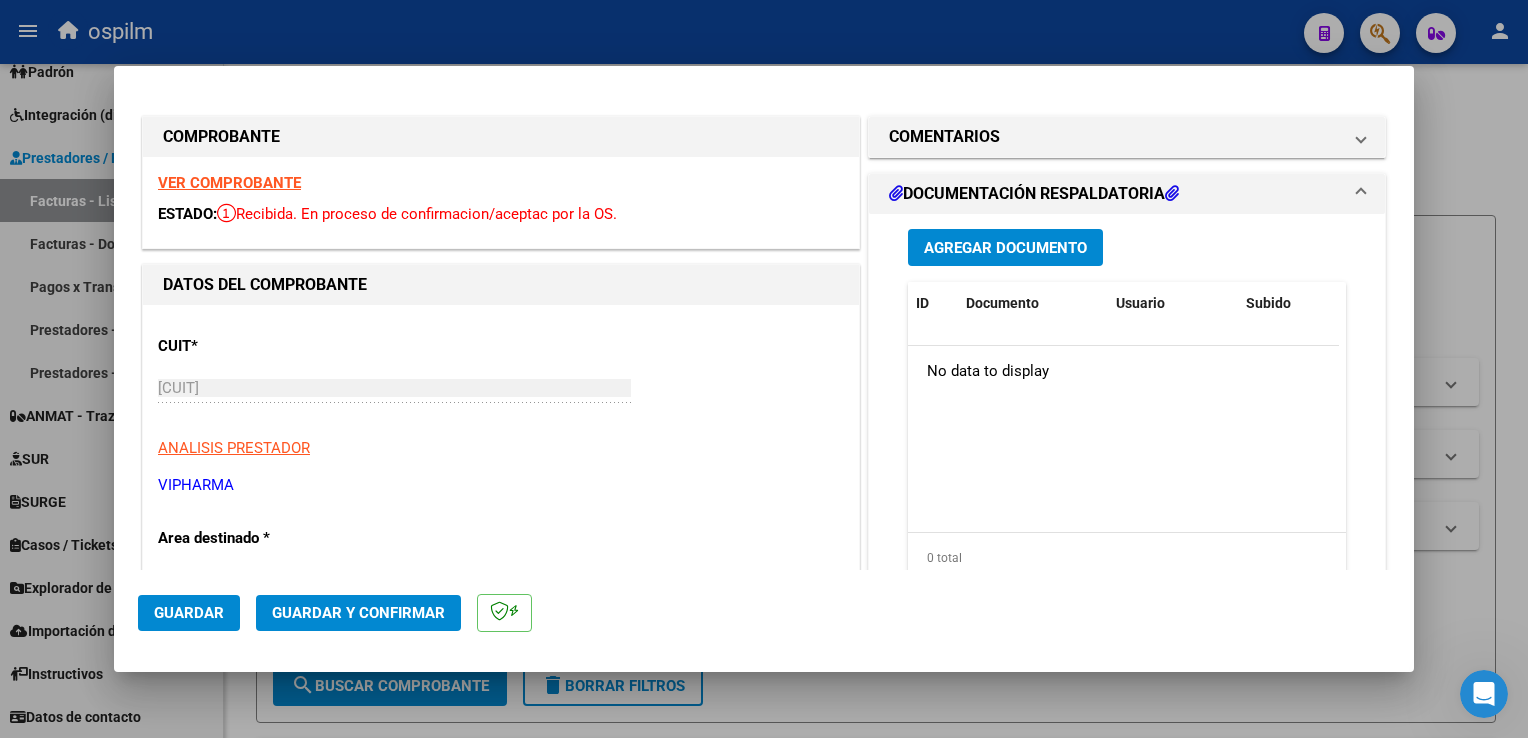 click on "menu   ospilm  person    Firma Express     Reportes SUR Expedientes Internos Movimiento de Expte. SSS Padrón Traspasos x O.S. Traspasos x Gerenciador Traspasos x Provincia Nuevos Aportantes Métricas - Padrón SSS Métricas - Crecimiento Población    Tesorería Extractos Procesados (csv) Extractos Originales (pdf)    Padrón Afiliados Empadronados Movimientos de Afiliados Cambios de Gerenciador Padrón Ágil Análisis Afiliado Doc. Respaldatoria Categorías Última DDJJ Último Aporte MT/PD Familiares Monotributistas Altas Directas    Integración (discapacidad) Estado Presentaciones SSS Rendición Certificado Discapacidad Pedido Integración a SSS Datos Contables de Facturas Facturas Liquidadas x SSS Legajos Legajos Documentación    Prestadores / Proveedores Facturas - Listado/Carga Facturas - Documentación Pagos x Transferencia Prestadores - Listado Prestadores - Docu.    ANMAT - Trazabilidad    SUR Expedientes Internos Movimiento de Expte. SSS Doc. Respaldatoria    SURGE Detracciones 5" at bounding box center (764, 369) 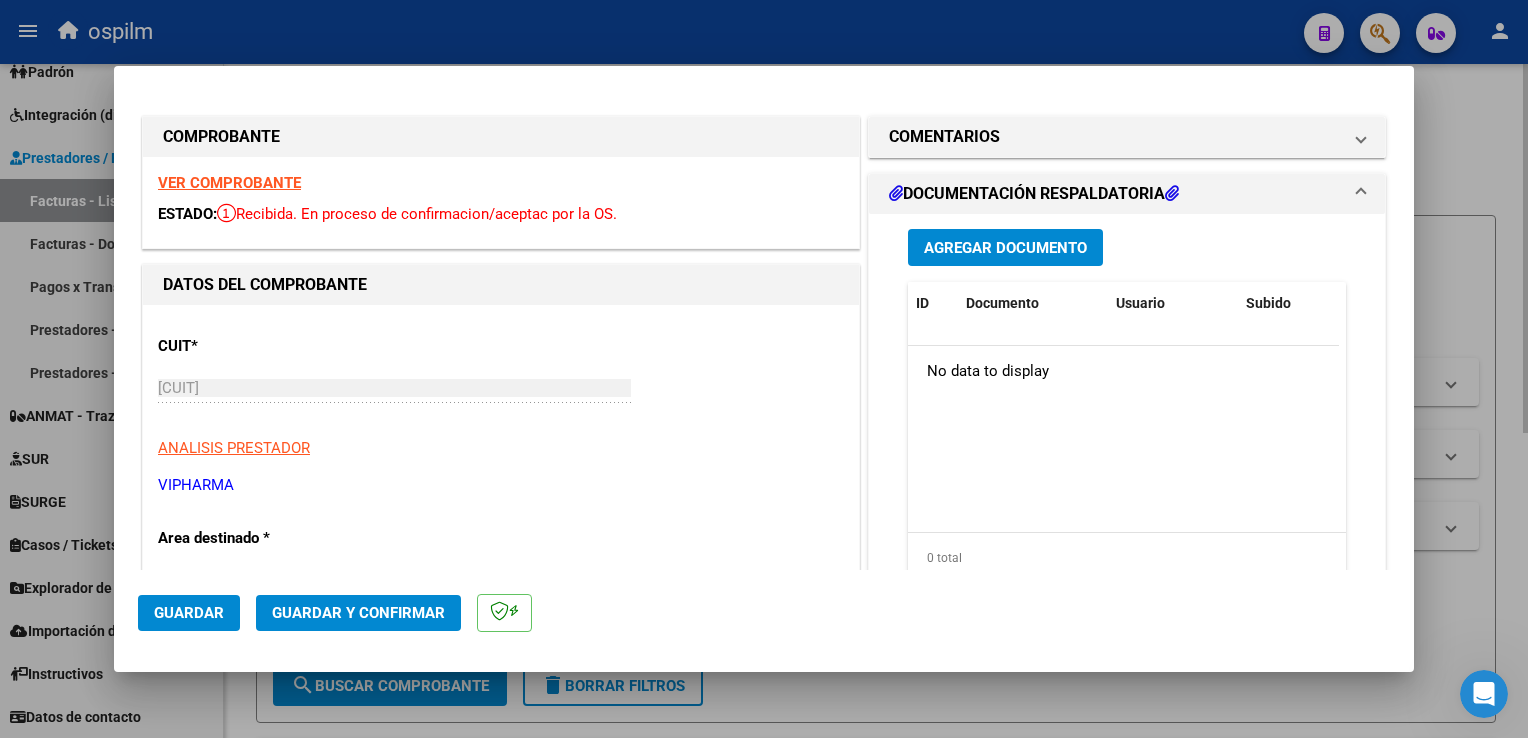 drag, startPoint x: 1531, startPoint y: 430, endPoint x: 1464, endPoint y: 192, distance: 247.25089 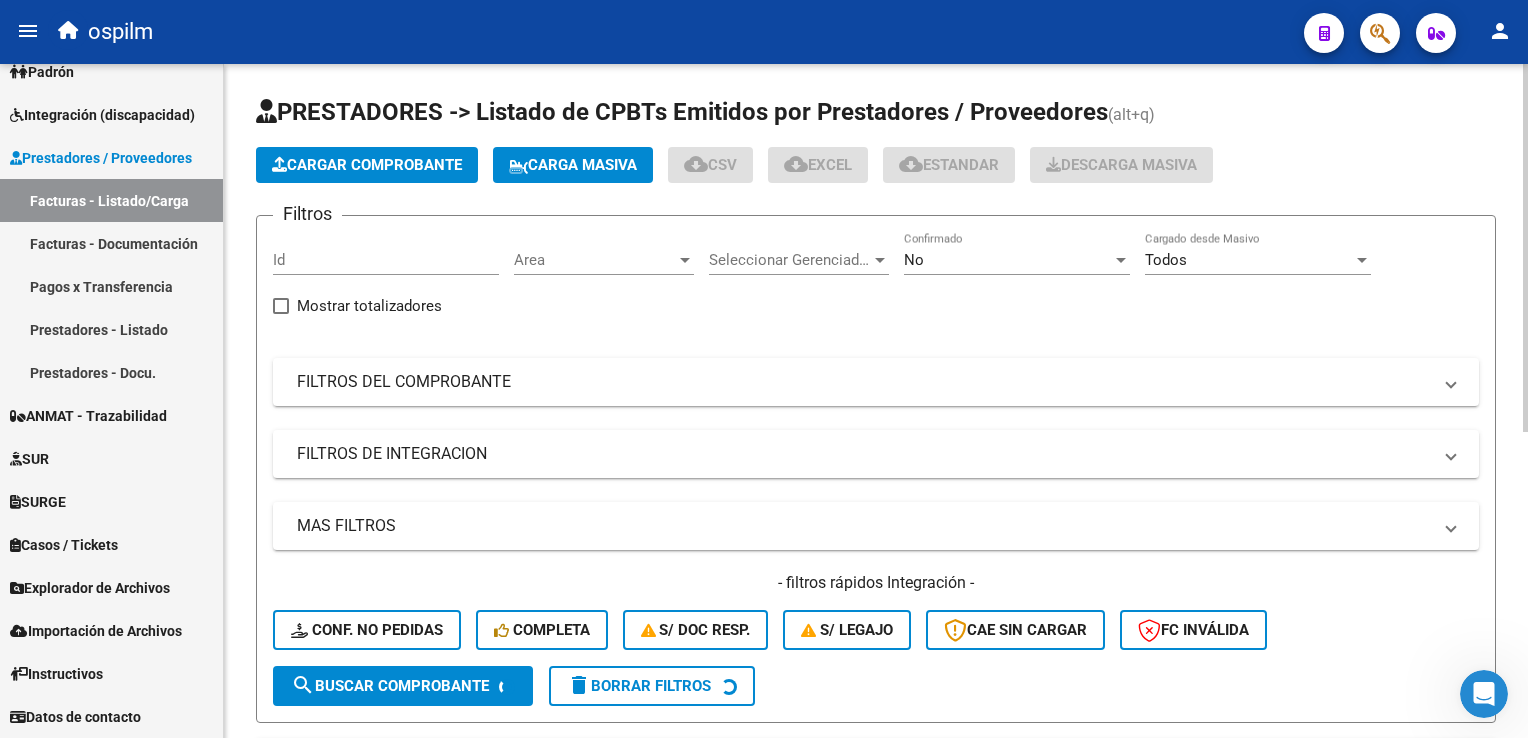 click on "Cargar Comprobante" 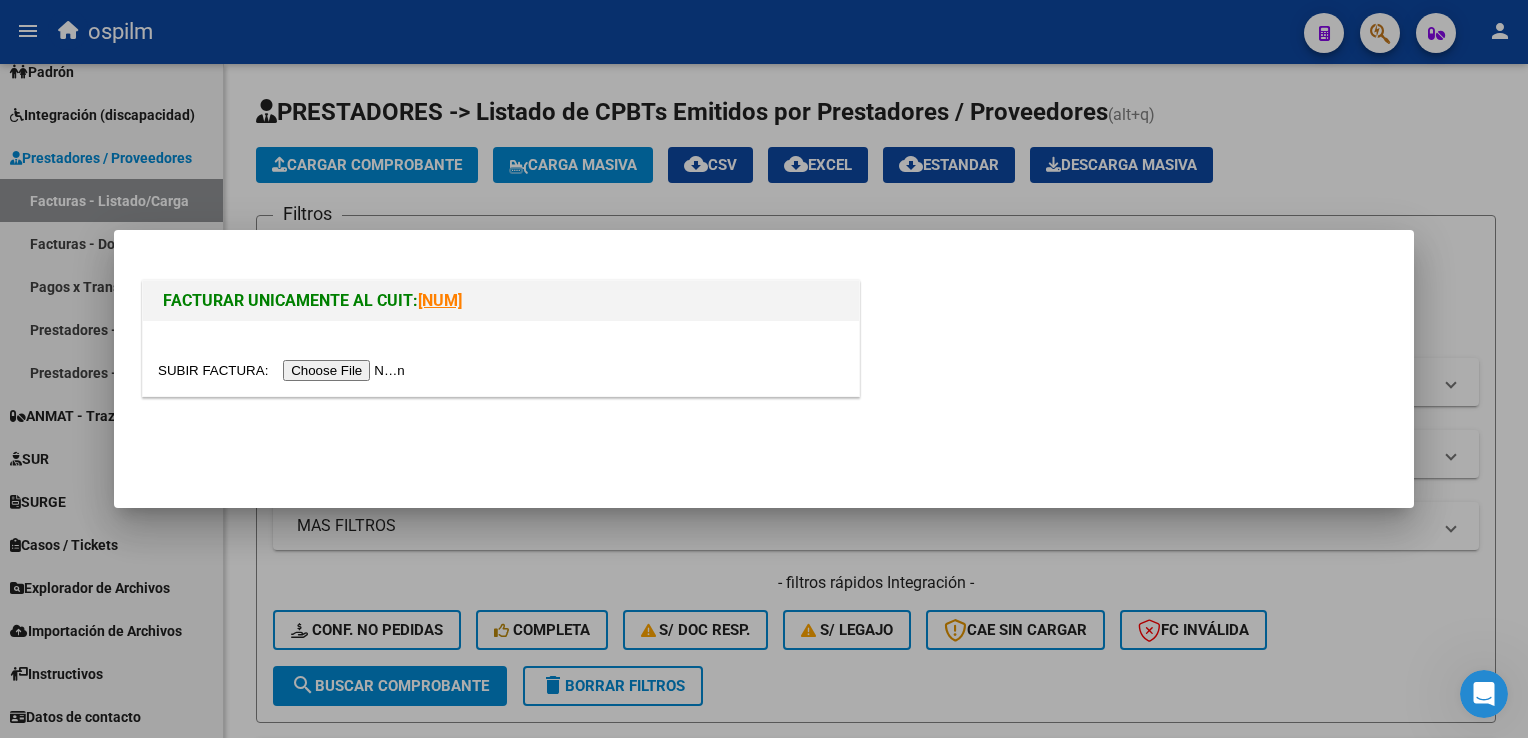 click at bounding box center [284, 370] 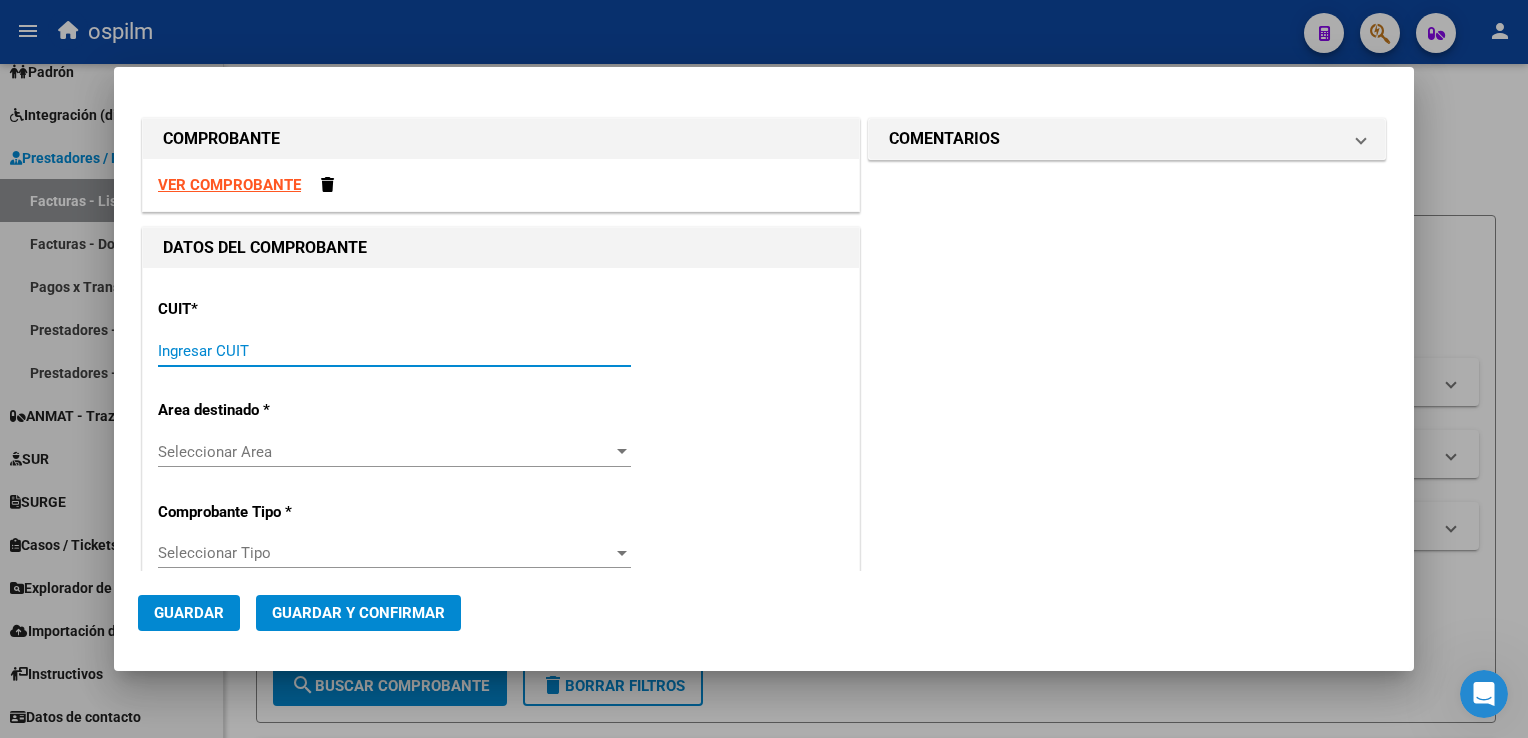 click on "Ingresar CUIT" at bounding box center [394, 351] 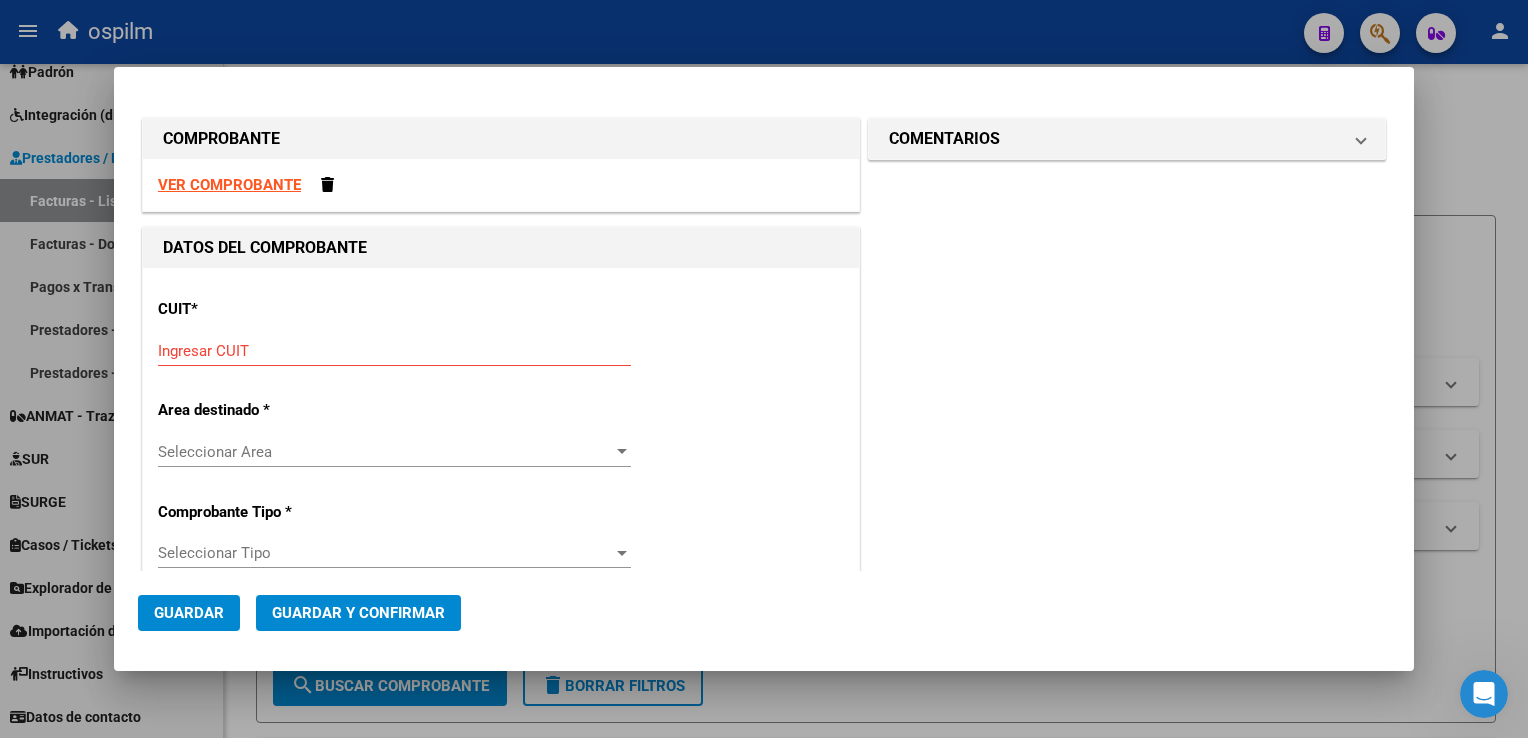 click on "VER COMPROBANTE" at bounding box center [501, 185] 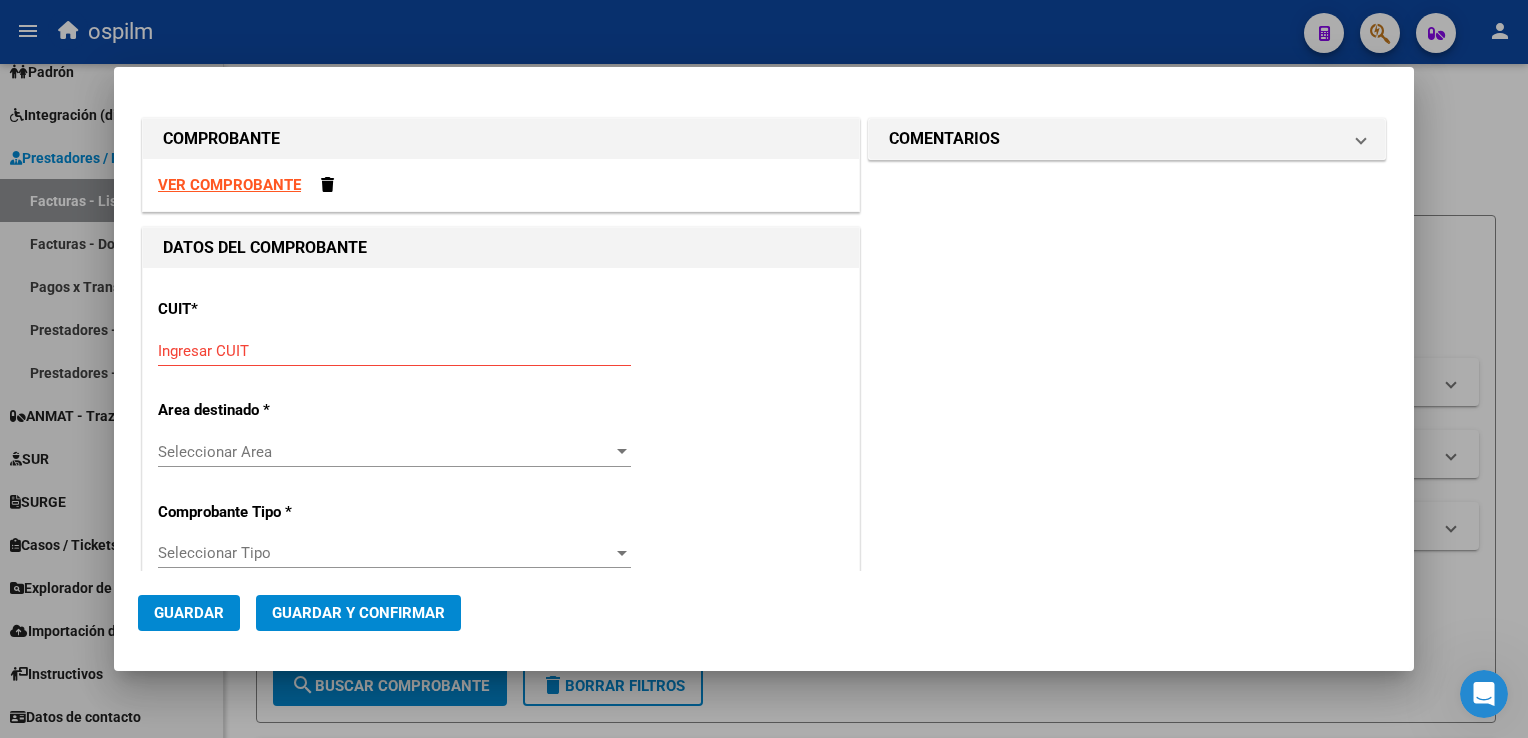 click on "Ingresar CUIT" at bounding box center [394, 351] 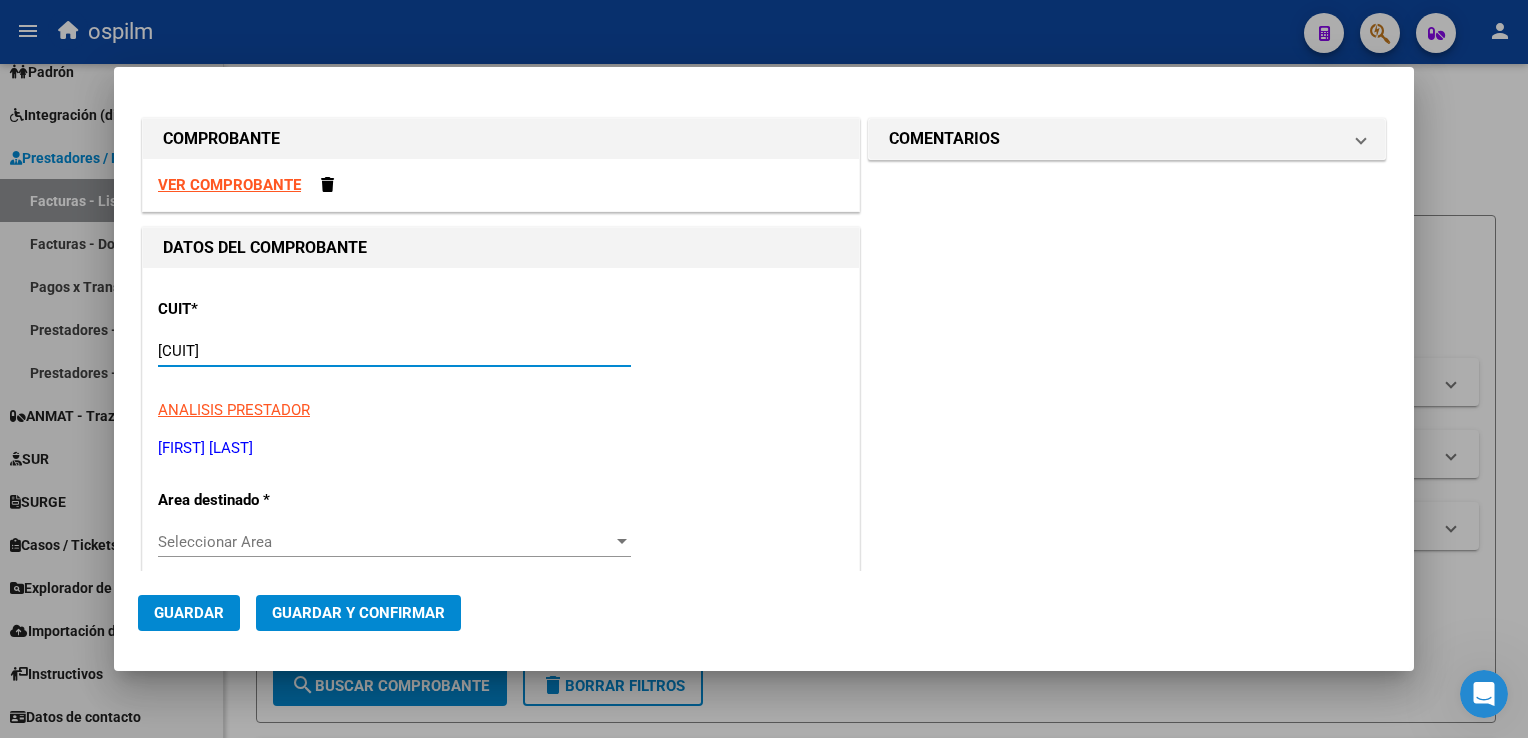 type on "[CUIT]" 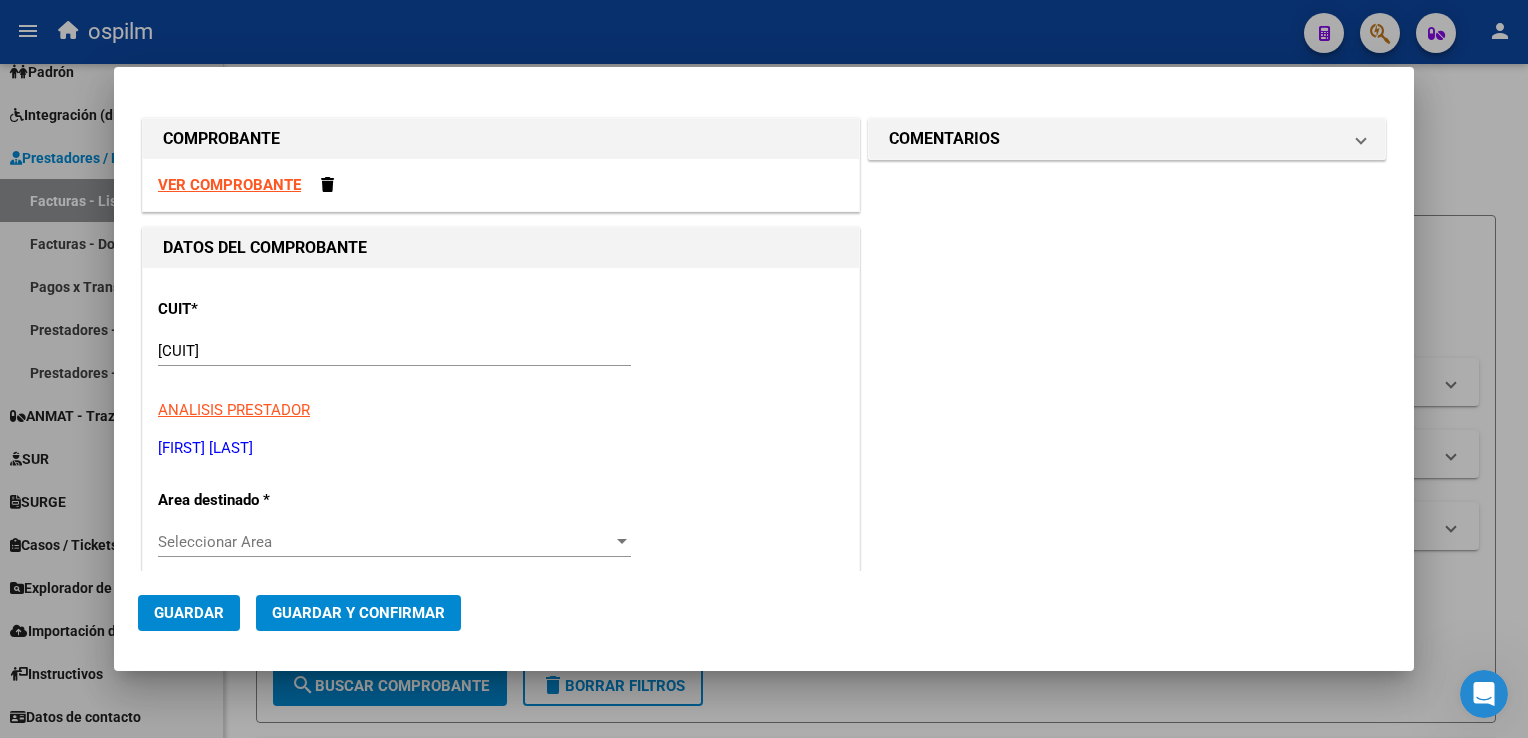 click on "CUIT  *   [CUIT] Ingresar CUIT  ANALISIS PRESTADOR  [FIRST] [LAST]  ARCA Padrón  Area destinado * Seleccionar Area Seleccionar Area  Comprobante Tipo * Seleccionar Tipo Seleccionar Tipo Punto de Venta  *   Ingresar el Nro.  Número  *   Ingresar el Nro.  Monto  *   $ 0,00 Ingresar el monto  Fecha del Cpbt.  *   Ingresar la fecha  CAE / CAEA (no ingrese CAI)    Ingresar el CAE o CAEA (no ingrese CAI)  Fecha Recibido  *   [DATE] Ingresar la fecha  Fecha de Vencimiento    Ingresar la fecha  Ref. Externa    Ingresar la ref.  N° Liquidación    Ingresar el N° Liquidación" at bounding box center [501, 977] 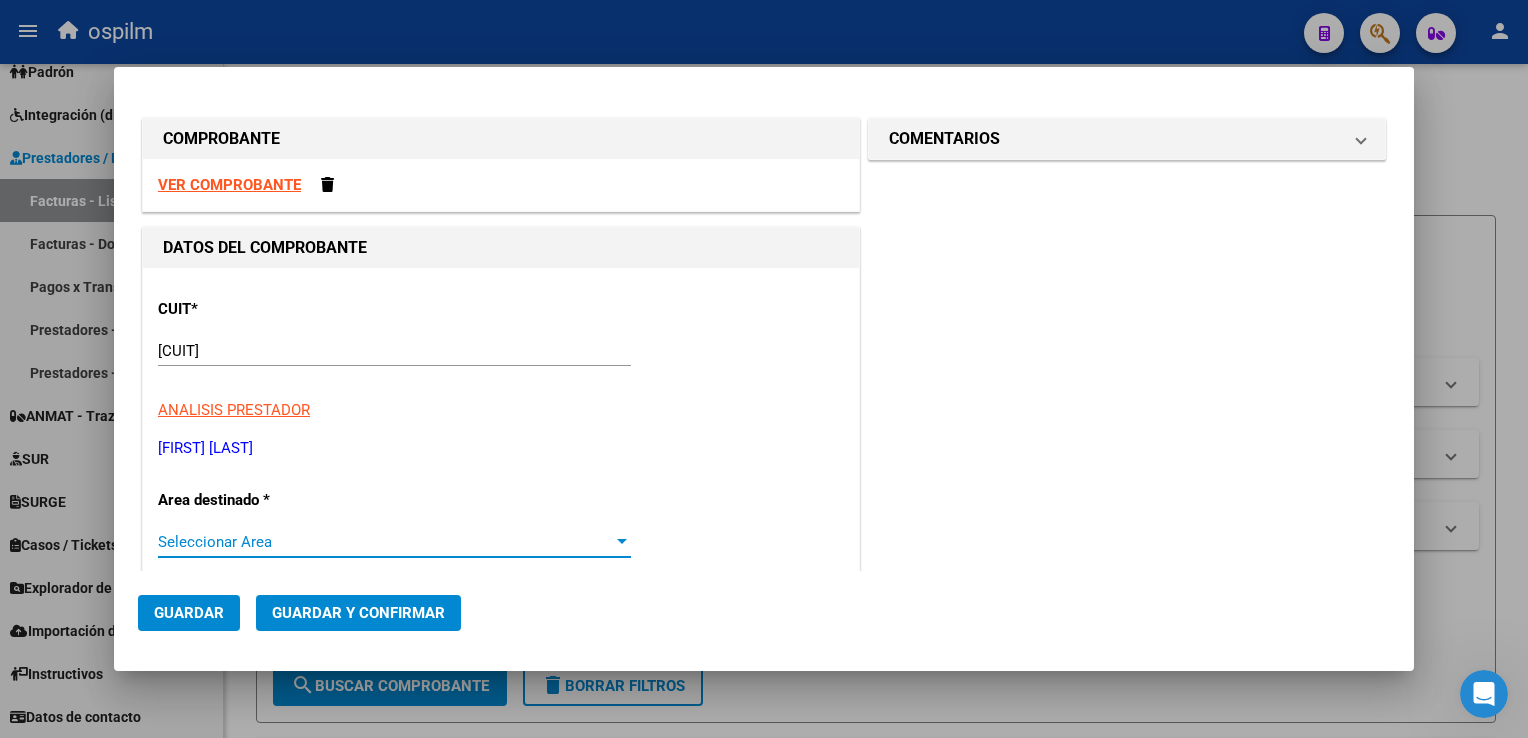 click on "Seleccionar Area" at bounding box center (385, 542) 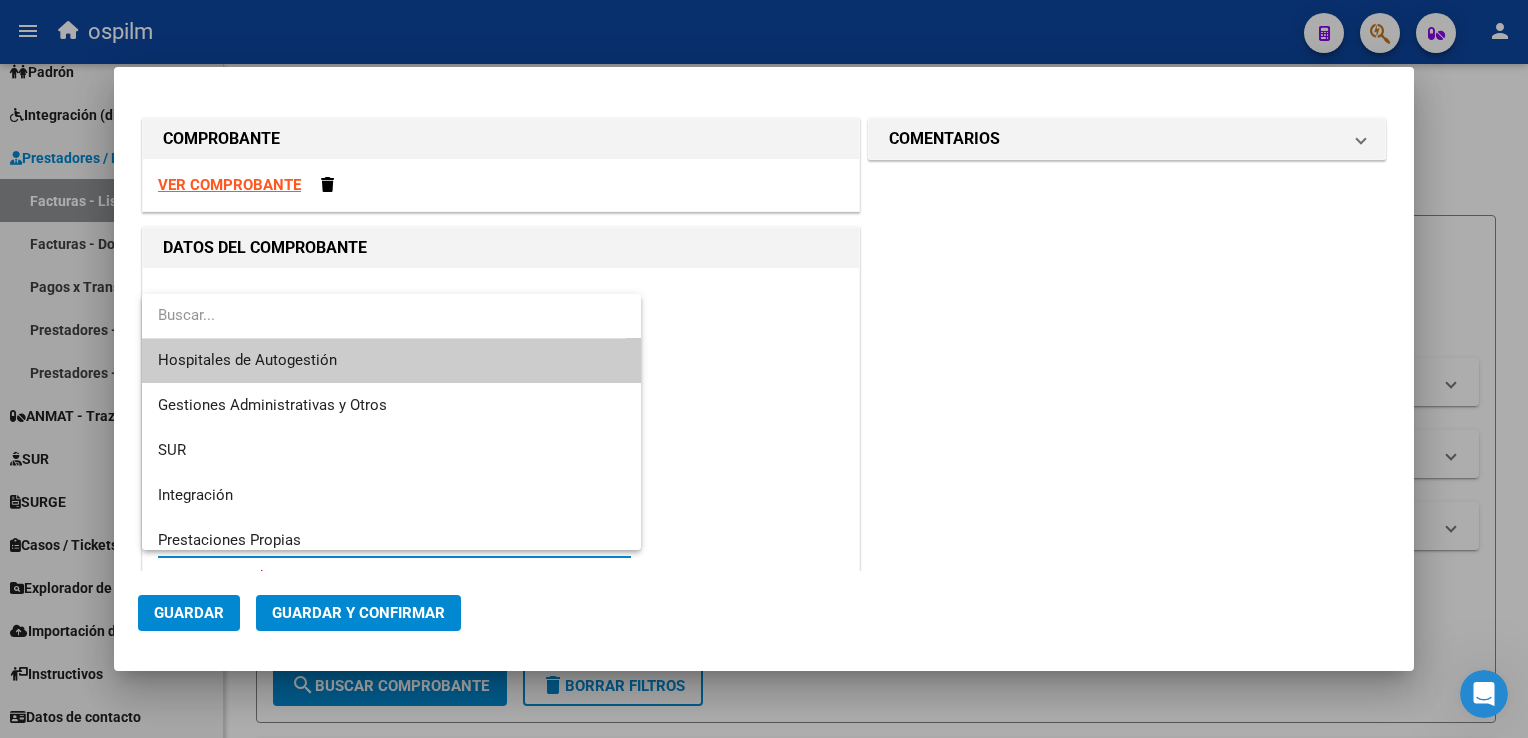 scroll, scrollTop: 0, scrollLeft: 0, axis: both 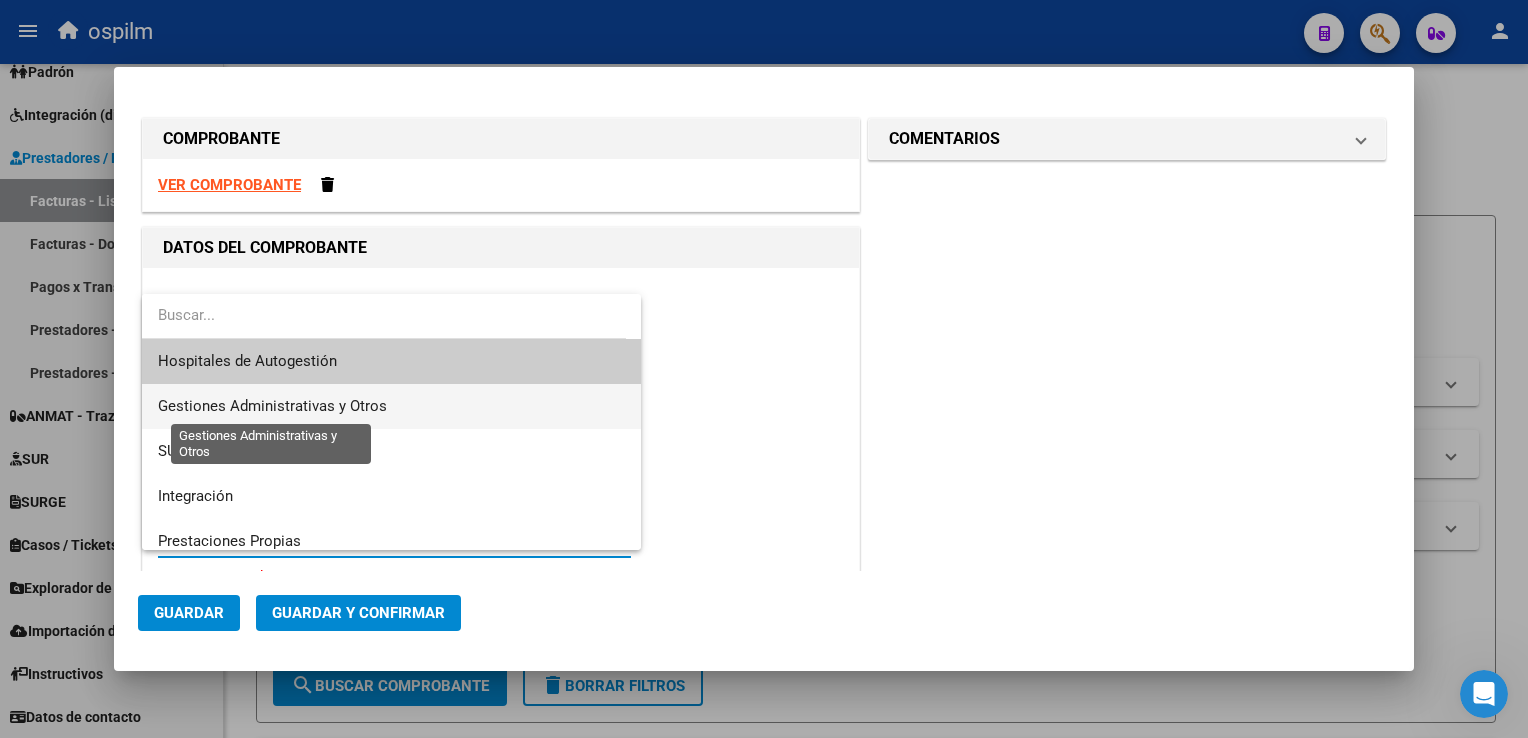click on "Gestiones Administrativas y Otros" at bounding box center [272, 406] 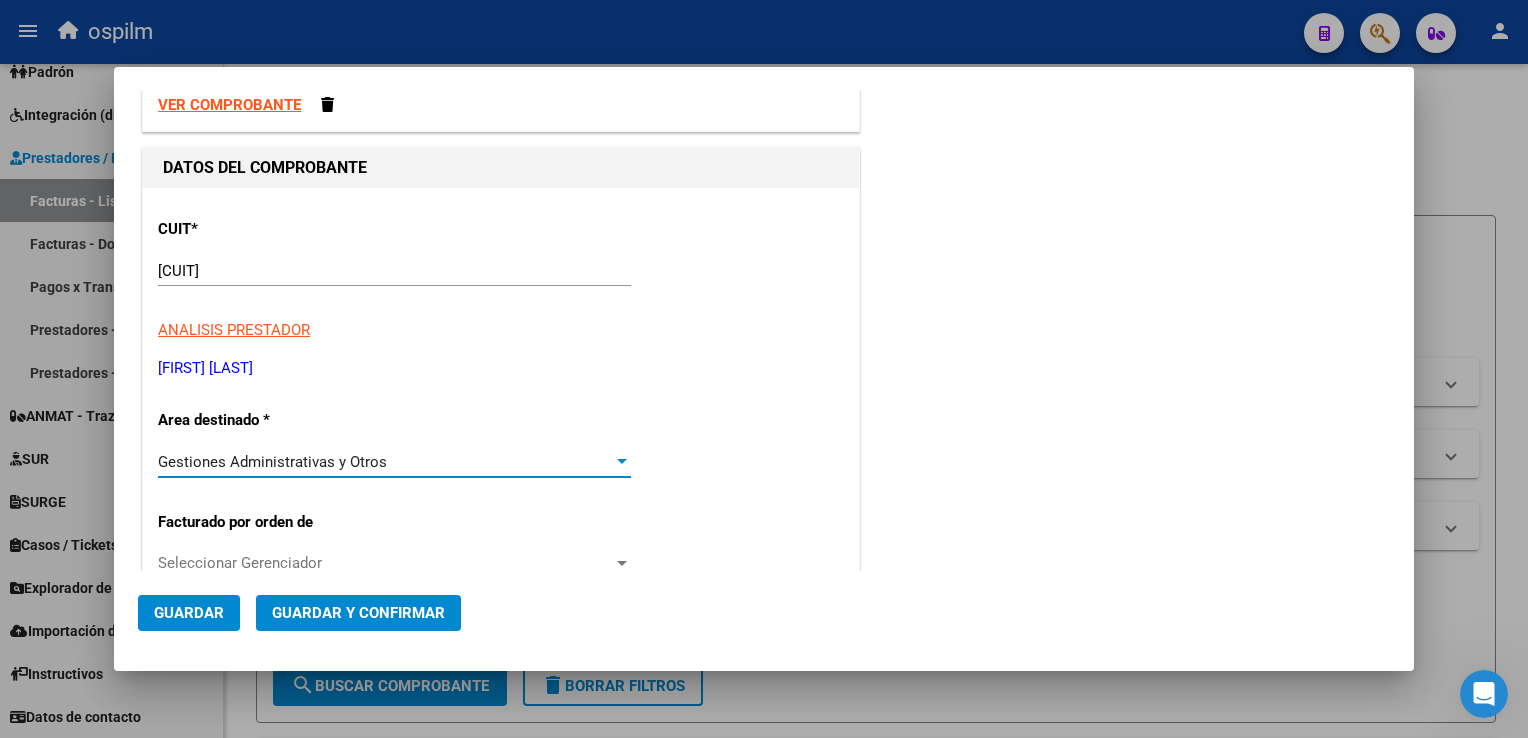 scroll, scrollTop: 100, scrollLeft: 0, axis: vertical 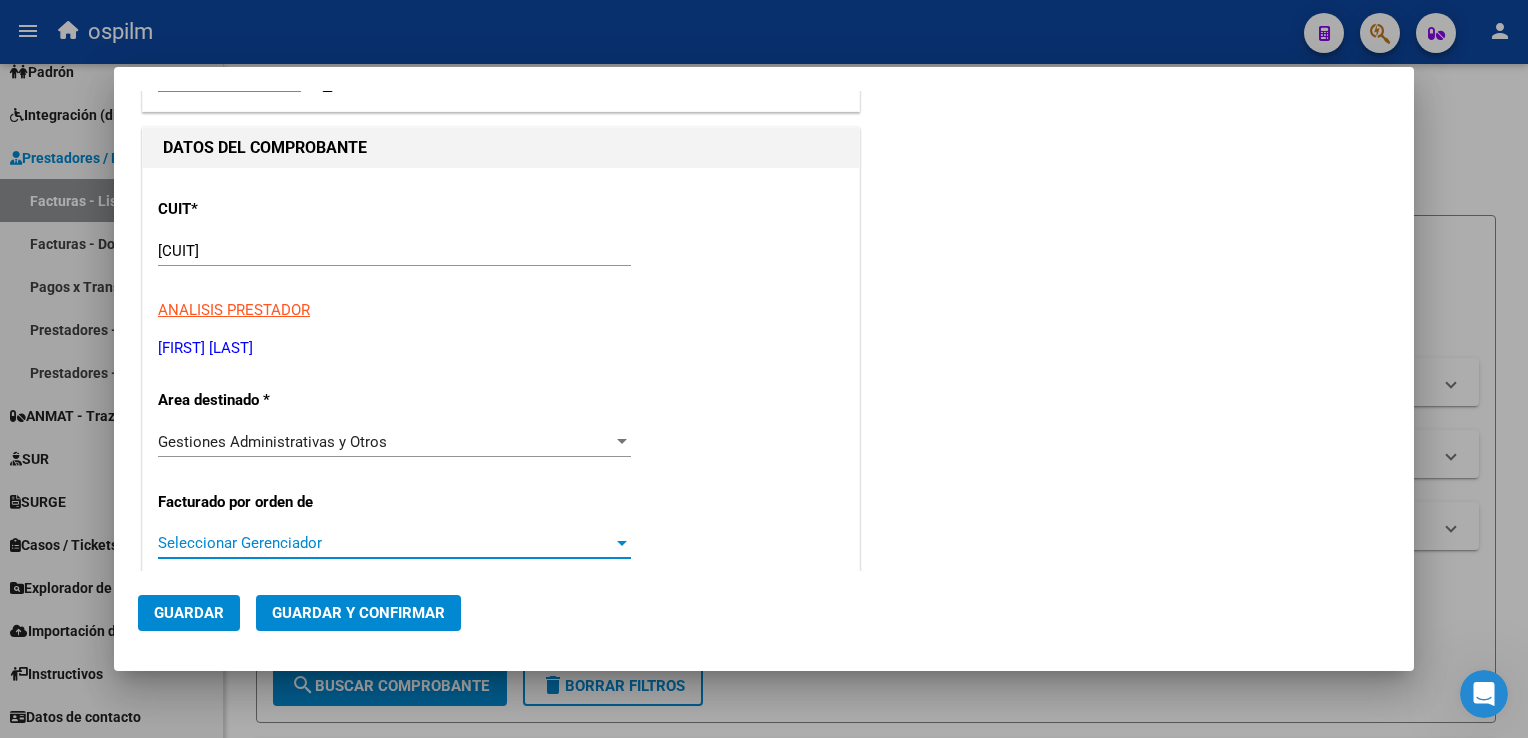 click on "Seleccionar Gerenciador" at bounding box center [385, 543] 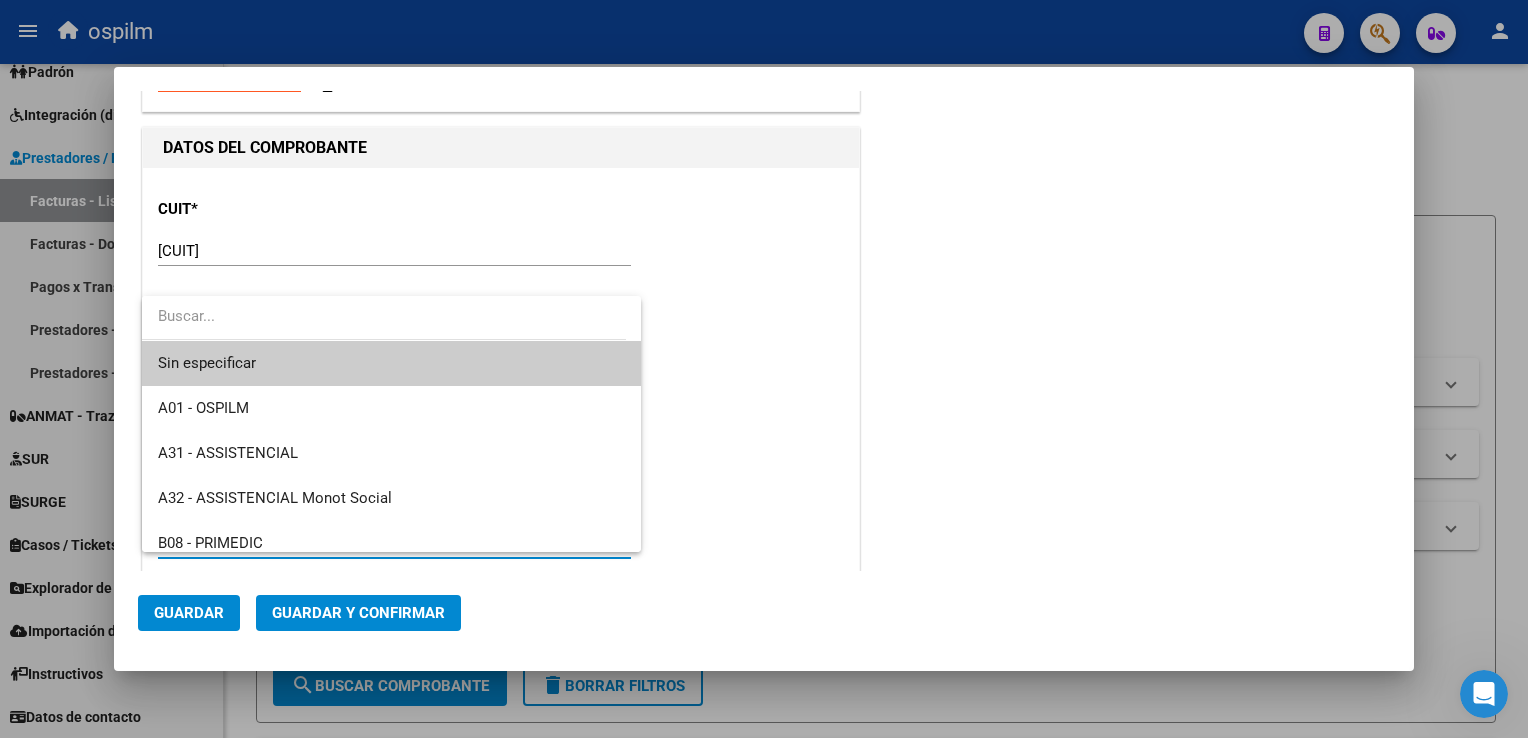 click at bounding box center (384, 316) 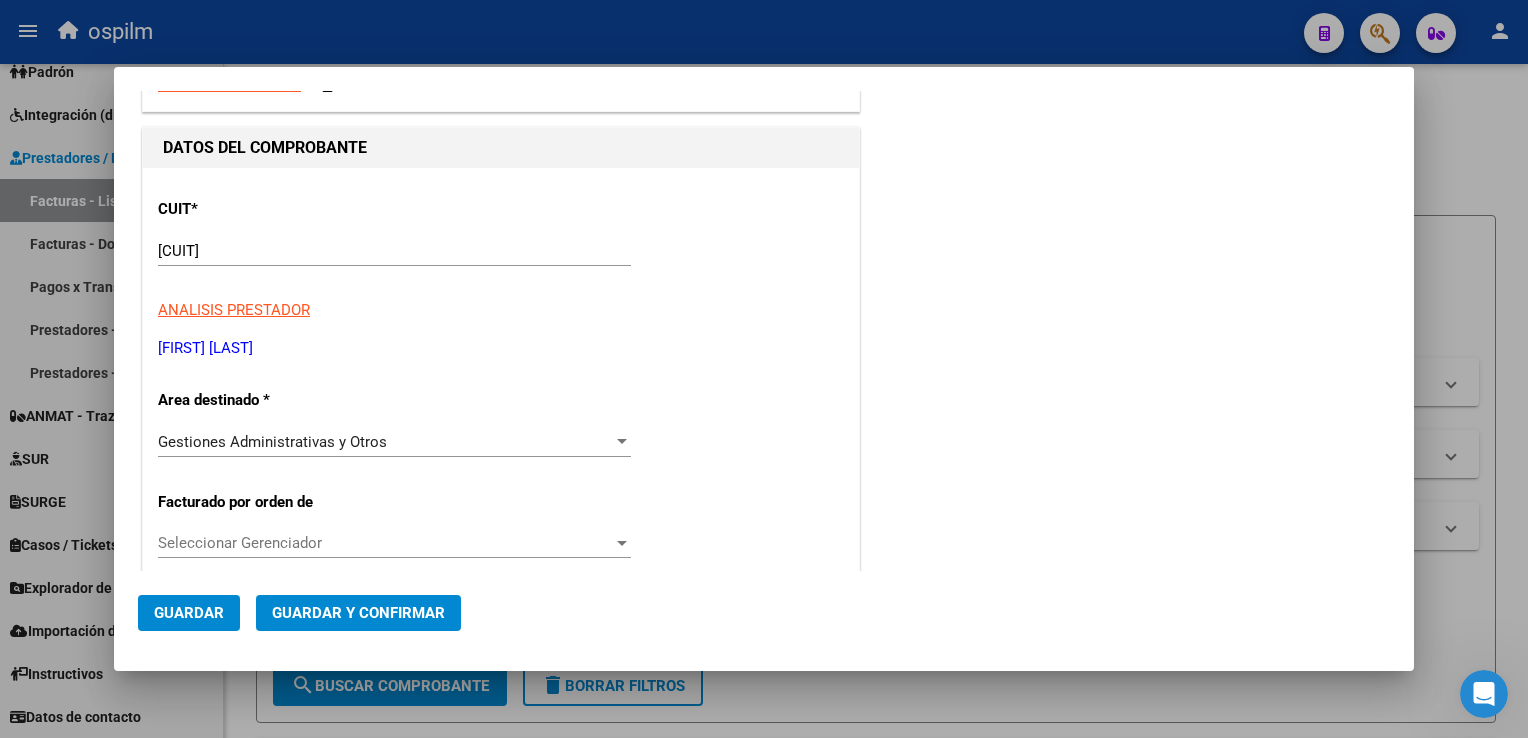 scroll, scrollTop: 300, scrollLeft: 0, axis: vertical 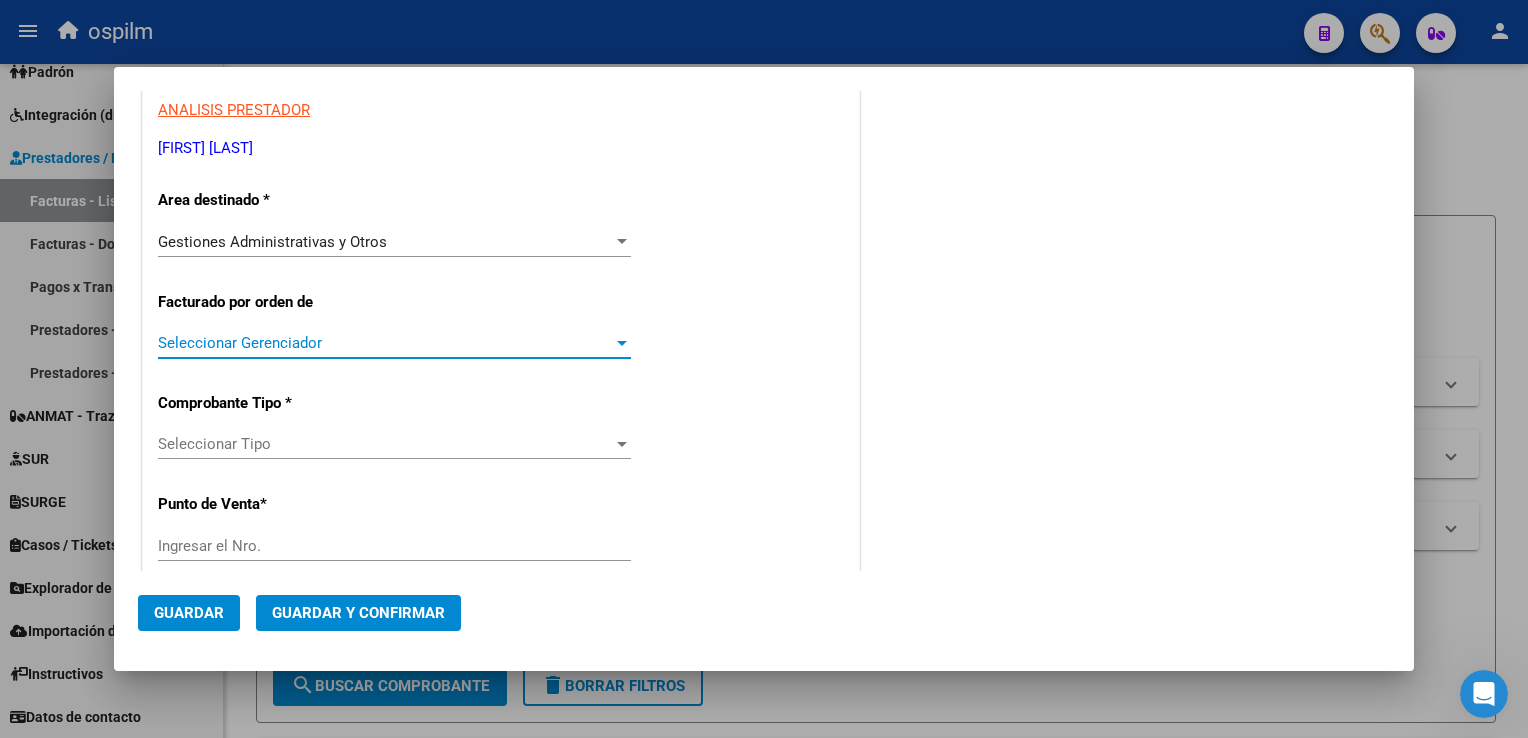 click on "Seleccionar Gerenciador" at bounding box center [385, 343] 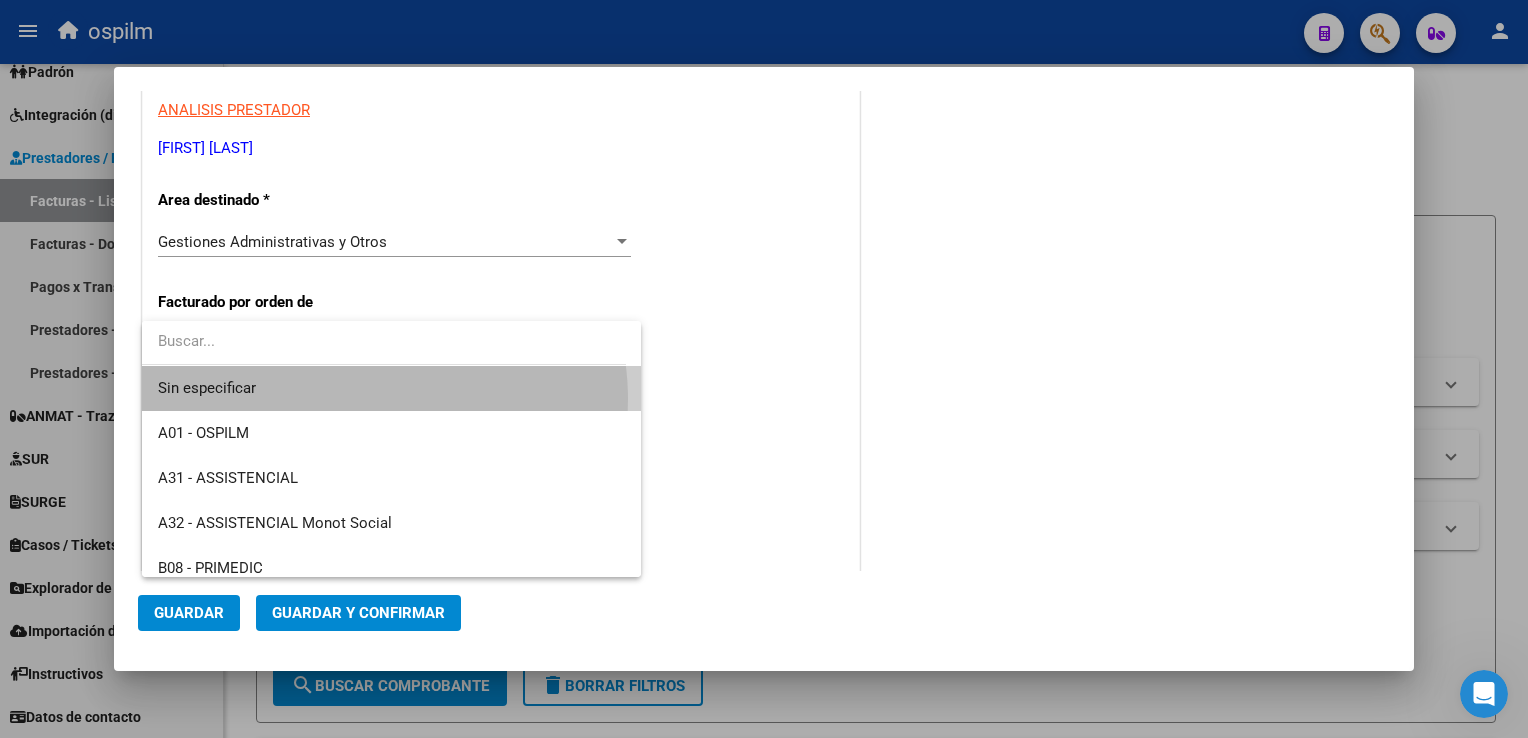 click on "Sin especificar" at bounding box center (392, 388) 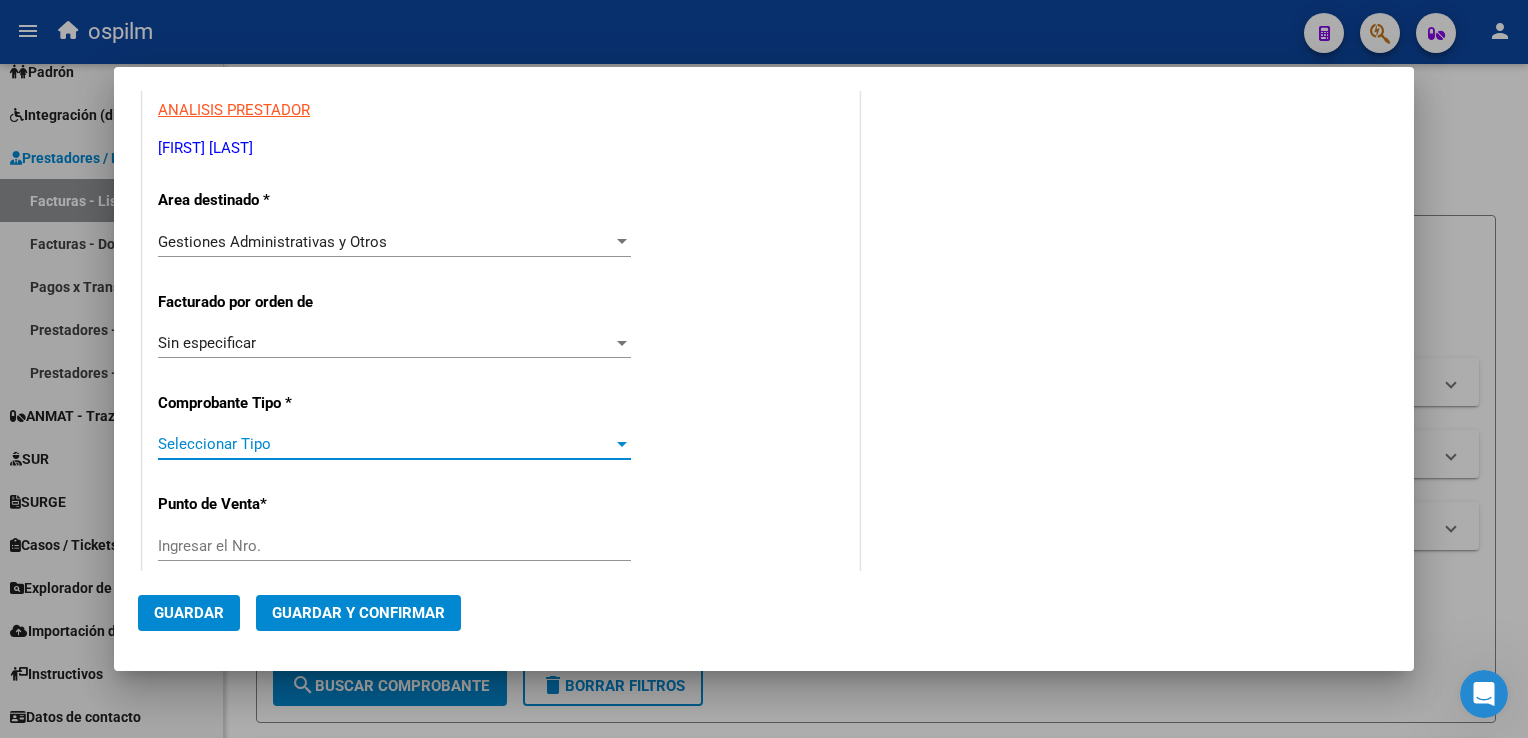 click on "Seleccionar Tipo" at bounding box center (385, 444) 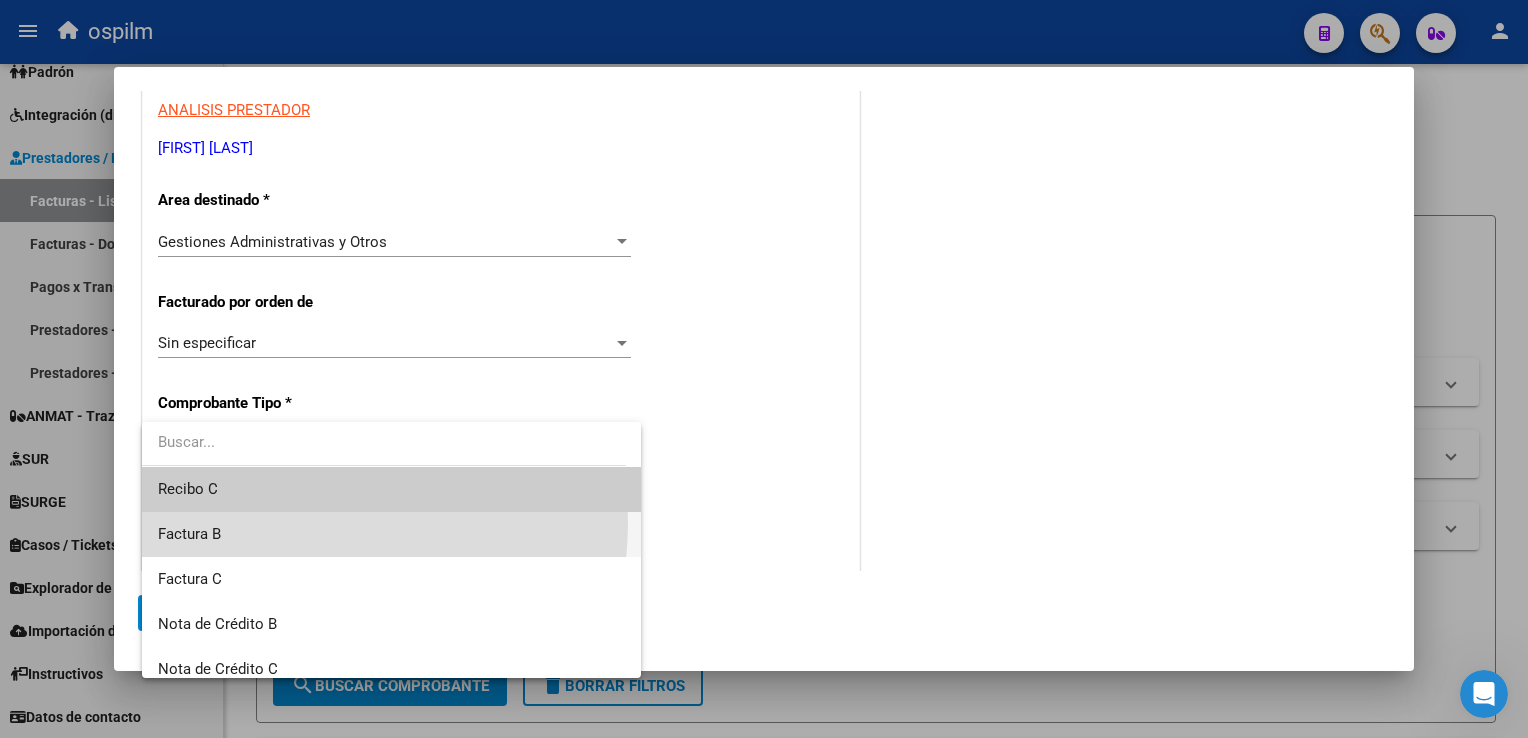 click on "Factura B" at bounding box center [392, 534] 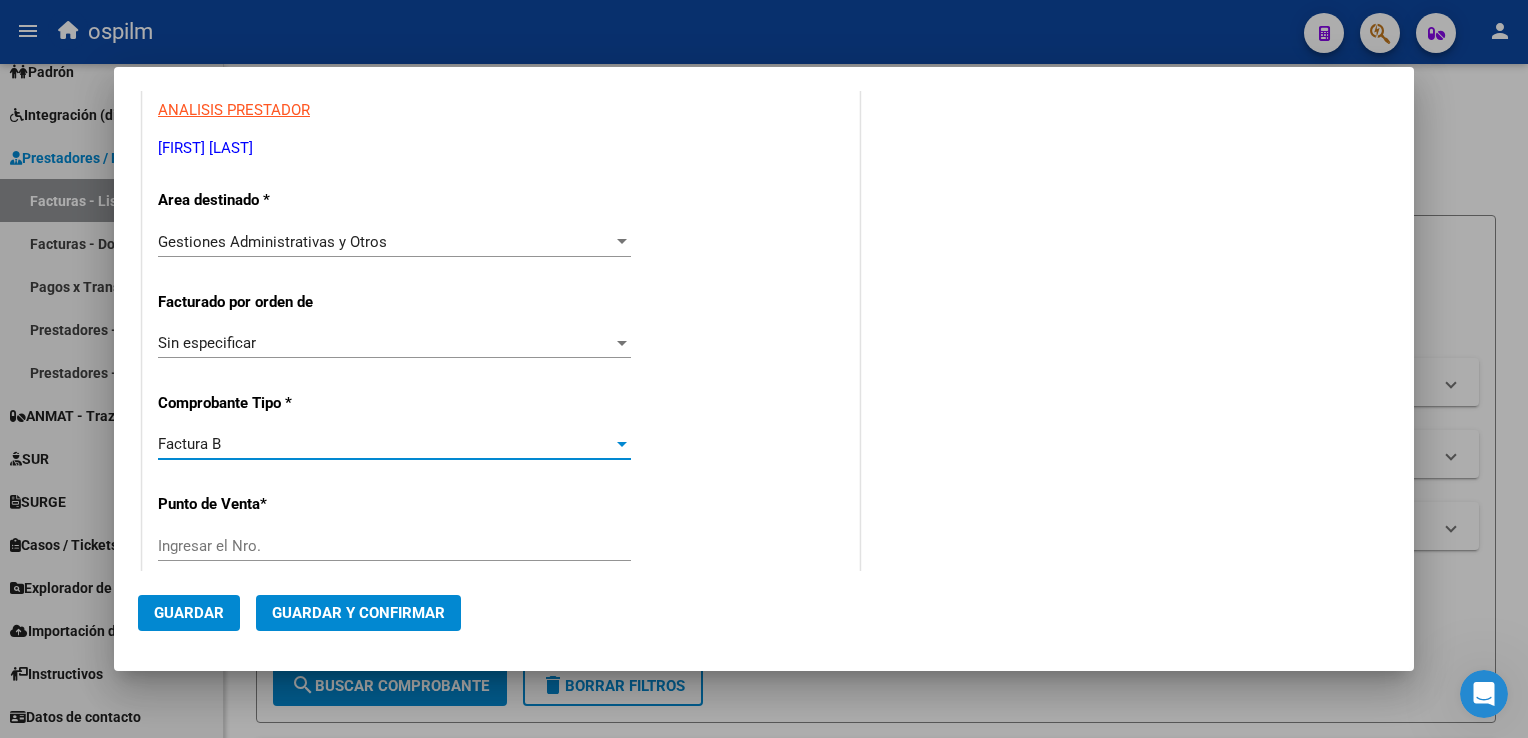 click on "Ingresar el Nro." 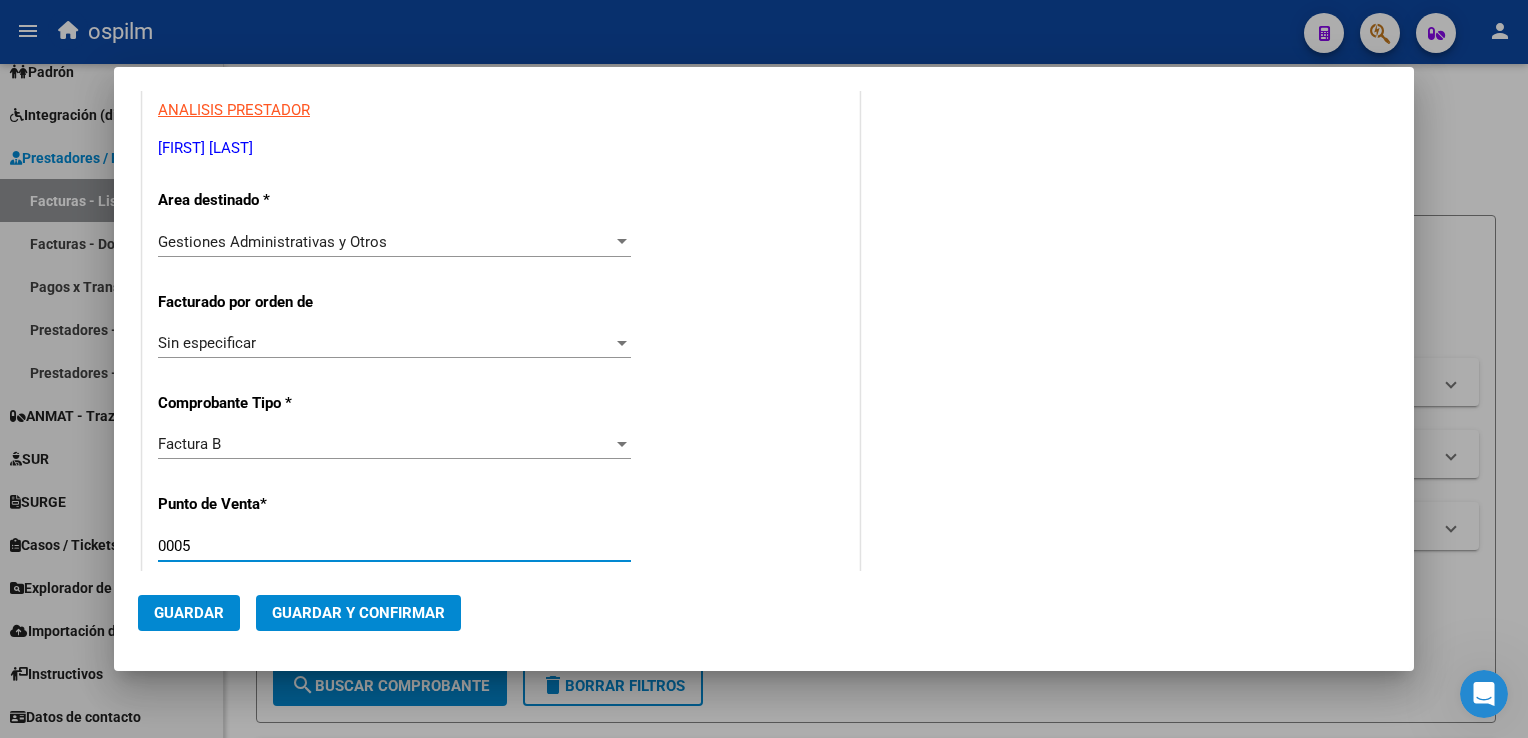 type on "0005" 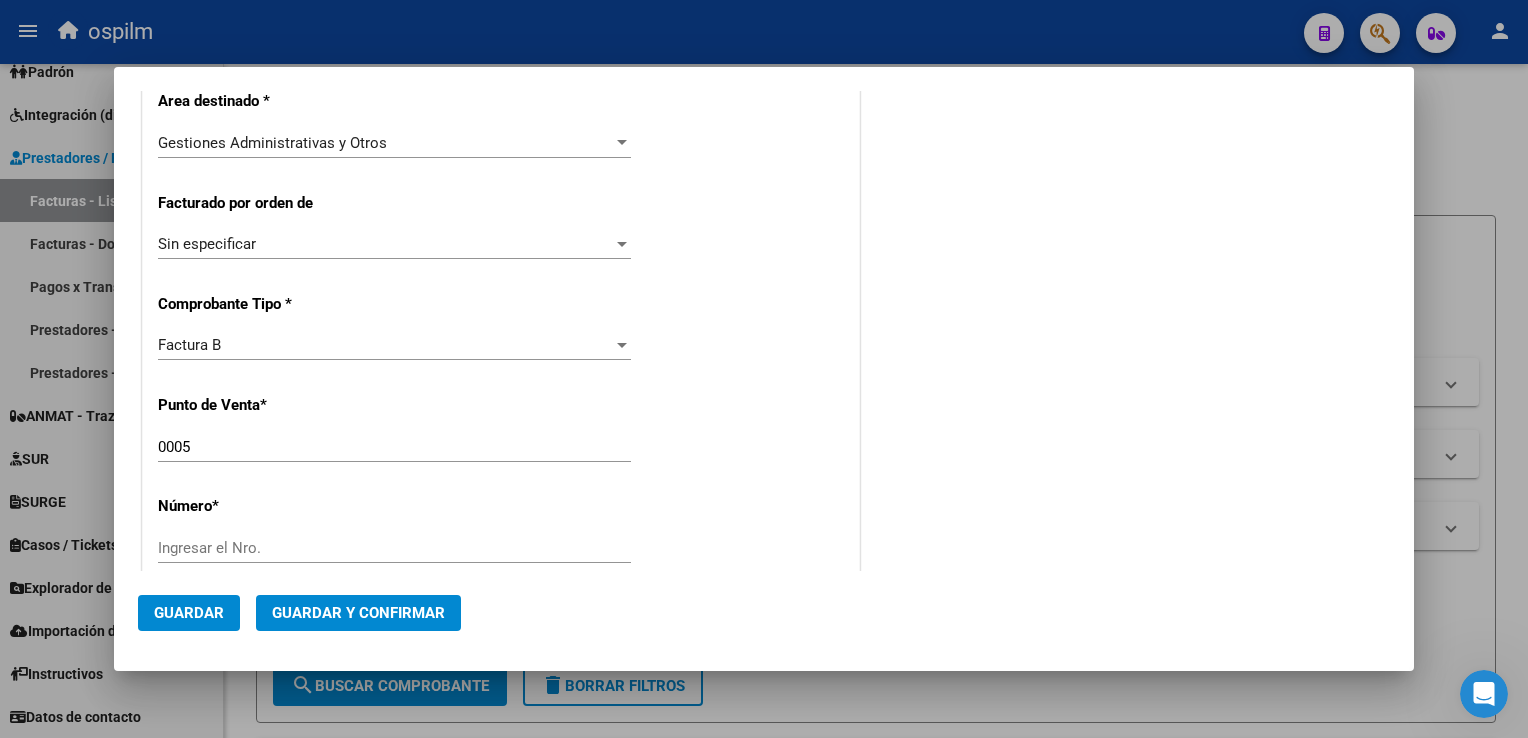 scroll, scrollTop: 400, scrollLeft: 0, axis: vertical 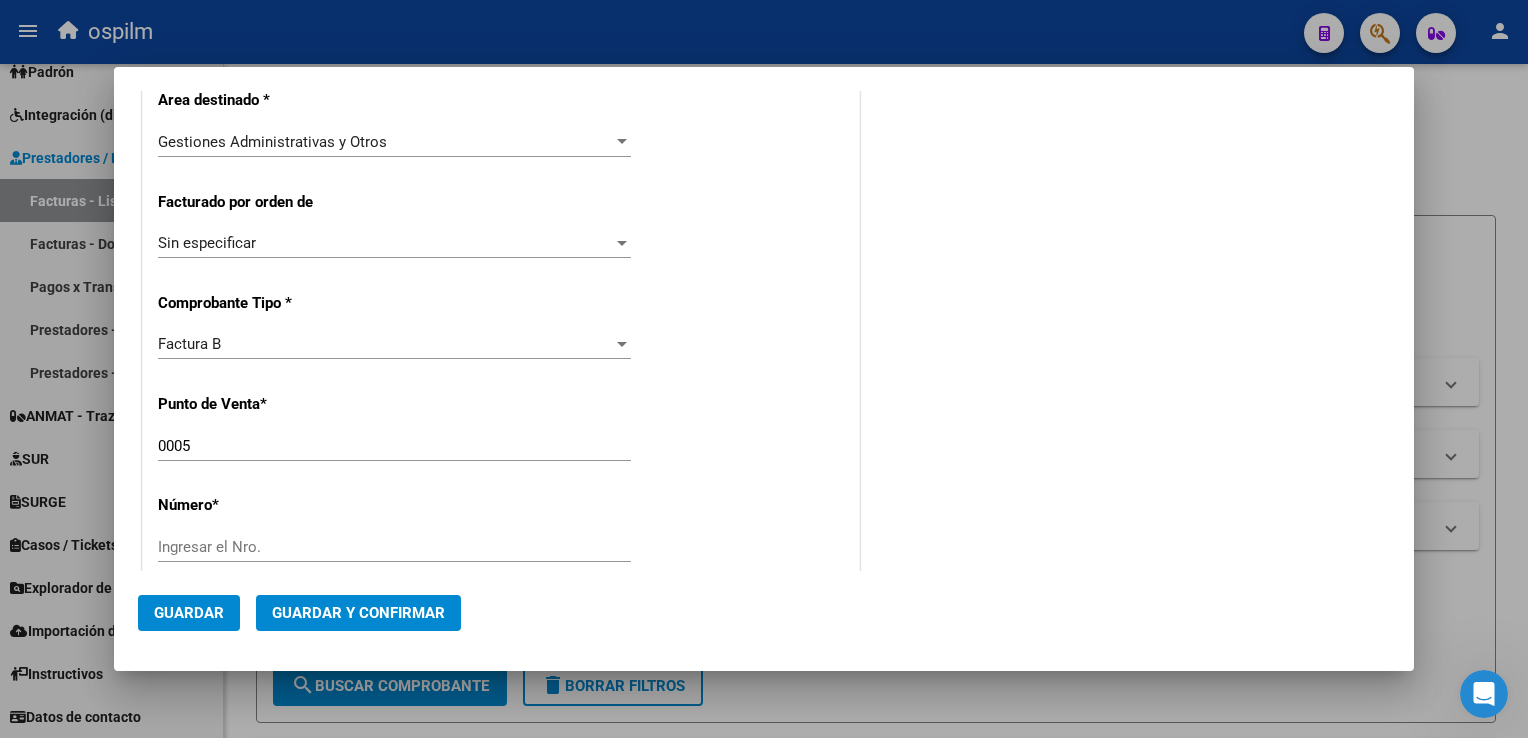 click on "Ingresar el Nro." 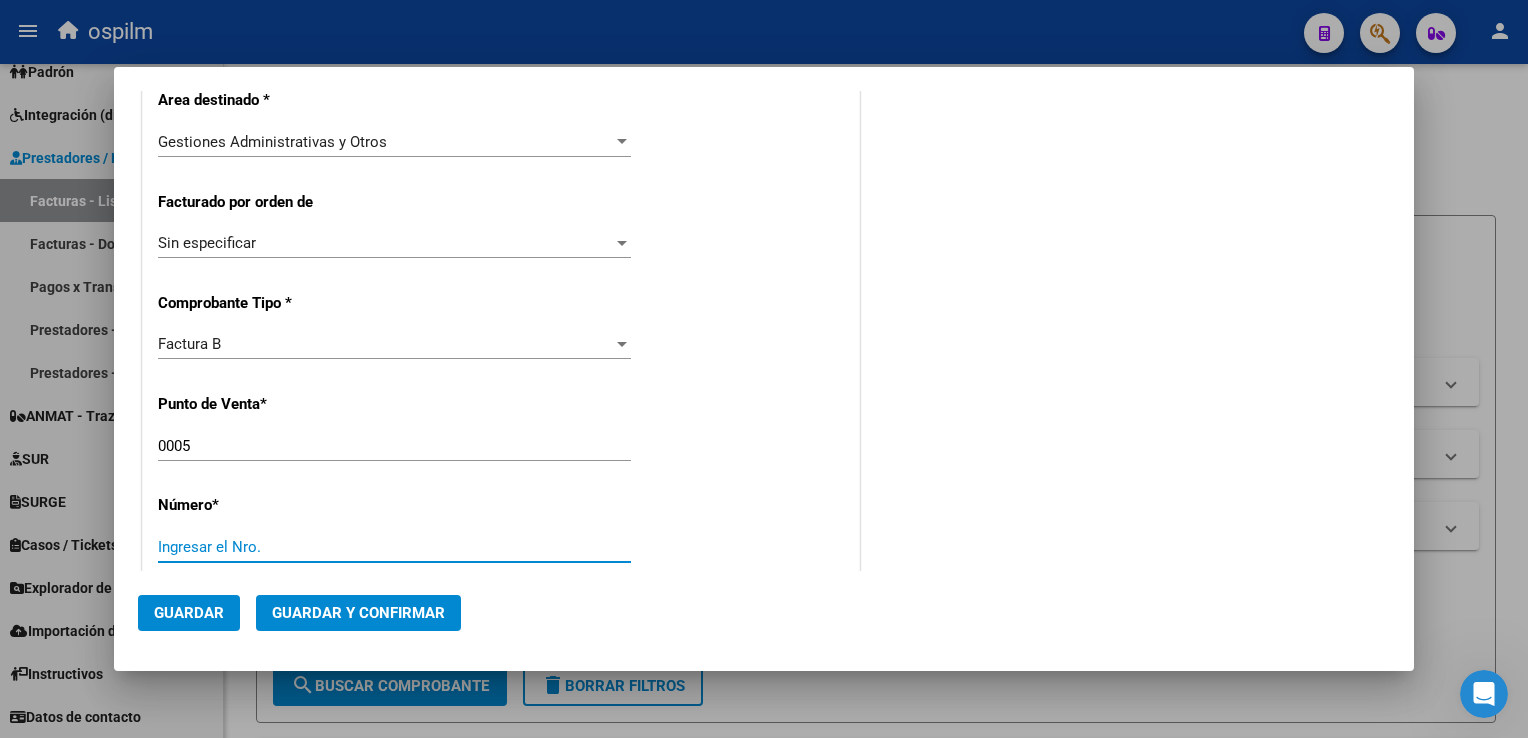 click on "Ingresar el Nro." at bounding box center (394, 547) 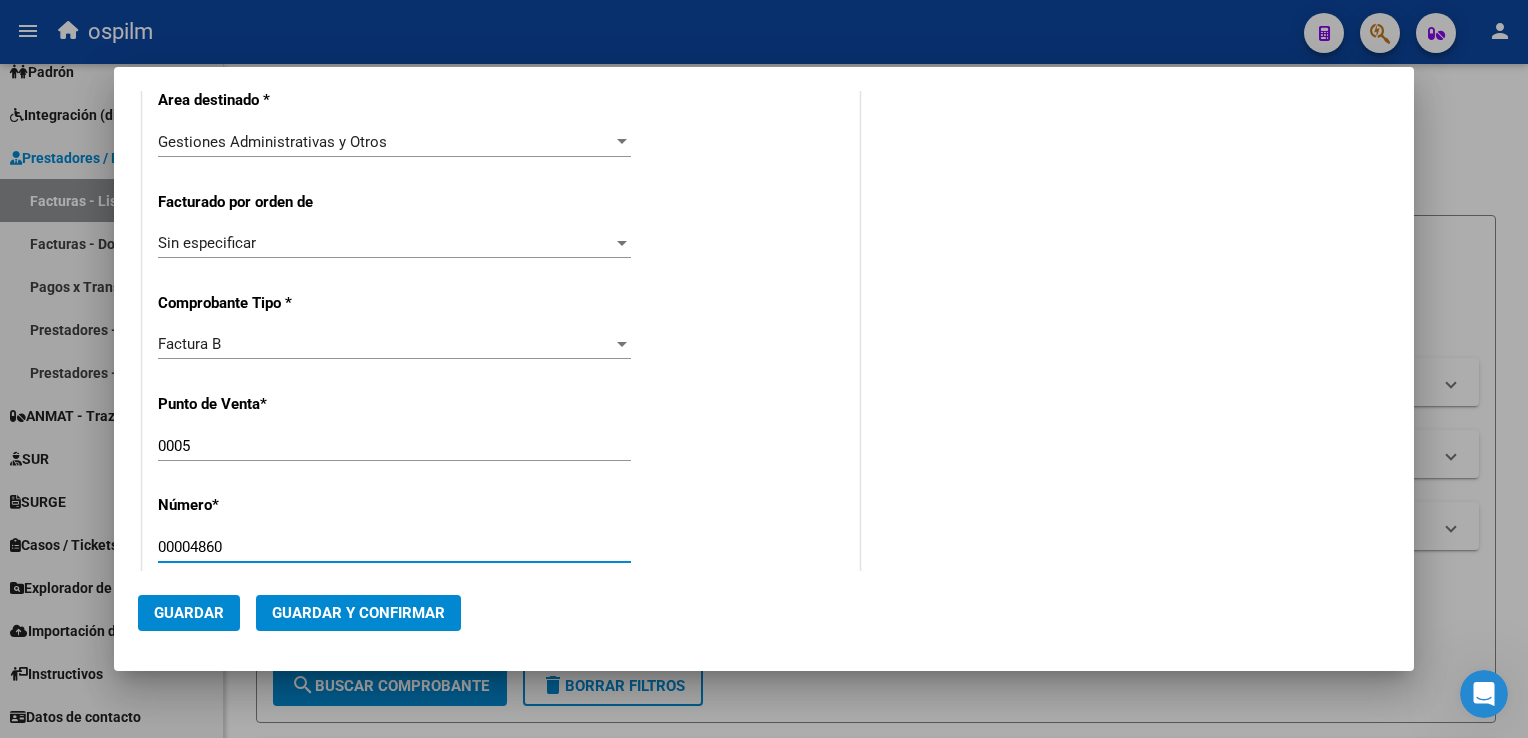 type on "00004860" 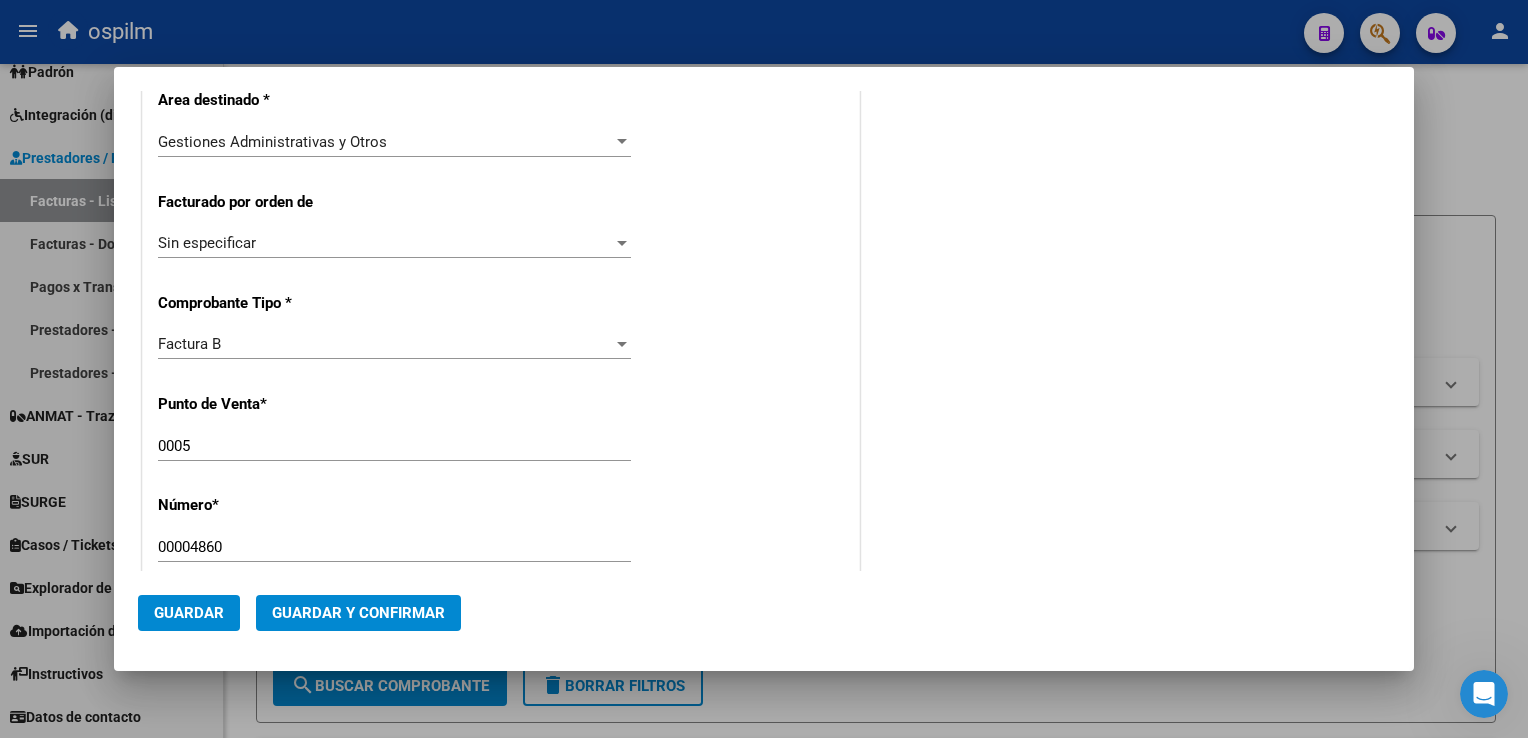 scroll, scrollTop: 600, scrollLeft: 0, axis: vertical 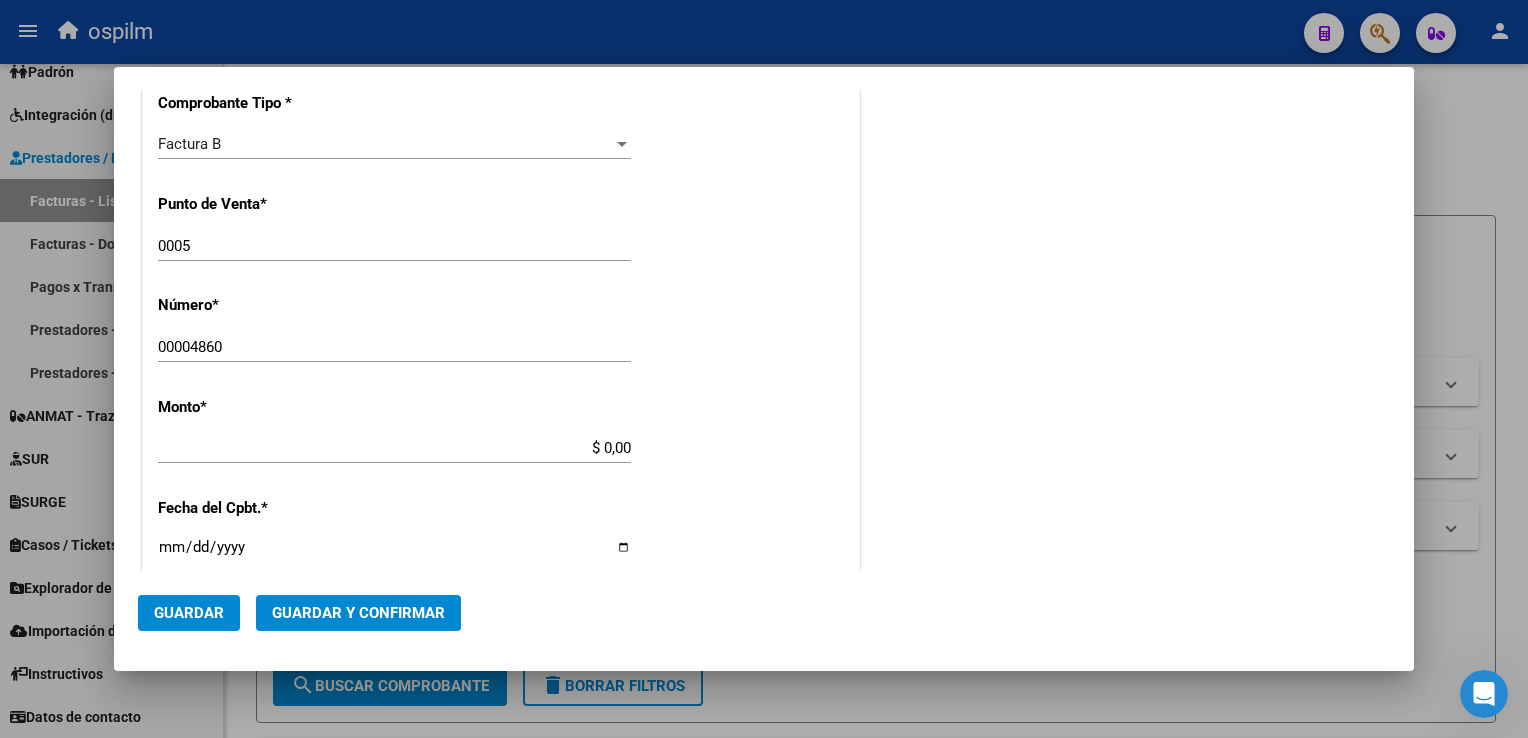 type on "$ 2.411.361,53" 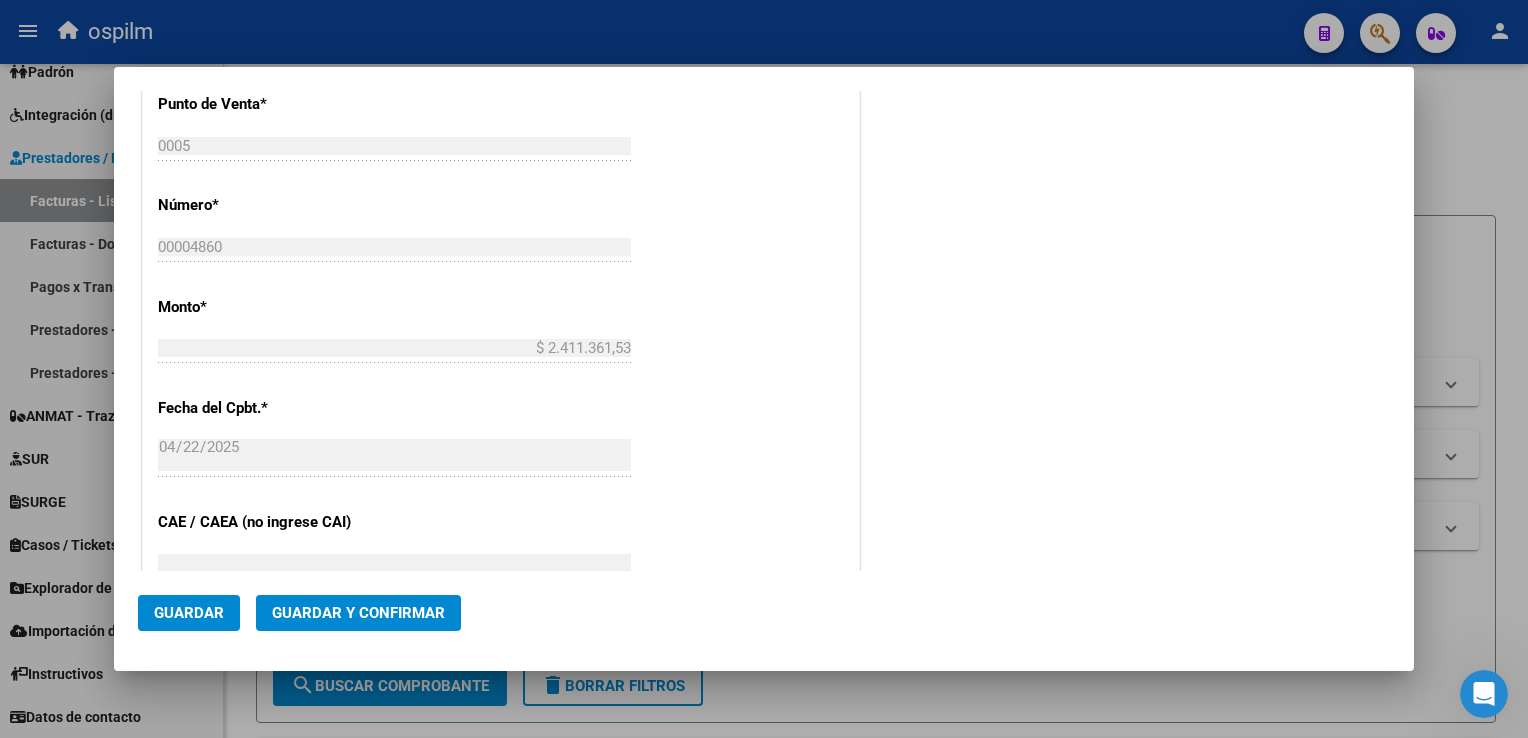scroll, scrollTop: 900, scrollLeft: 0, axis: vertical 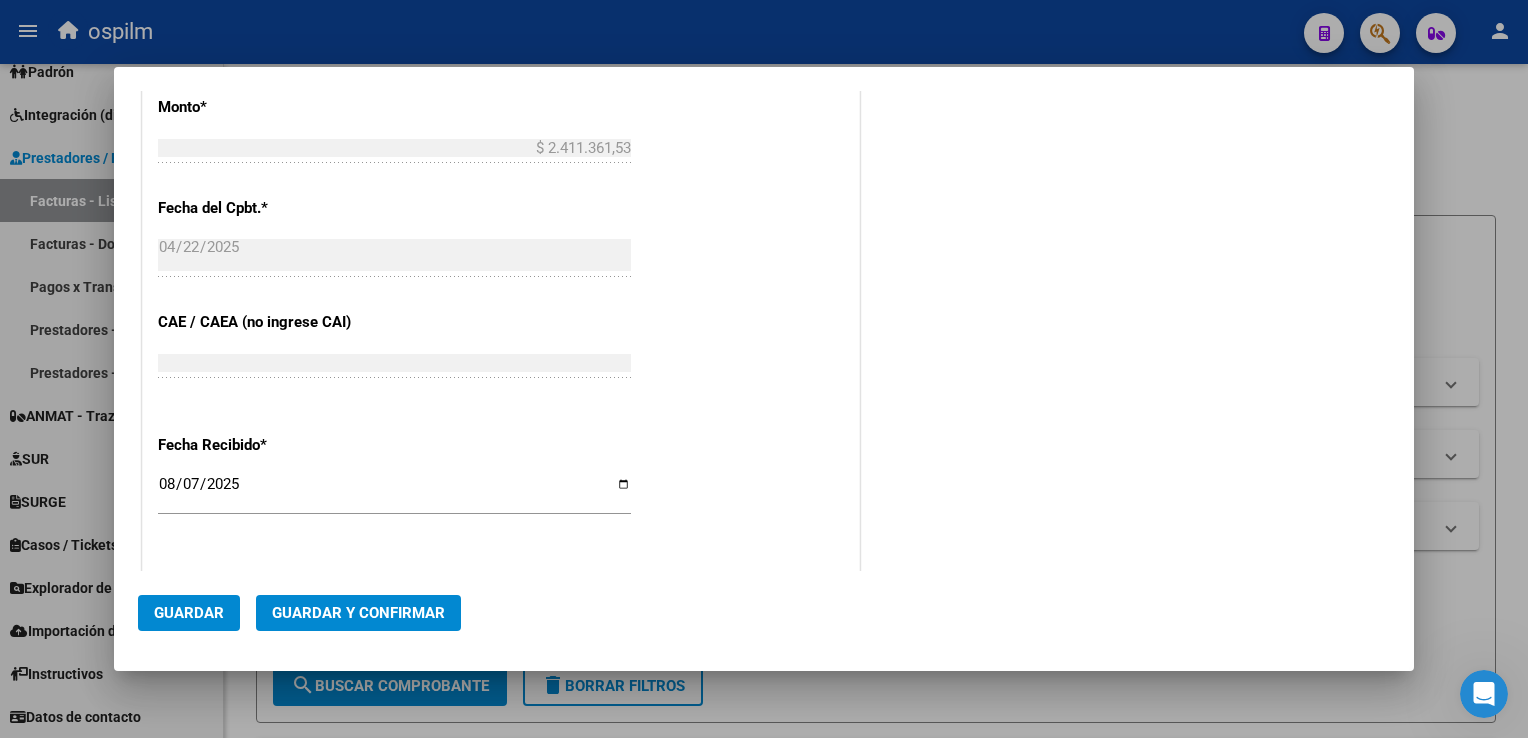 click on "2025-08-07" at bounding box center (394, 492) 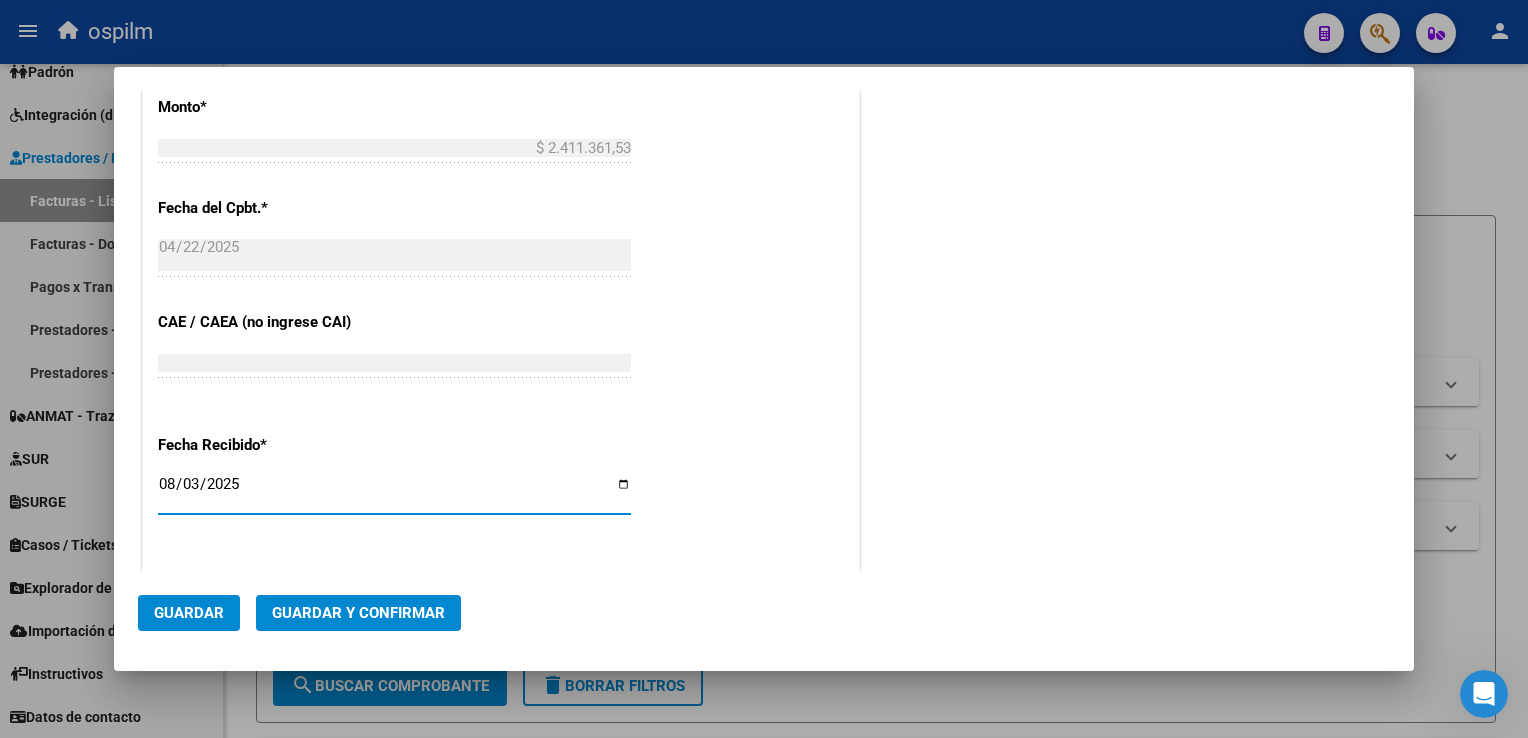 type on "2025-08-31" 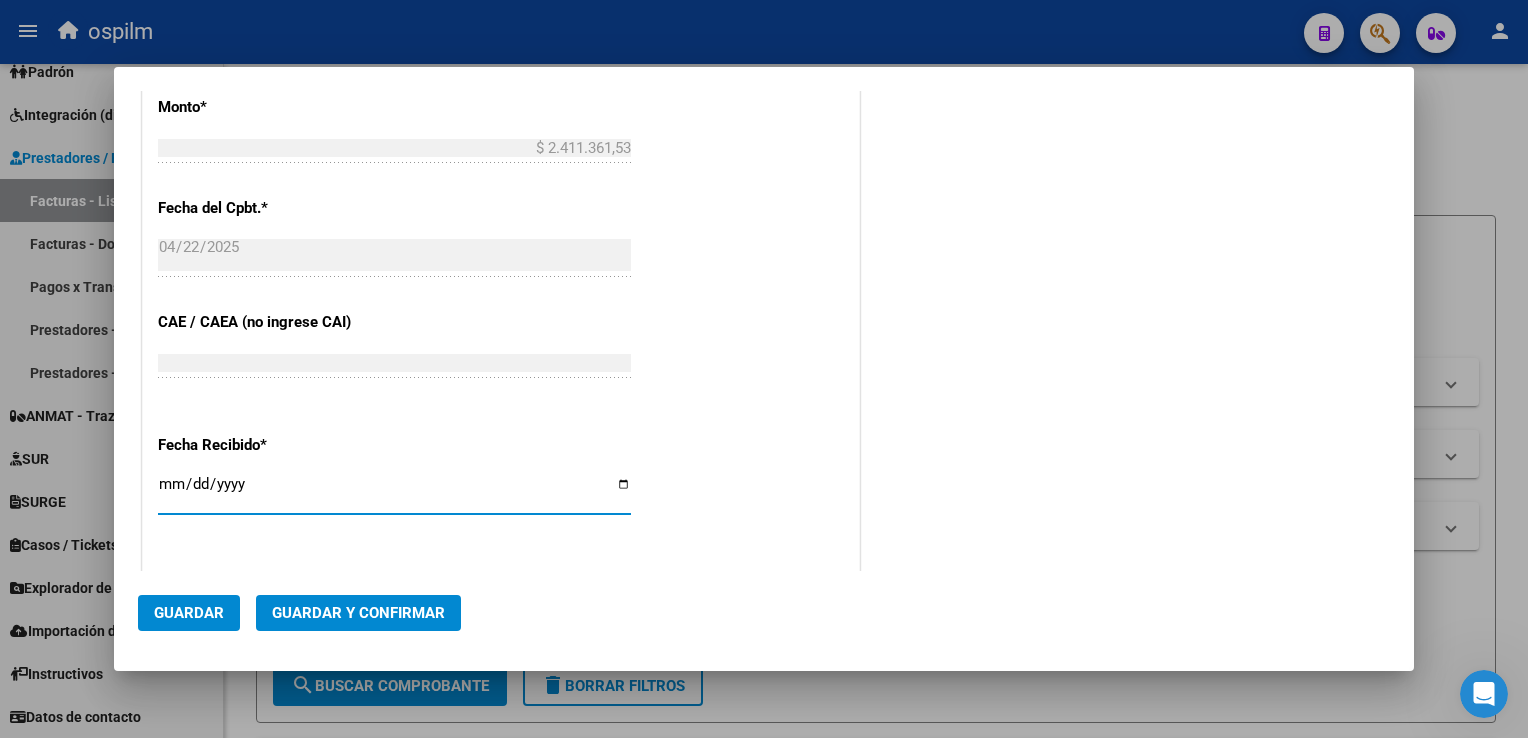 type on "2025-07-31" 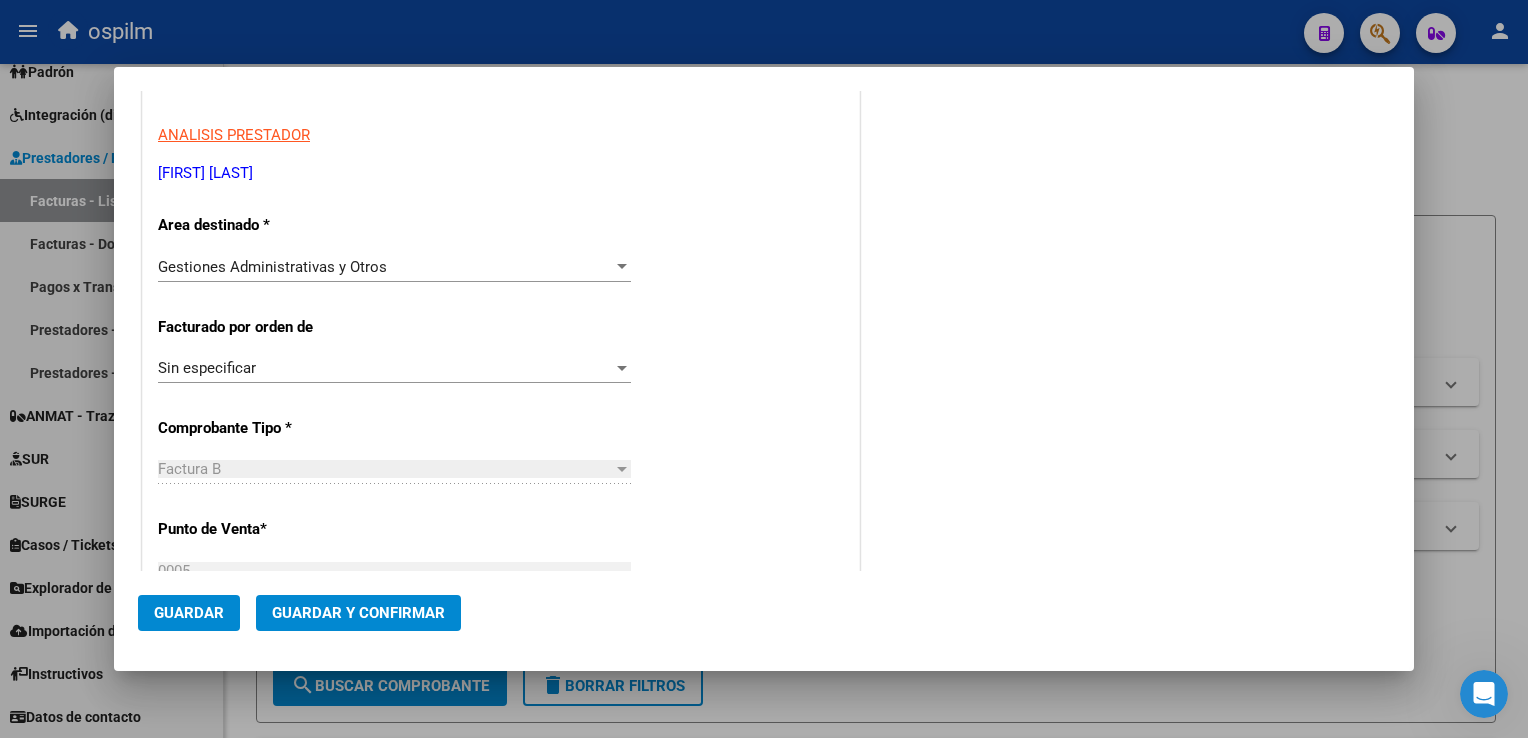 scroll, scrollTop: 200, scrollLeft: 0, axis: vertical 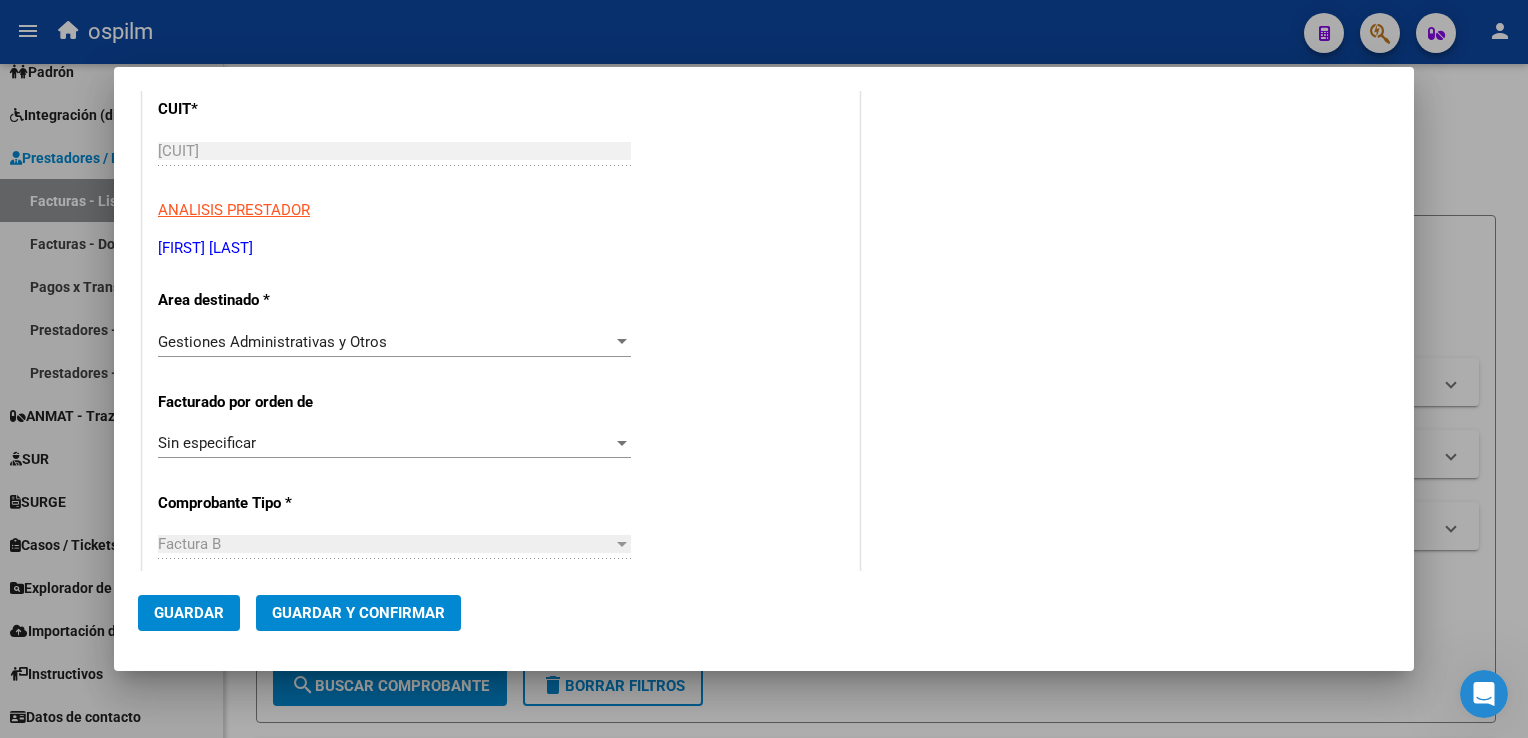 click on "Gestiones Administrativas y Otros" at bounding box center [272, 342] 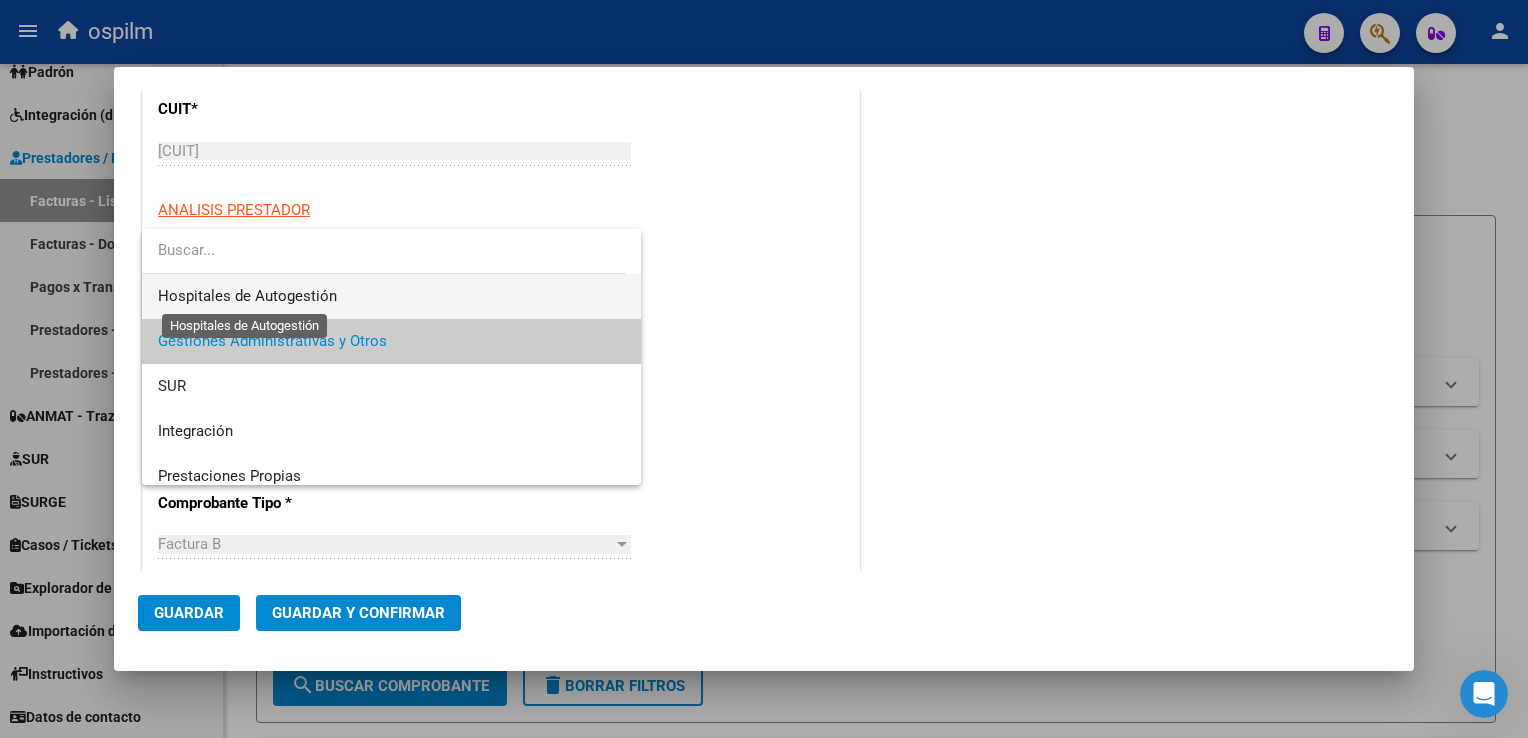 click on "Hospitales de Autogestión" at bounding box center (247, 296) 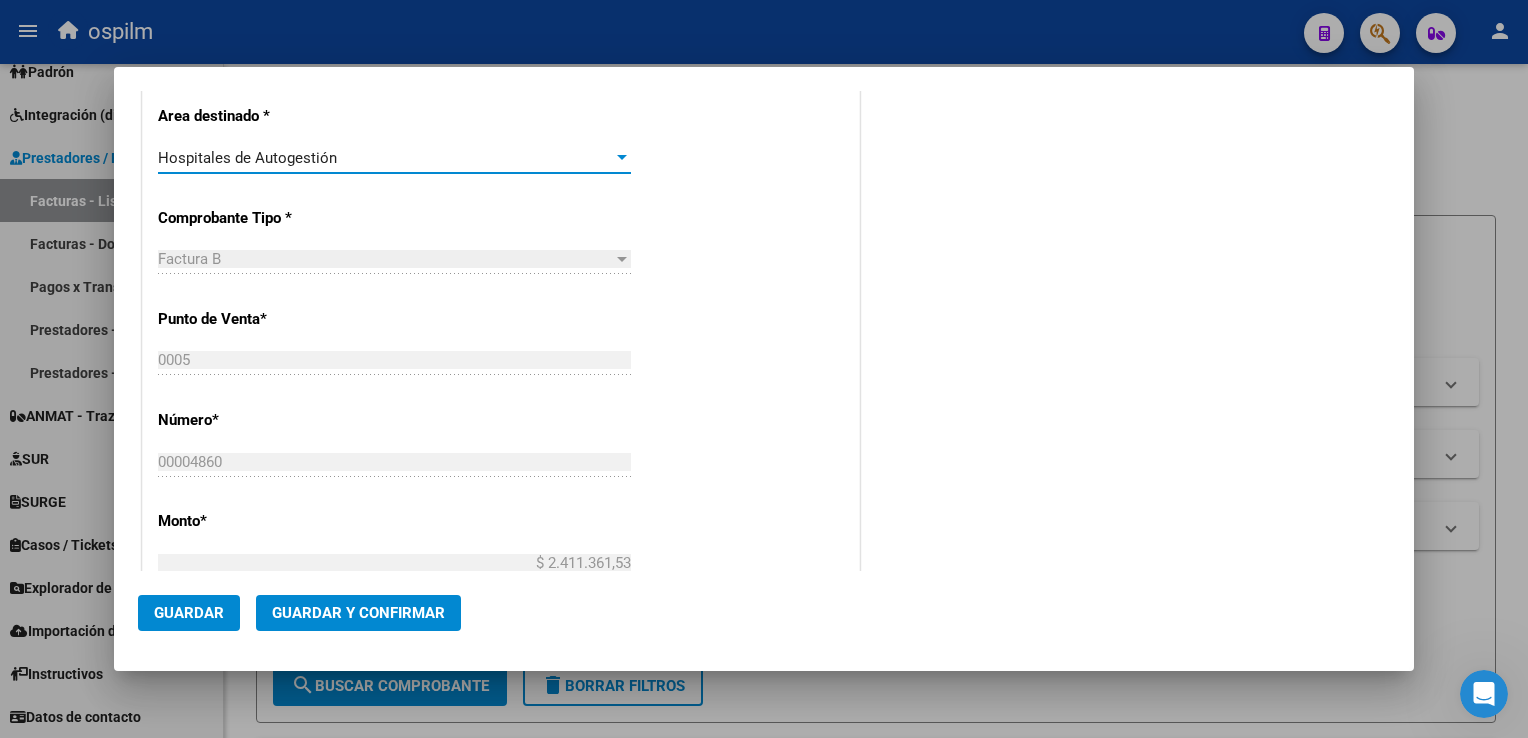 scroll, scrollTop: 500, scrollLeft: 0, axis: vertical 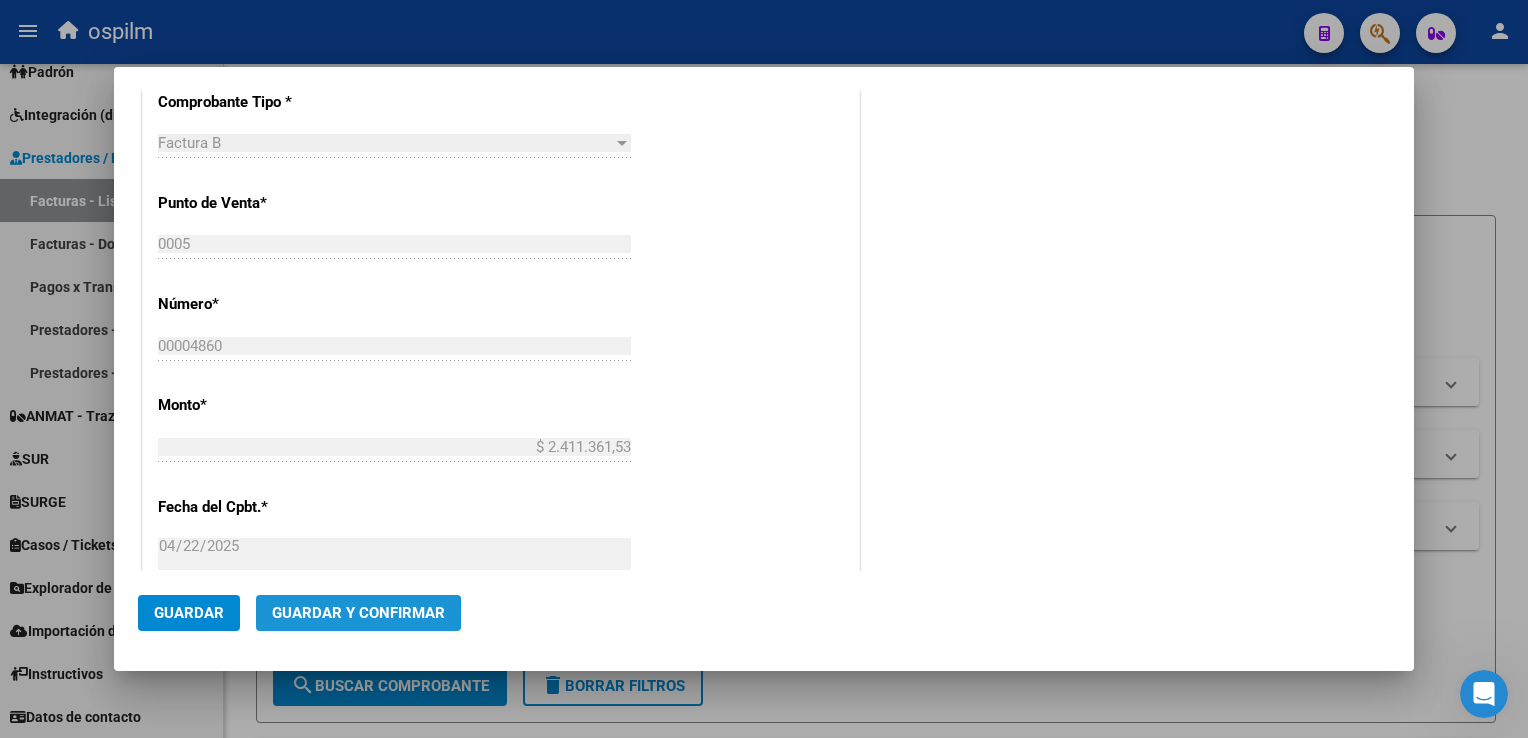 click on "Guardar y Confirmar" 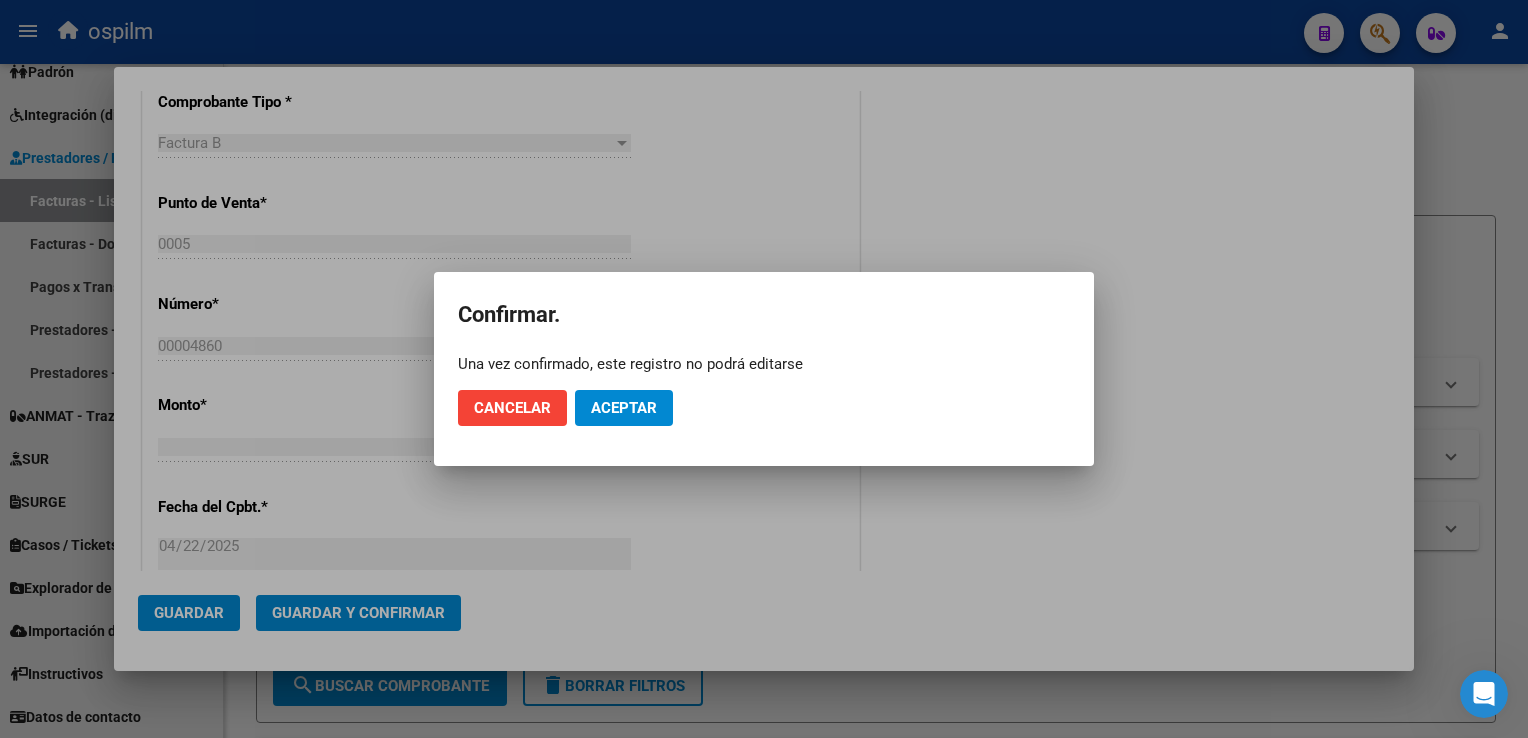 drag, startPoint x: 678, startPoint y: 425, endPoint x: 645, endPoint y: 418, distance: 33.734257 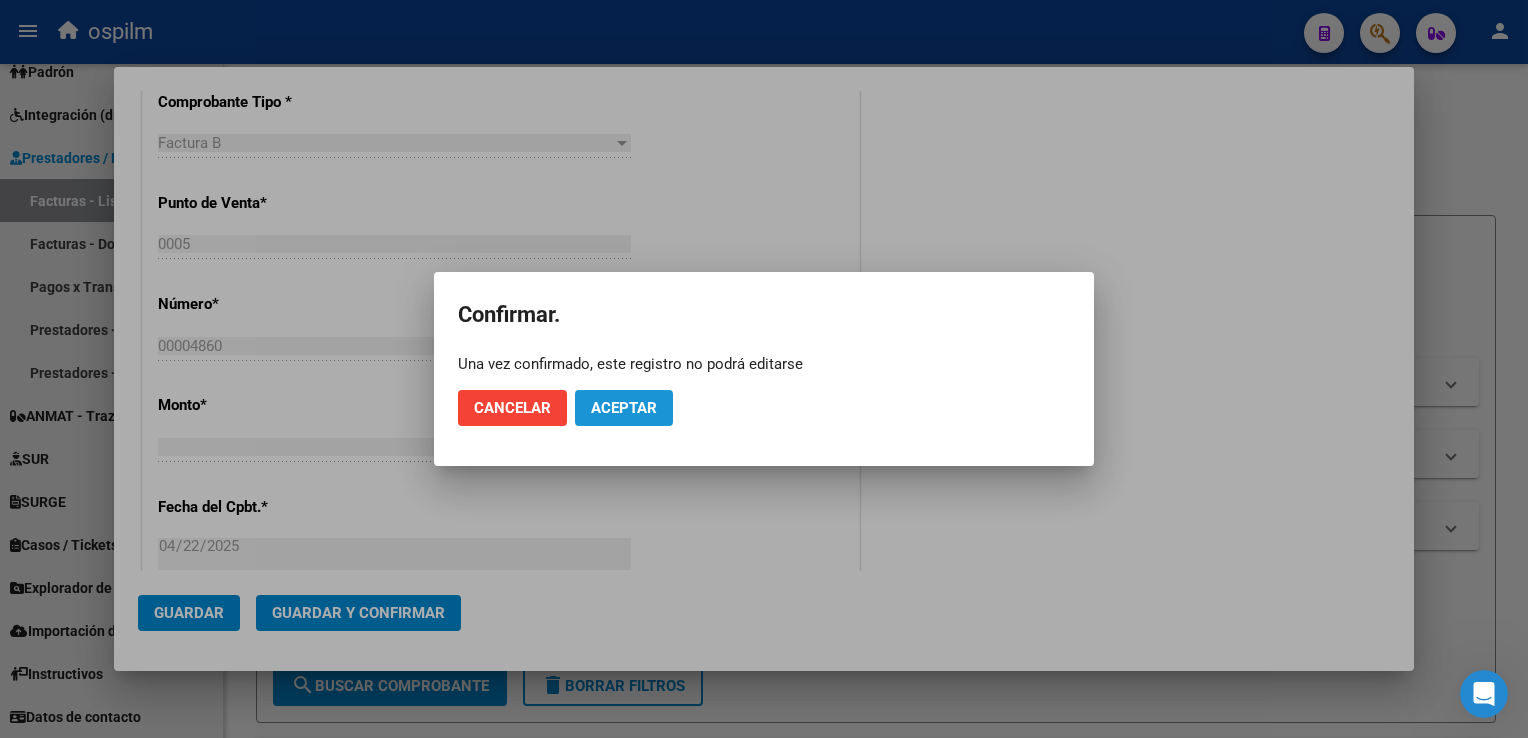 click on "Aceptar" 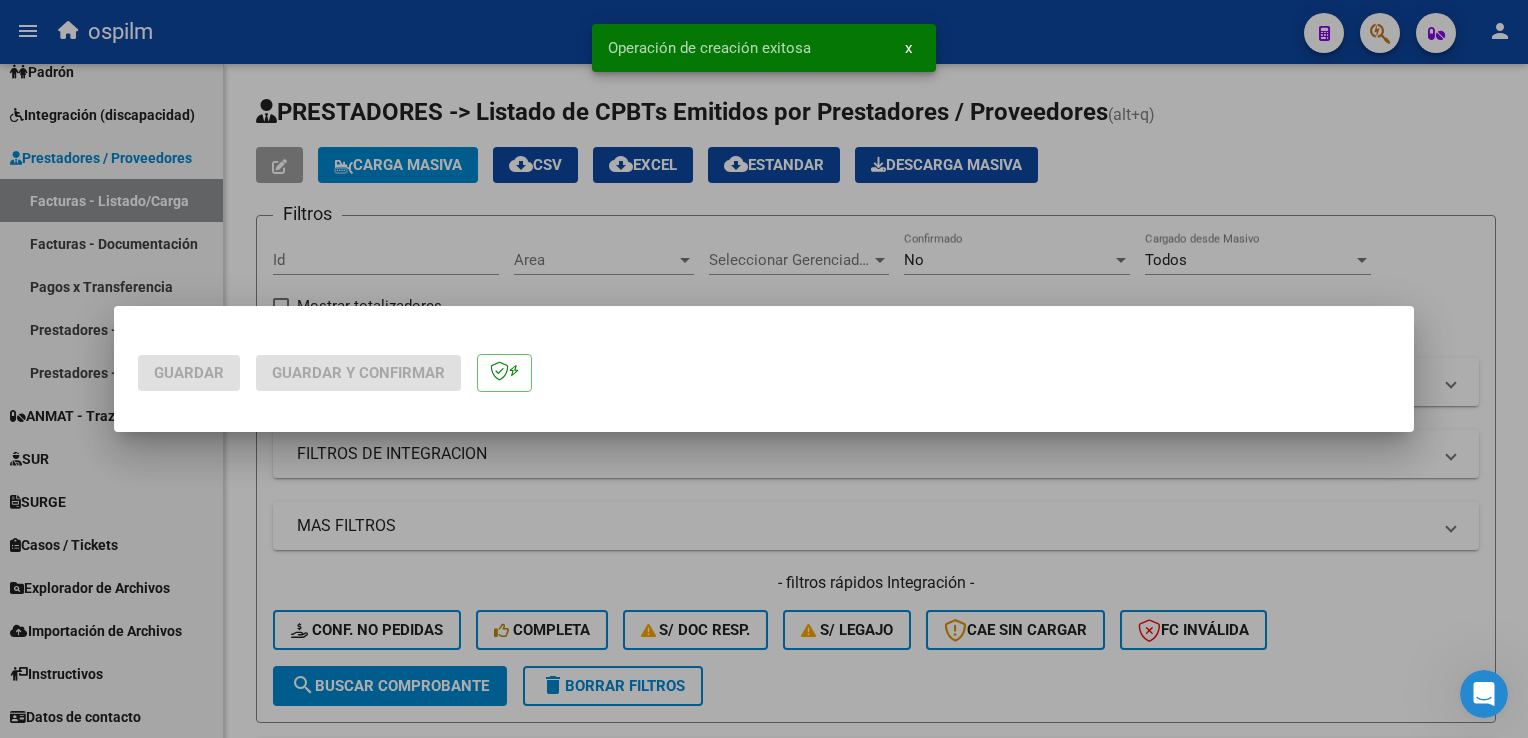 scroll, scrollTop: 0, scrollLeft: 0, axis: both 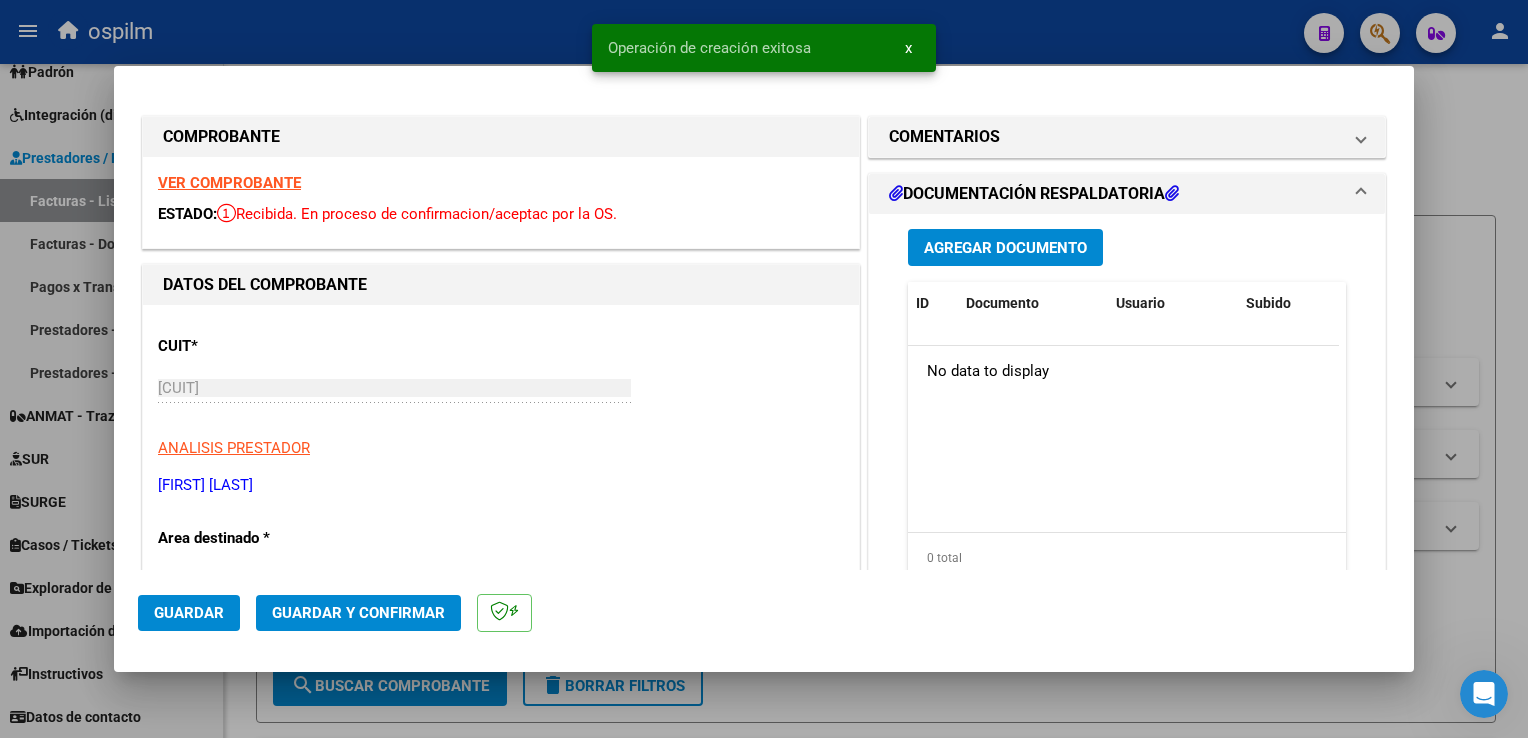 click at bounding box center [764, 369] 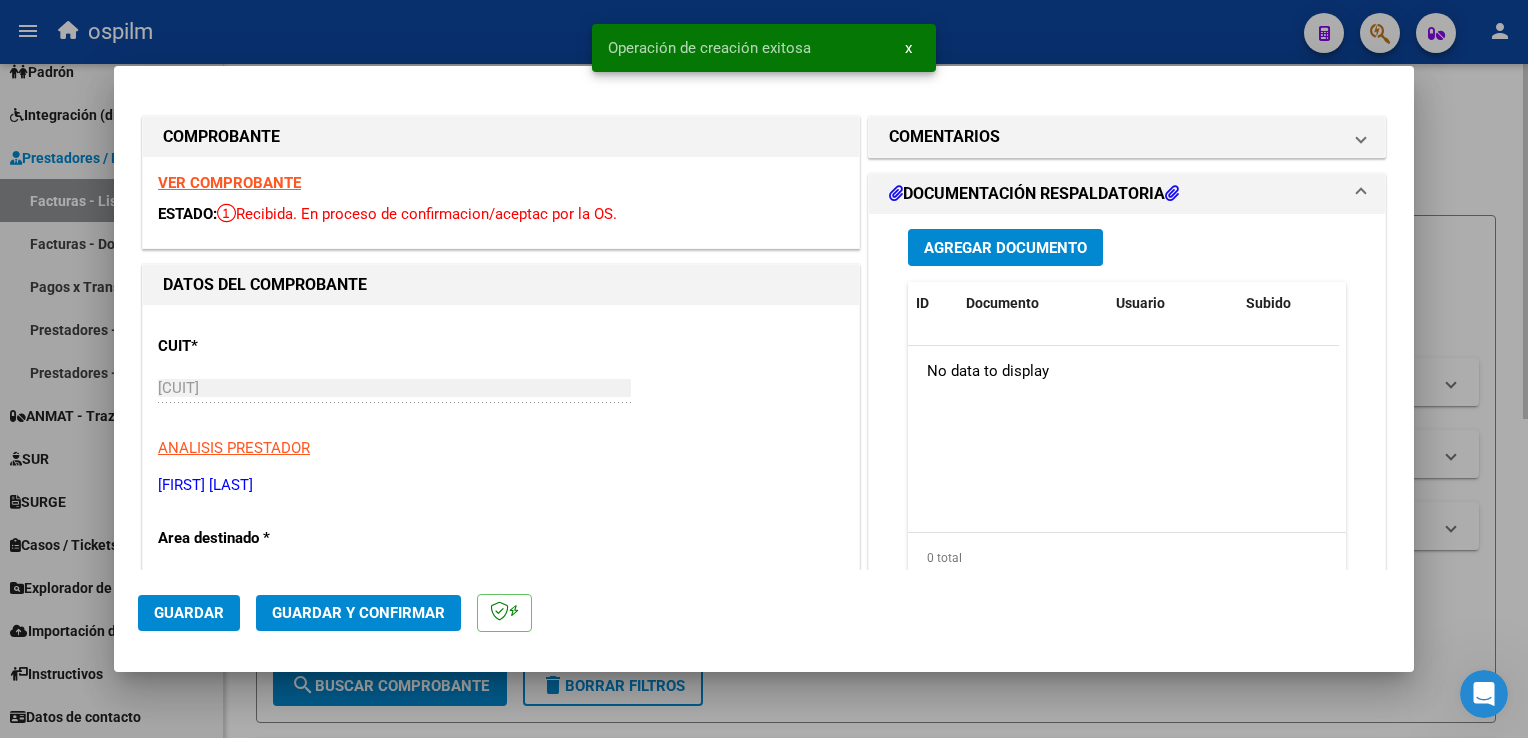 type 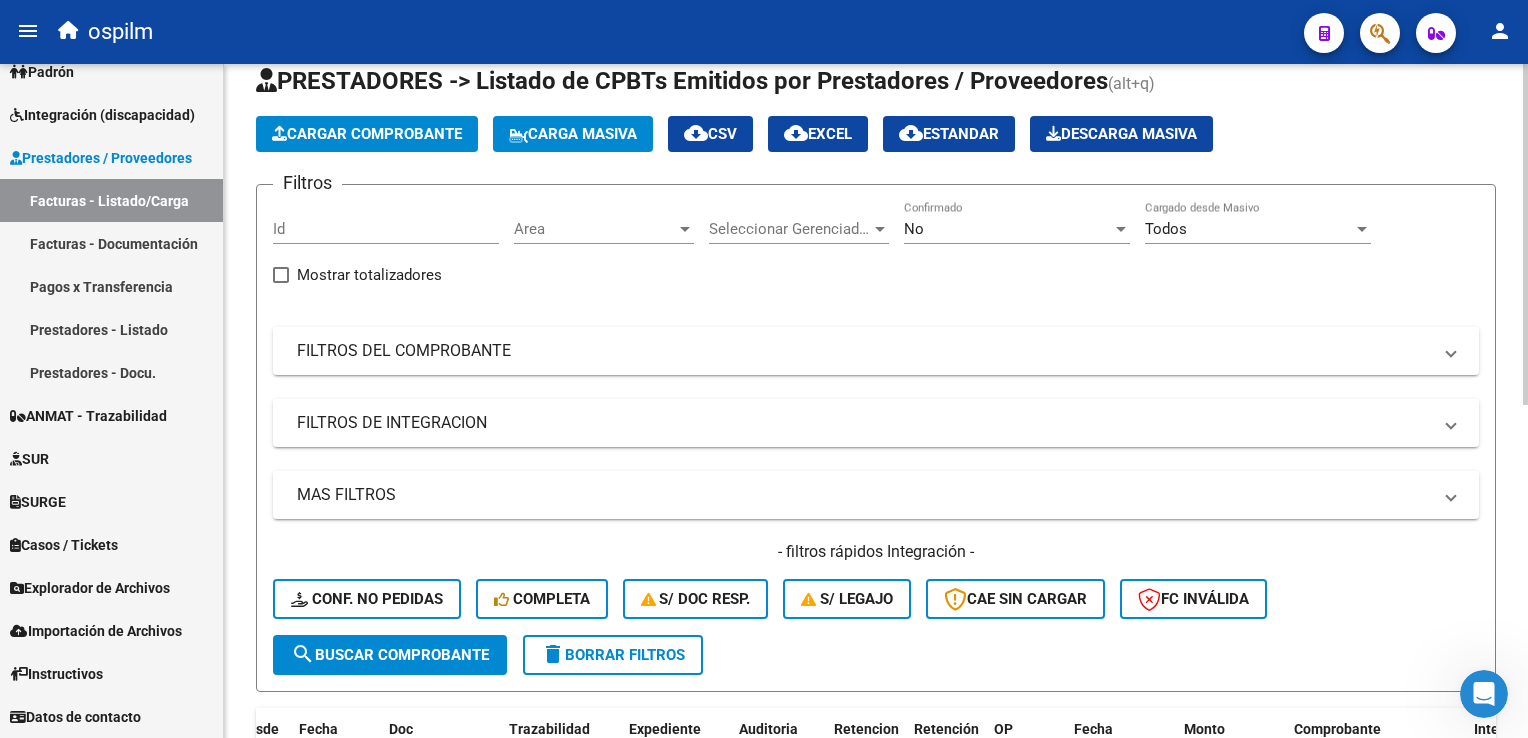 scroll, scrollTop: 0, scrollLeft: 0, axis: both 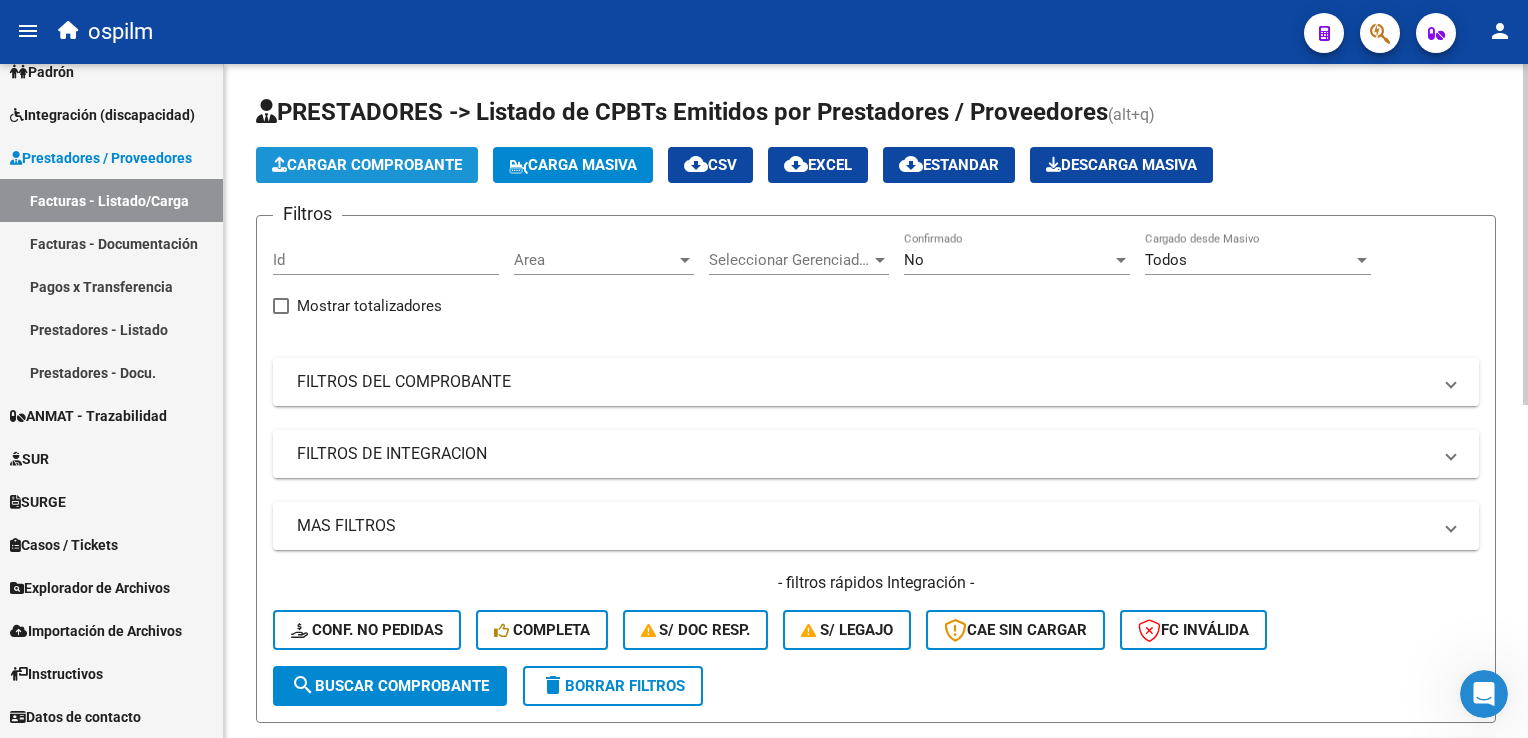 click on "Cargar Comprobante" 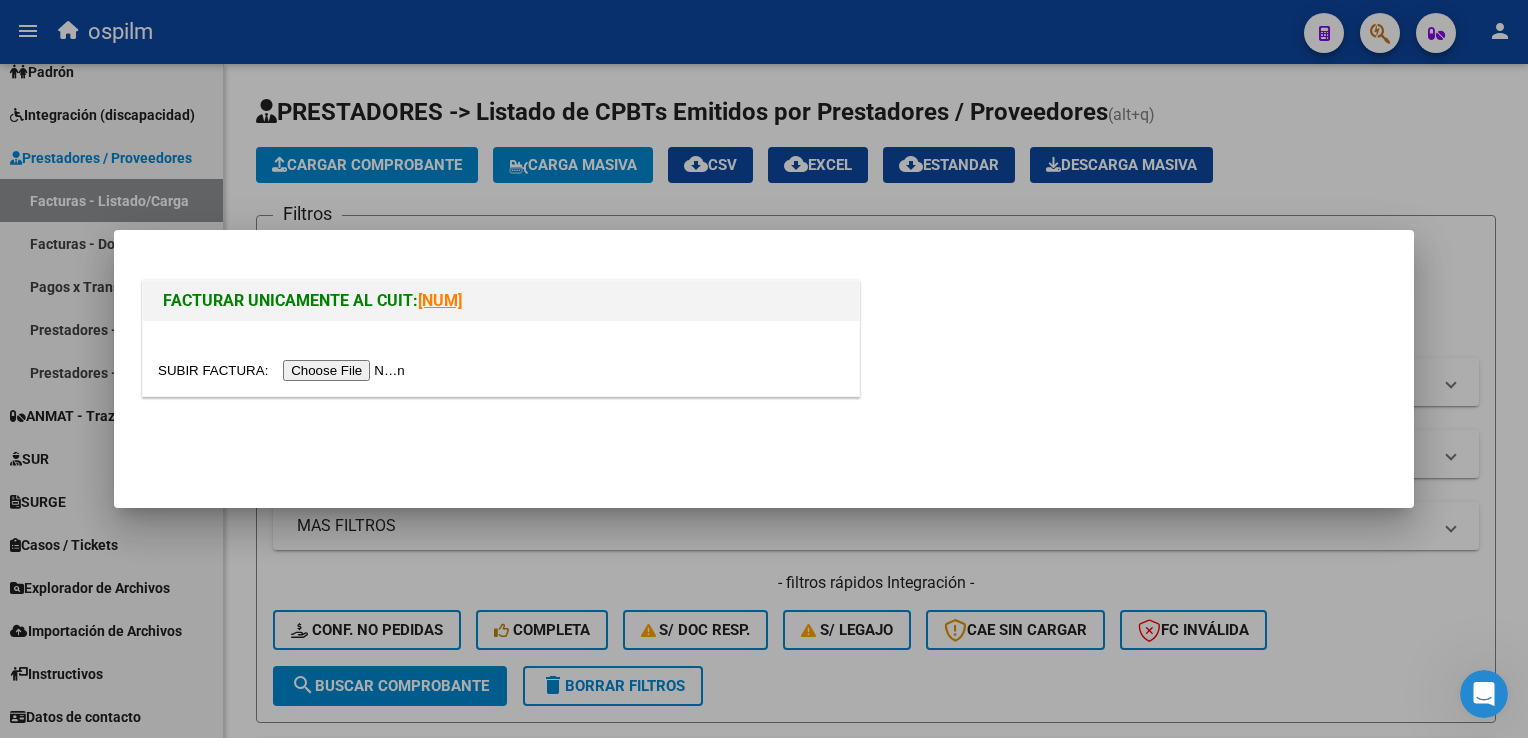 click at bounding box center (284, 370) 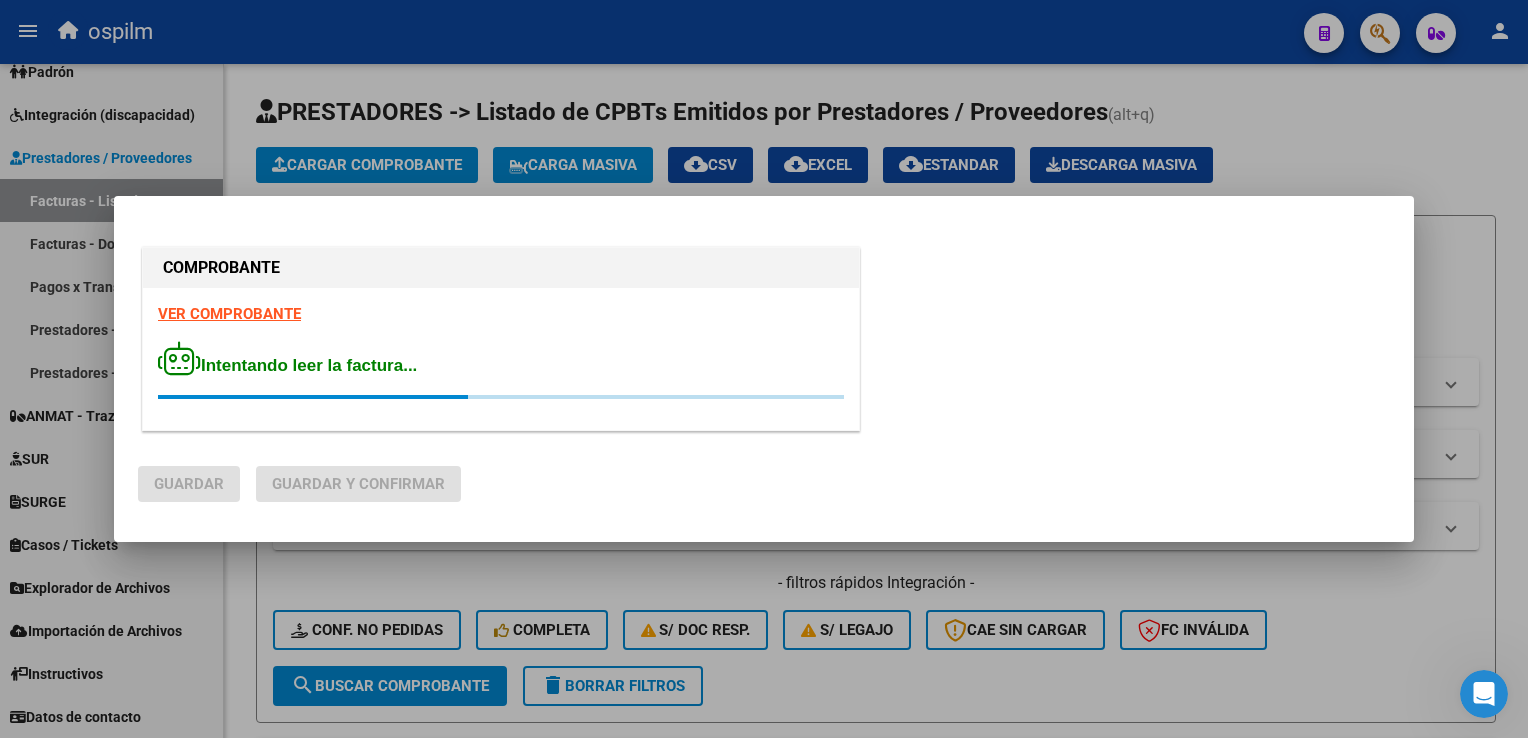 click on "VER COMPROBANTE" at bounding box center [229, 314] 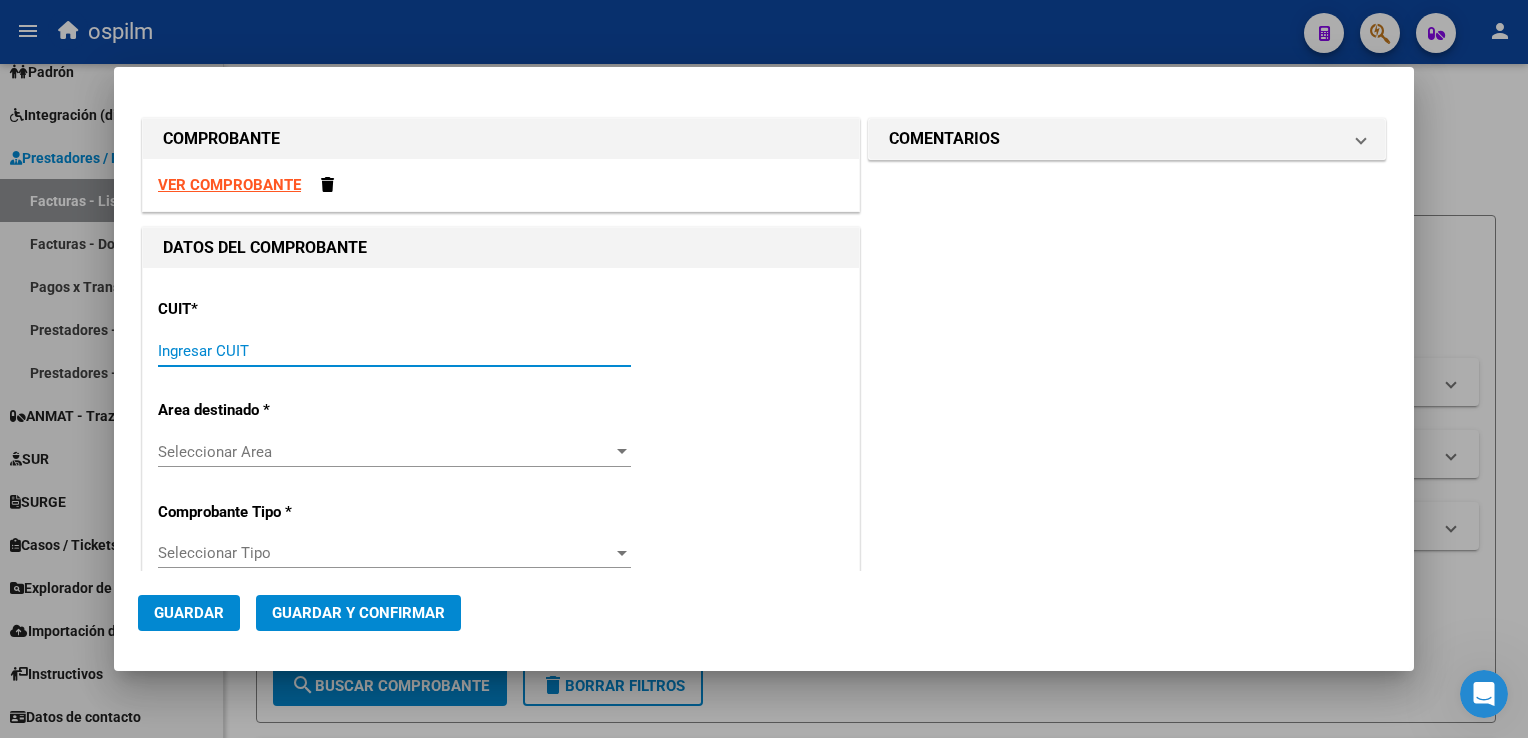 click on "Ingresar CUIT" at bounding box center (394, 351) 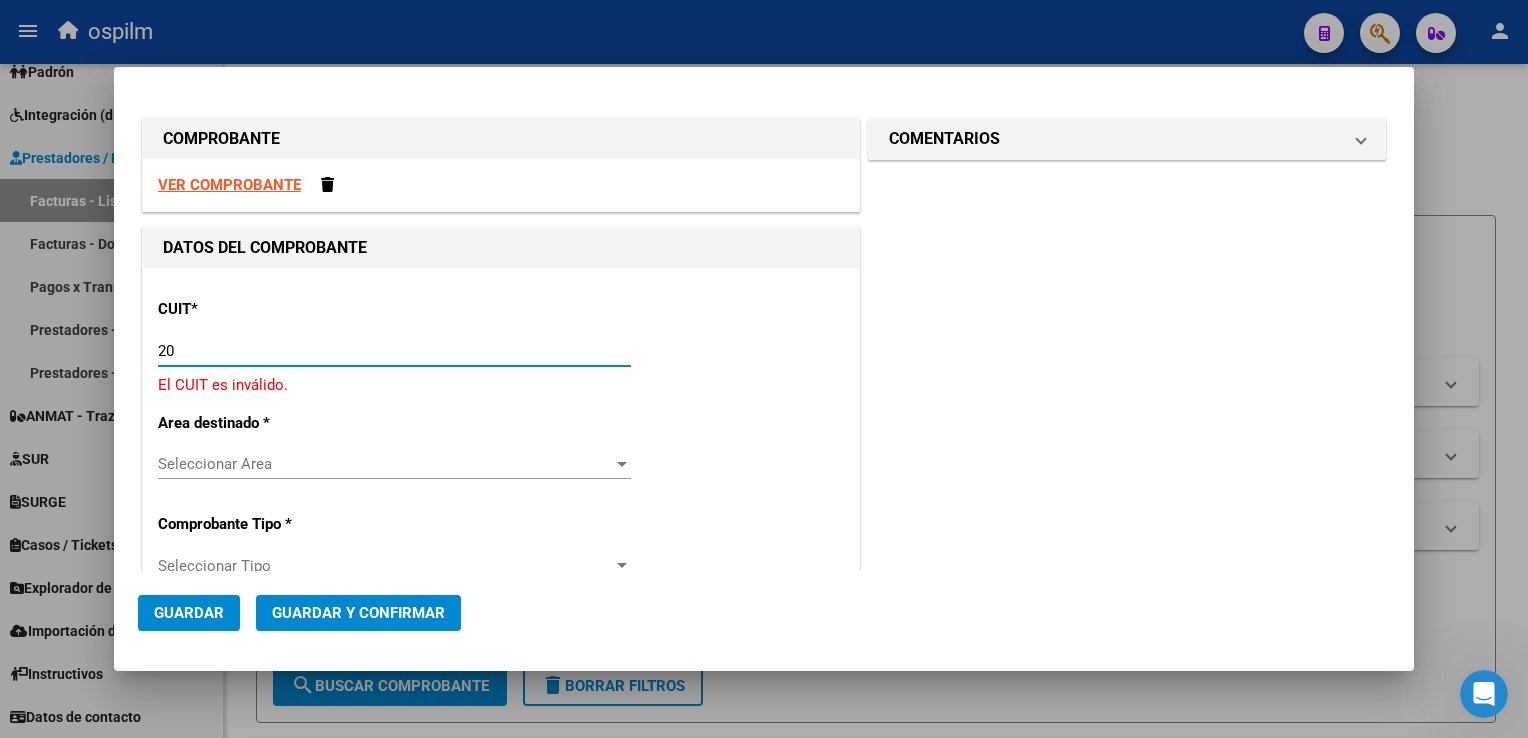 type on "2" 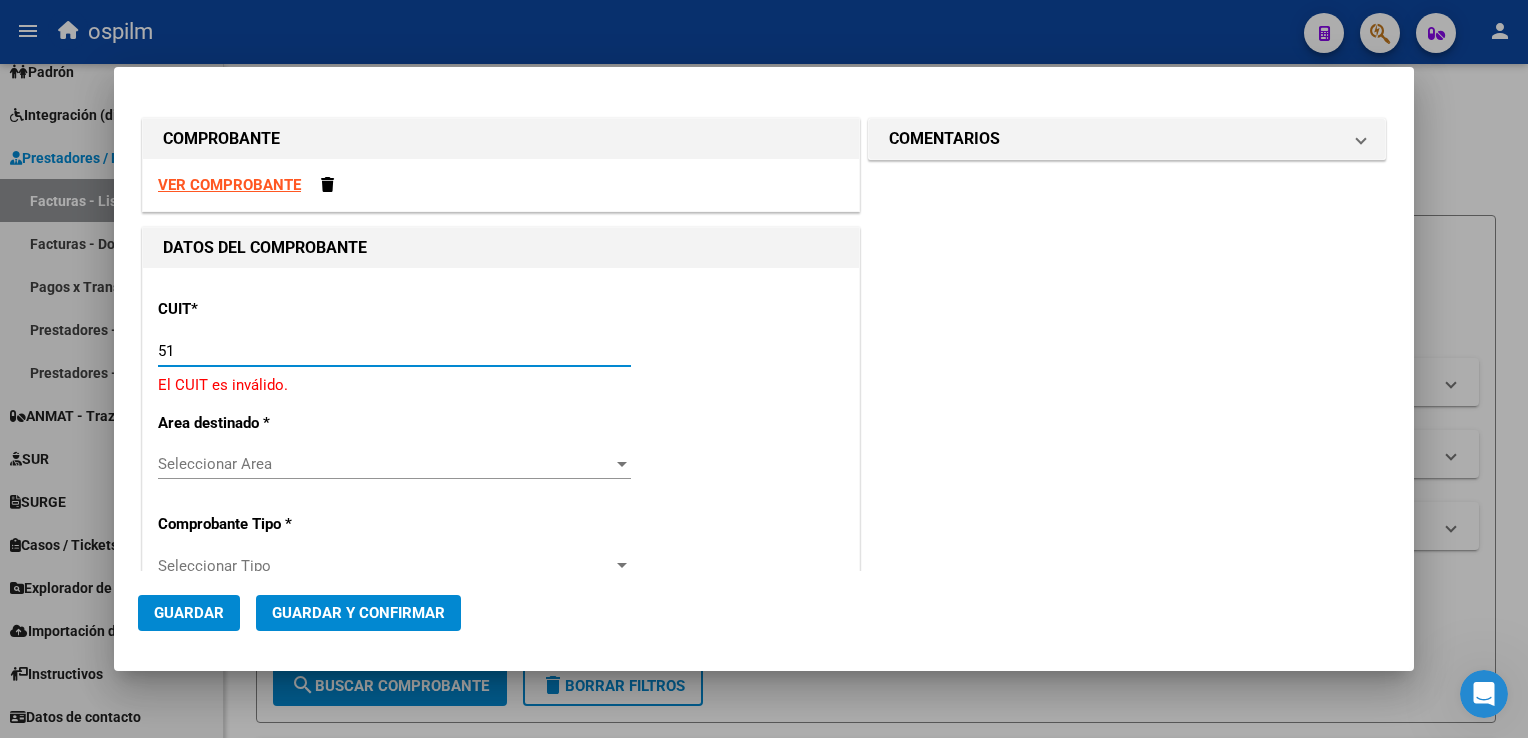 type on "5" 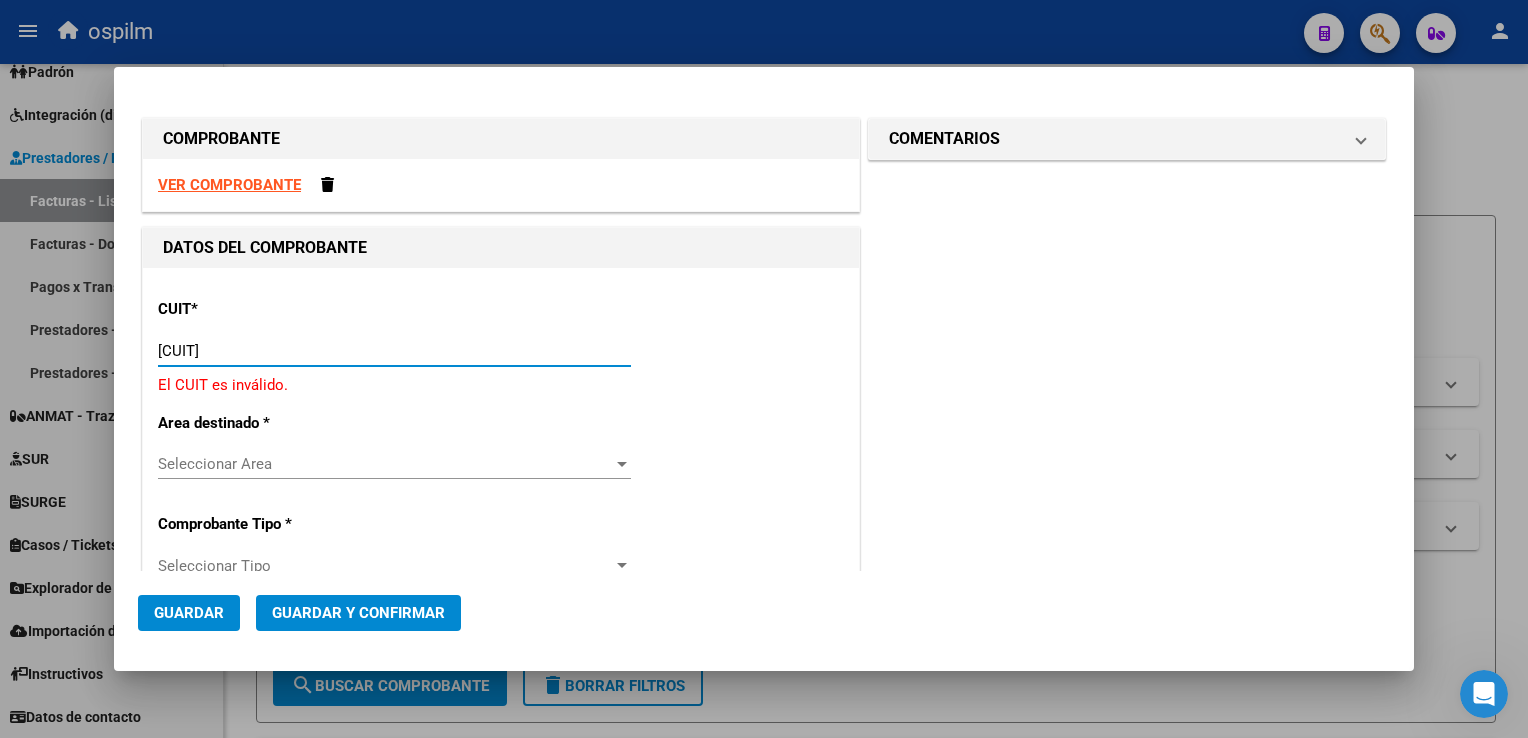 type on "[CUIT]" 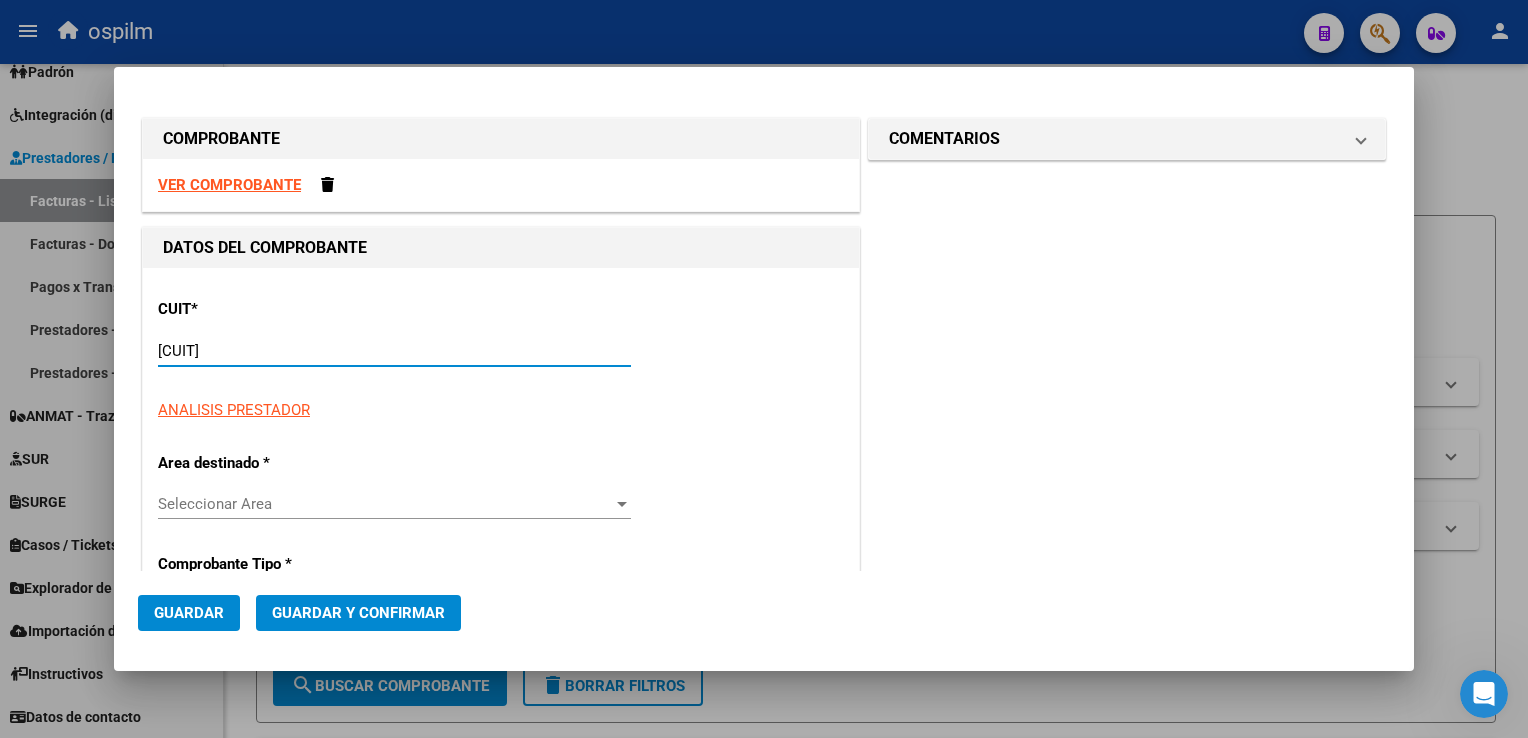 type on "5" 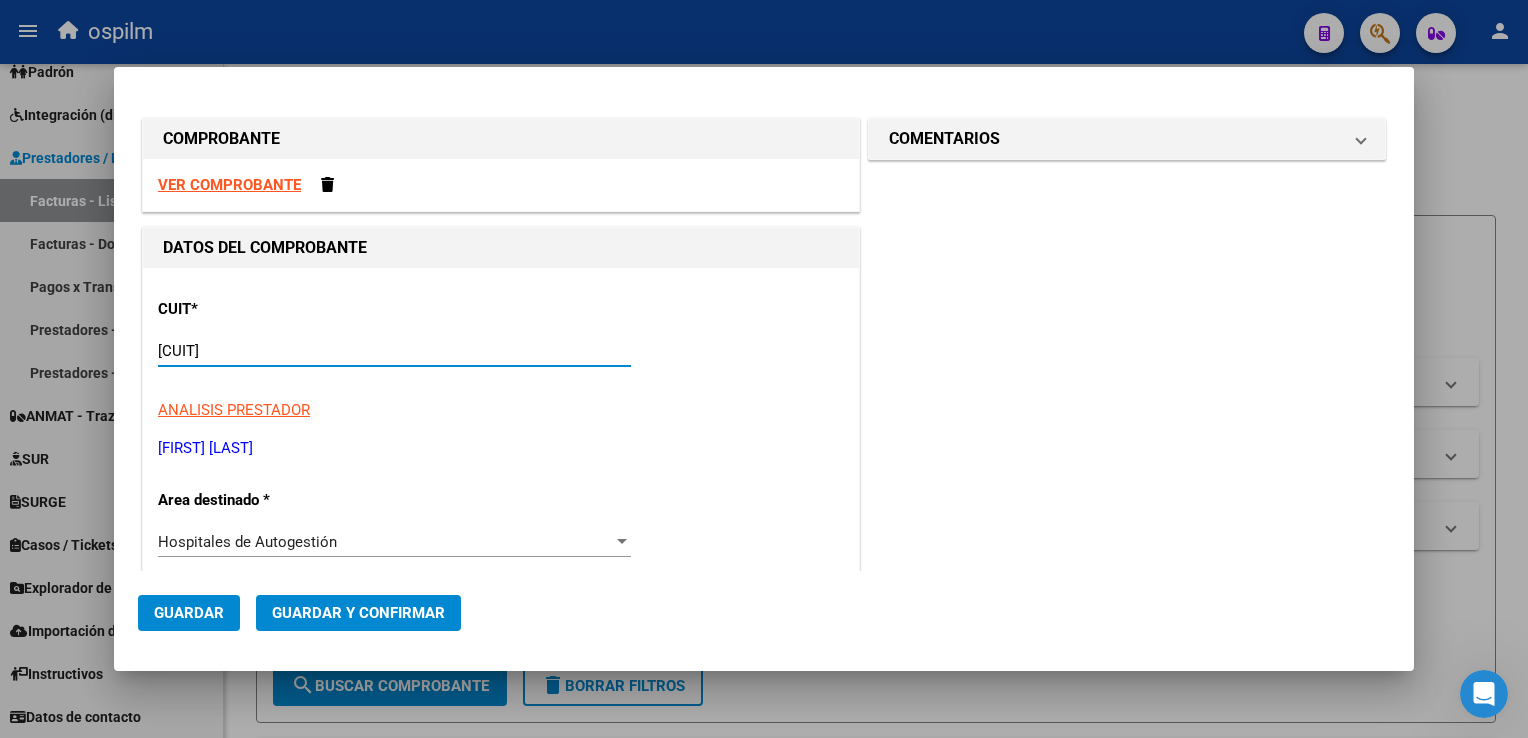 type on "[CUIT]" 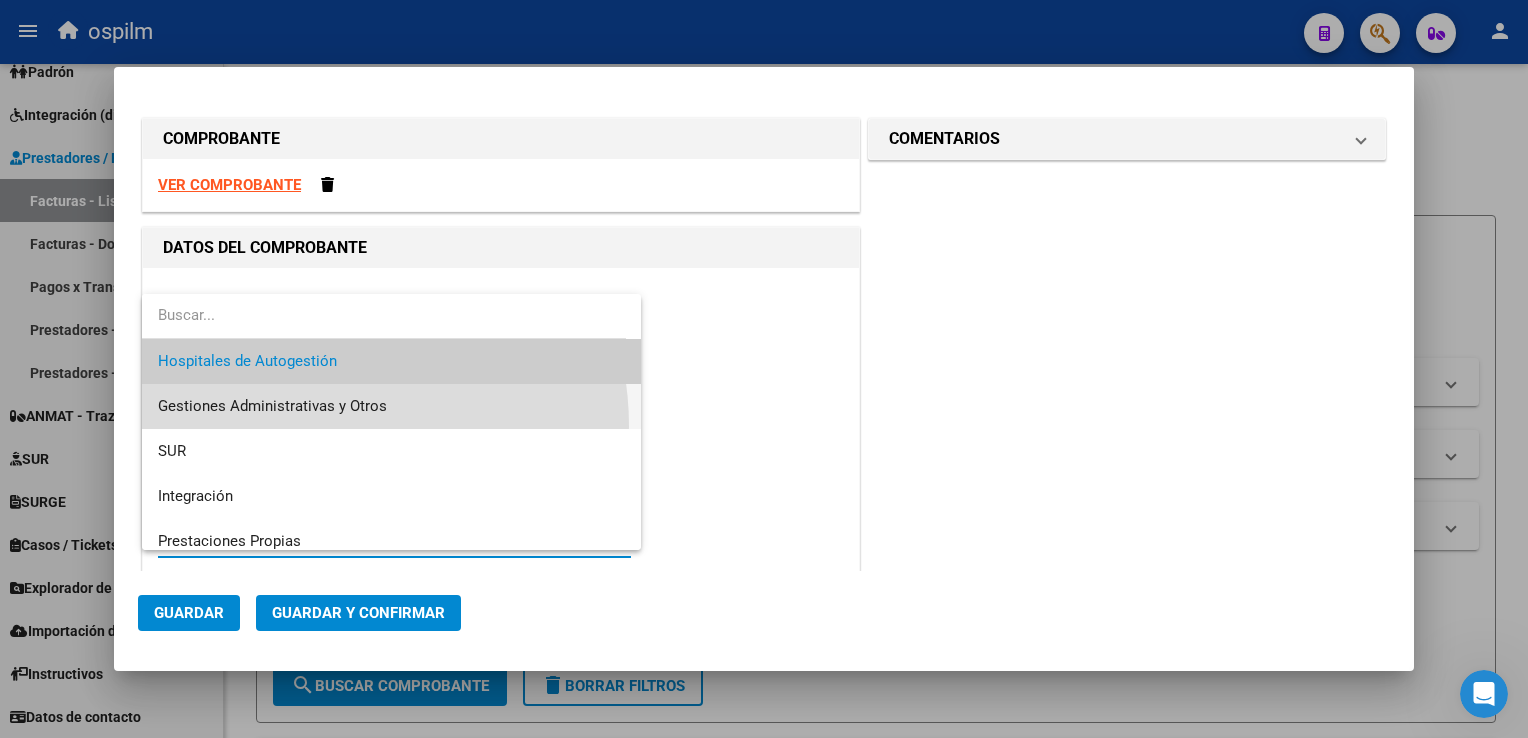 drag, startPoint x: 392, startPoint y: 533, endPoint x: 323, endPoint y: 426, distance: 127.3185 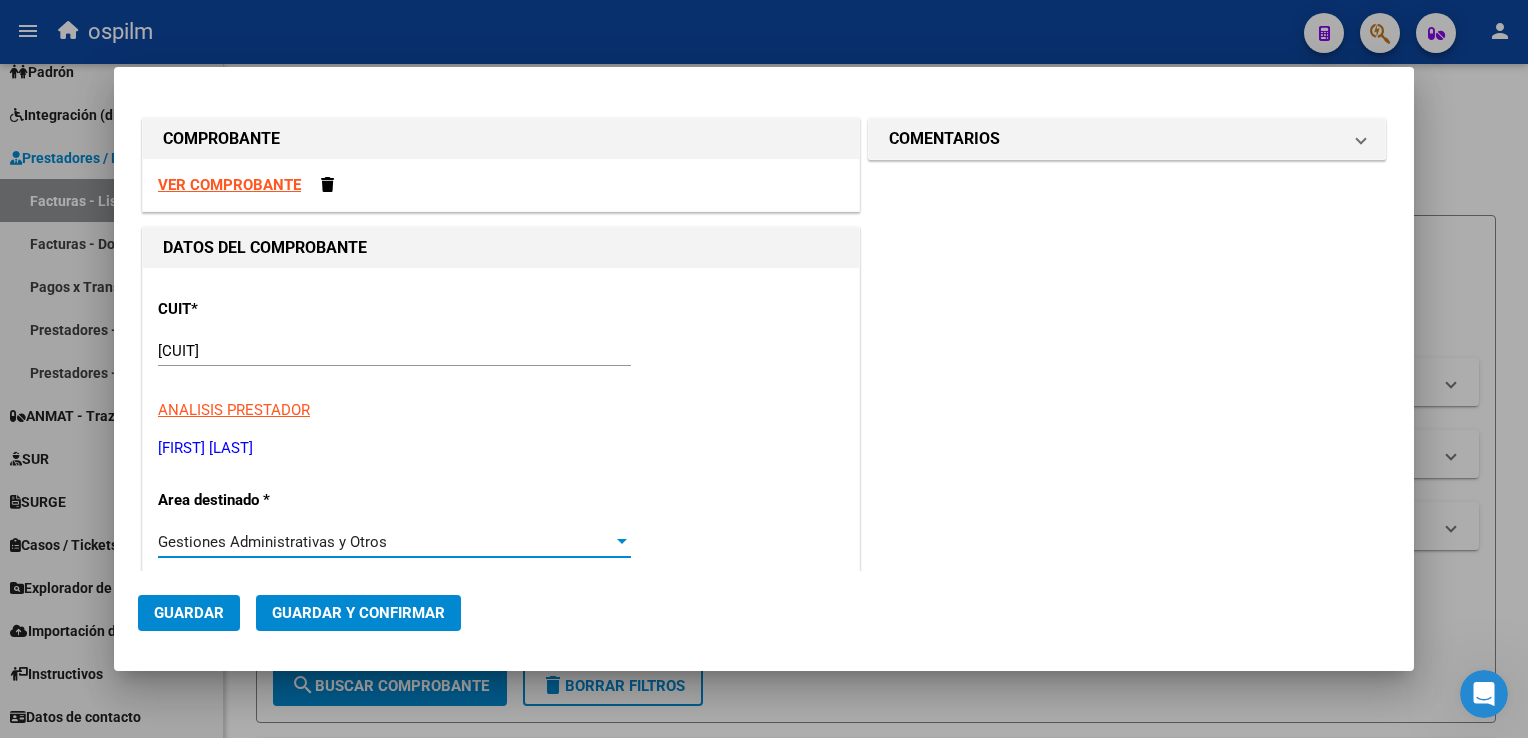 scroll, scrollTop: 200, scrollLeft: 0, axis: vertical 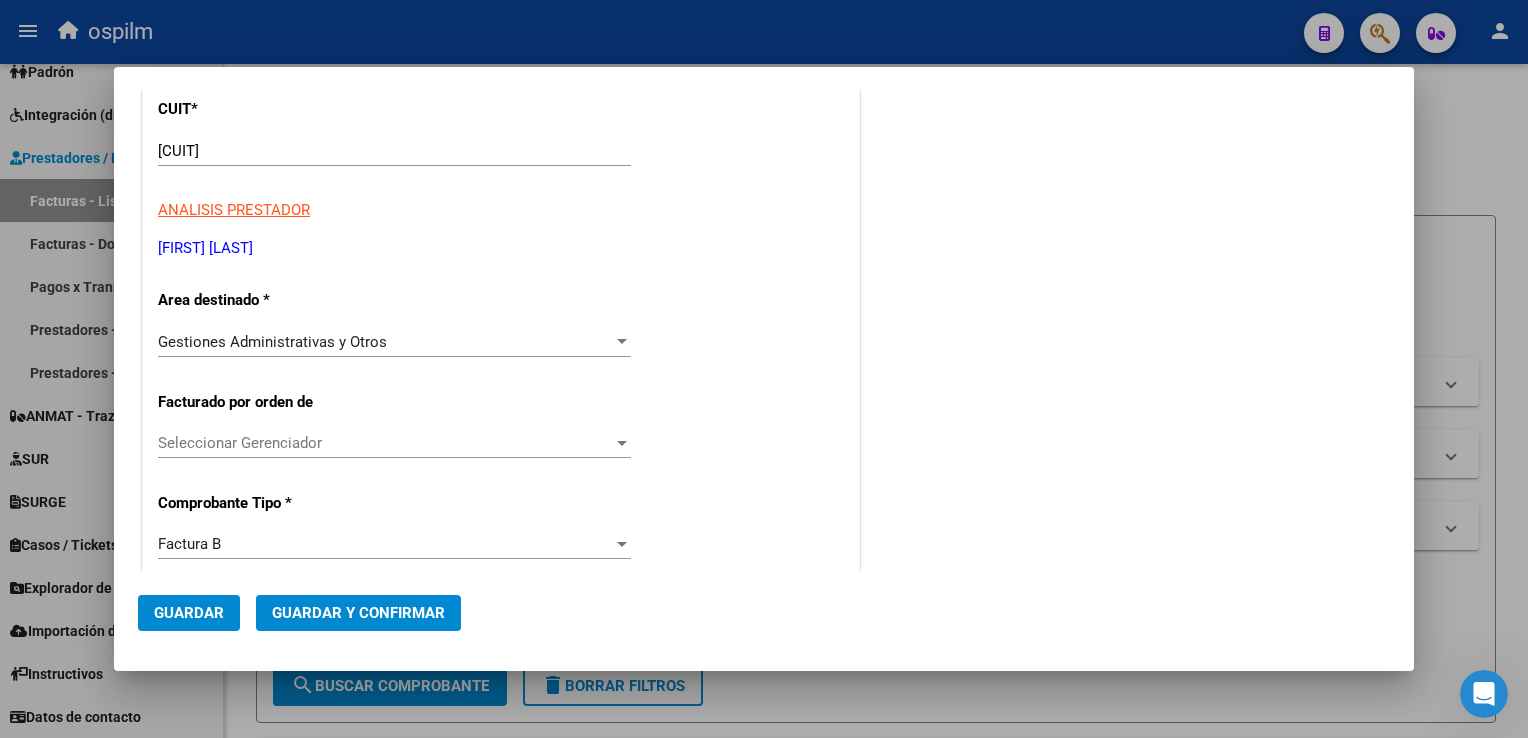 click on "Gestiones Administrativas y Otros Seleccionar Area" at bounding box center [394, 351] 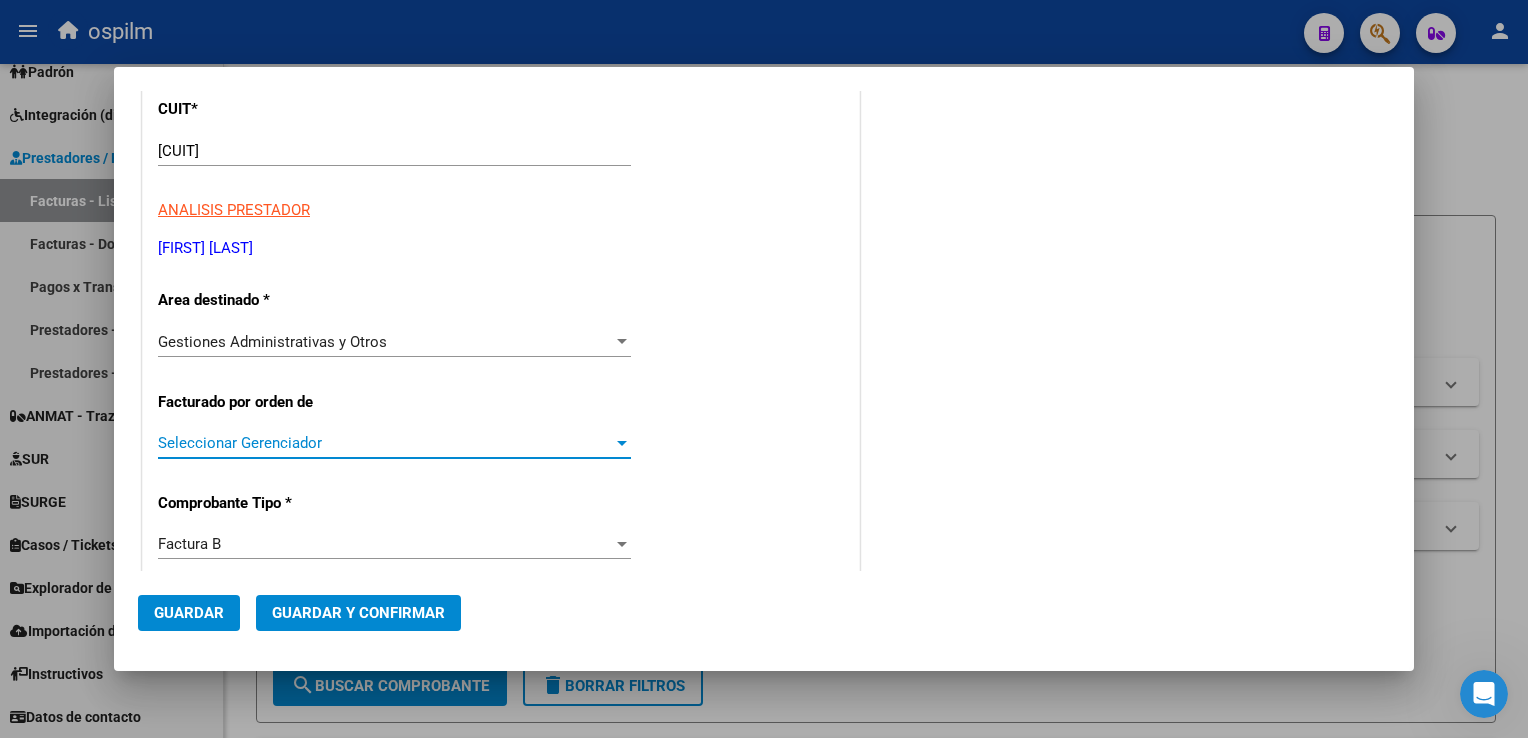 click on "Seleccionar Gerenciador" at bounding box center (385, 443) 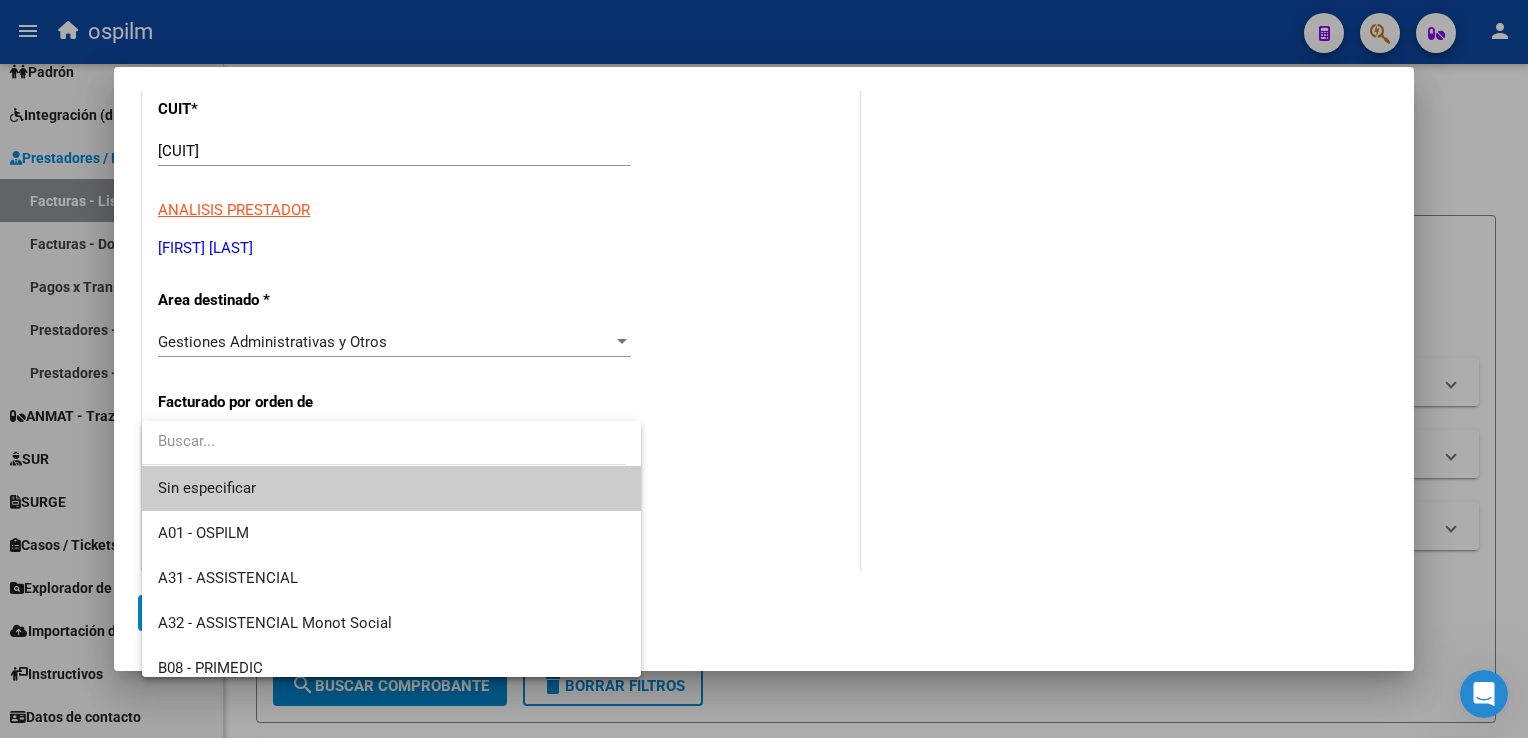 click at bounding box center (384, 441) 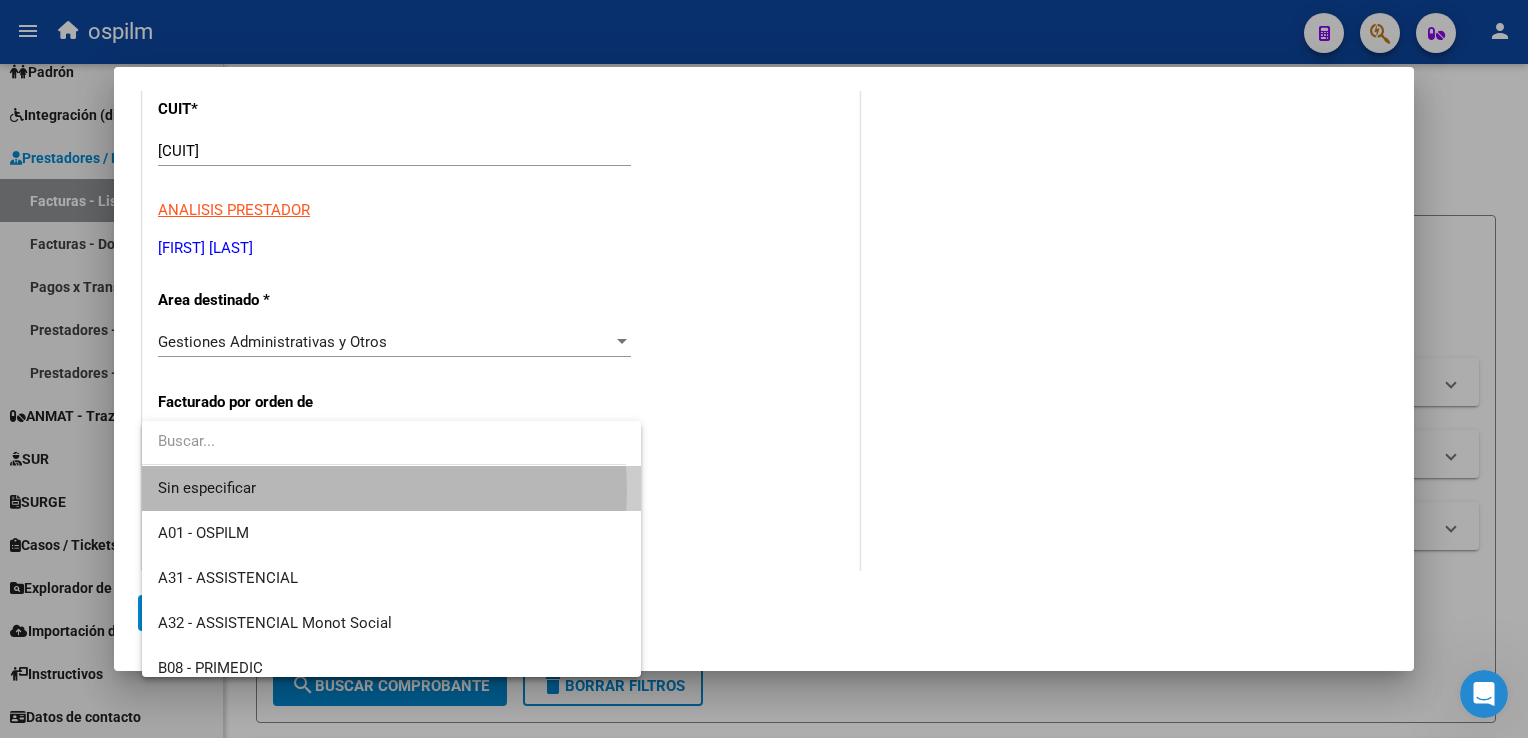 click on "Sin especificar" at bounding box center [392, 488] 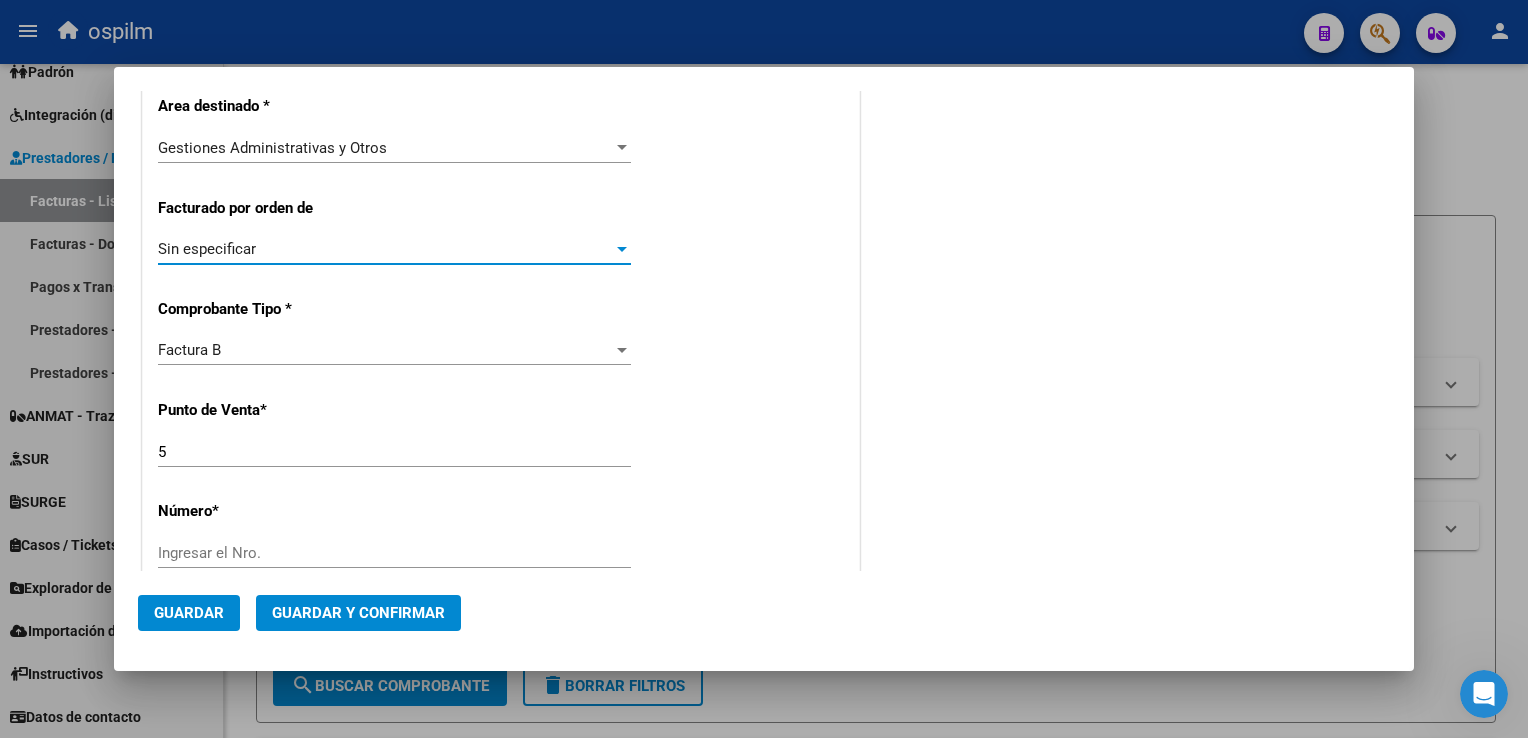 scroll, scrollTop: 400, scrollLeft: 0, axis: vertical 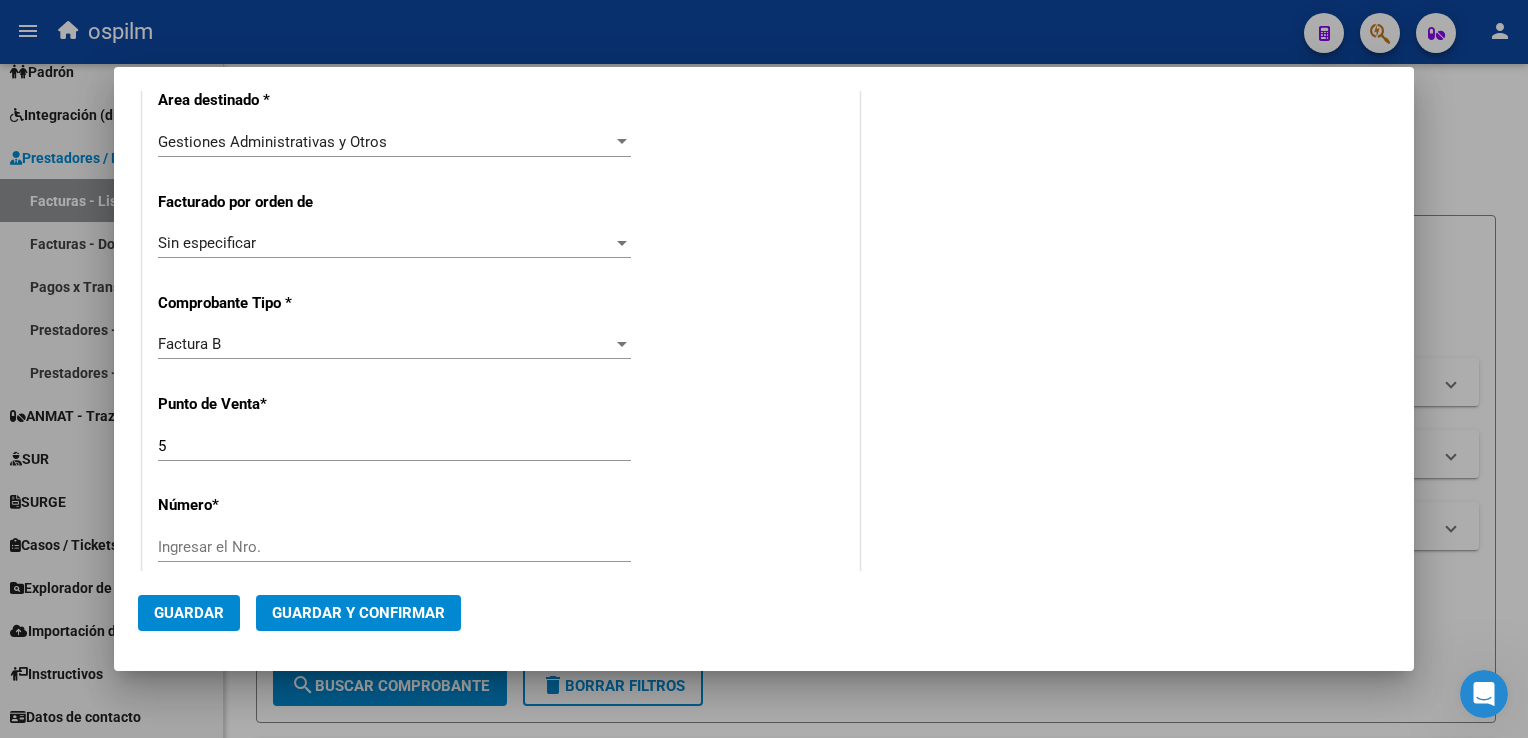 click on "Número  *" 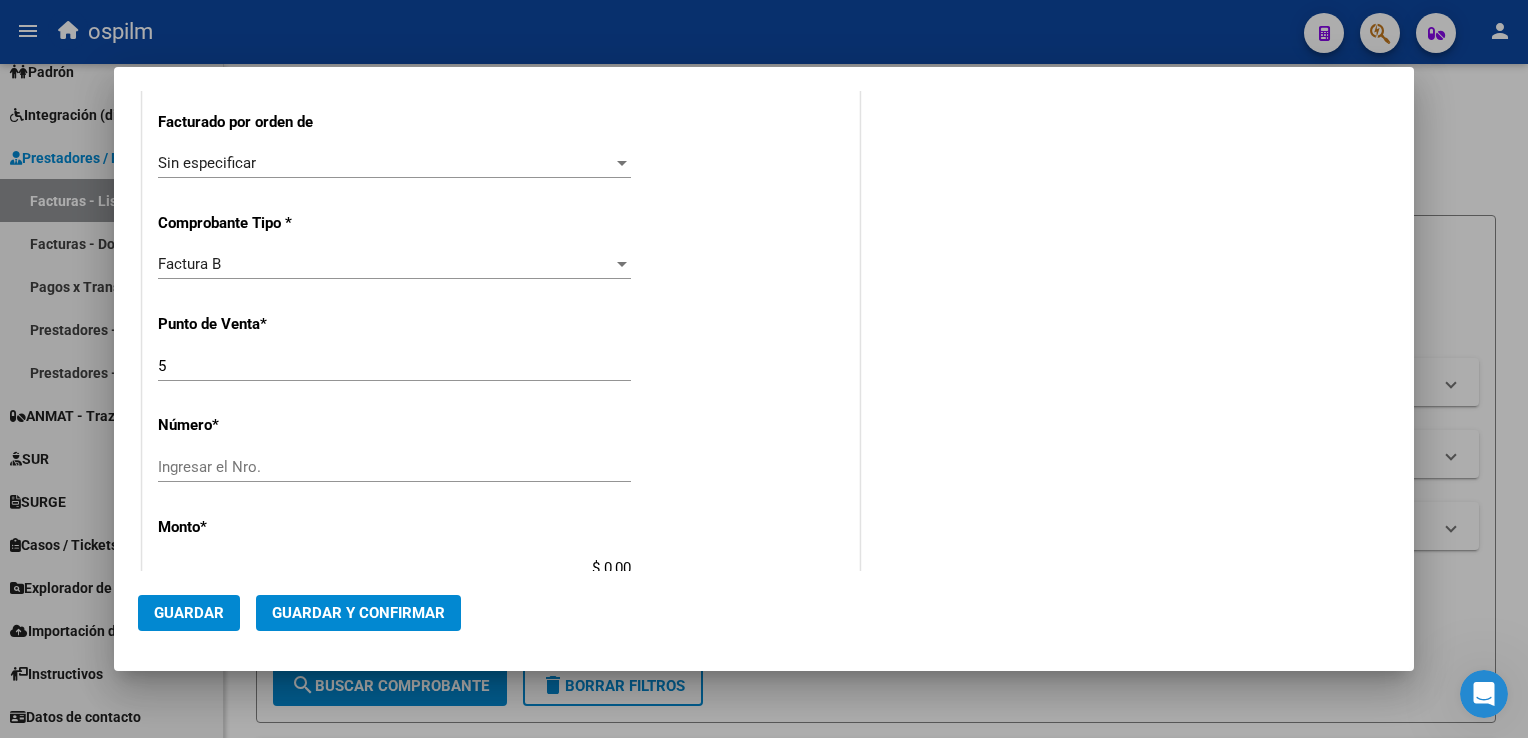 scroll, scrollTop: 500, scrollLeft: 0, axis: vertical 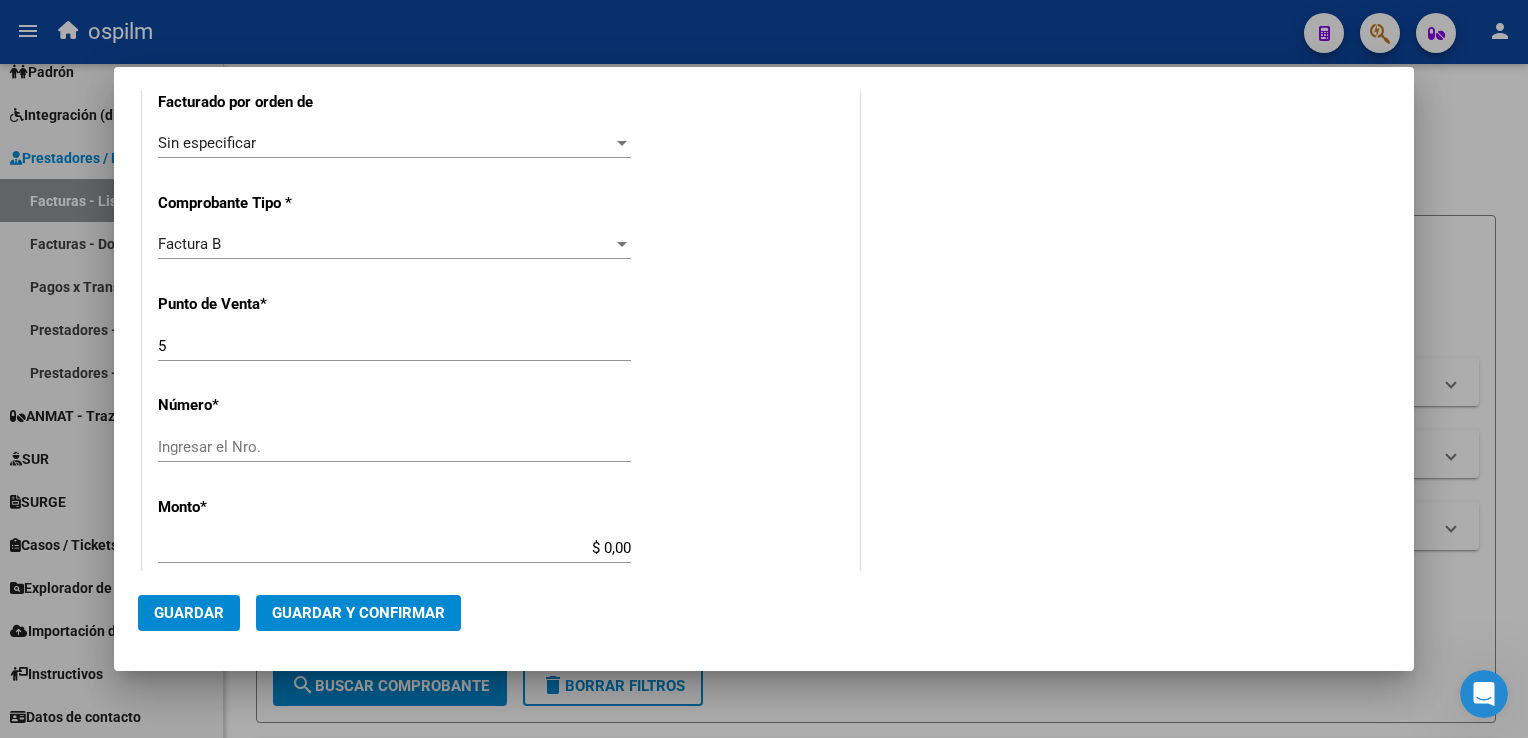 click on "Ingresar el Nro." 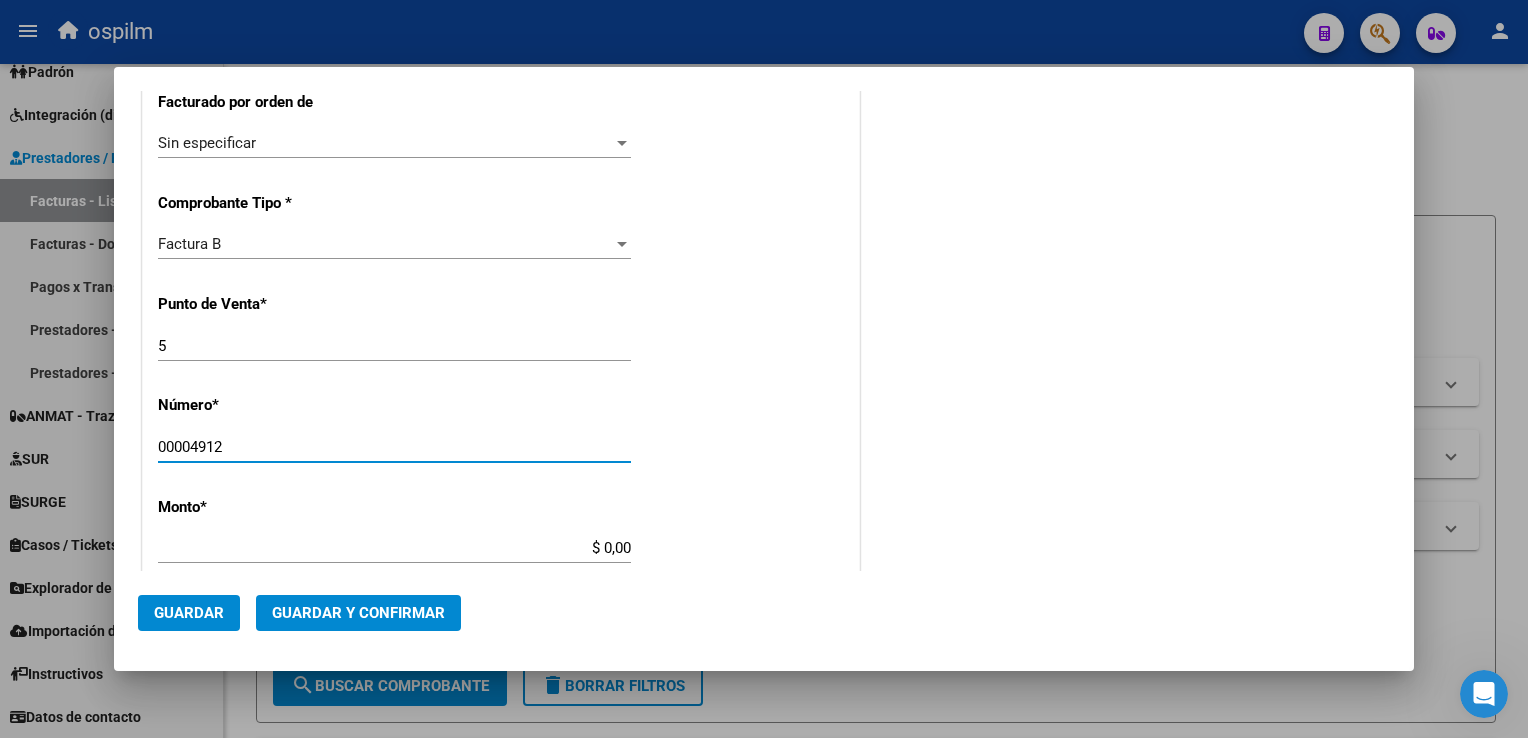 type on "00004912" 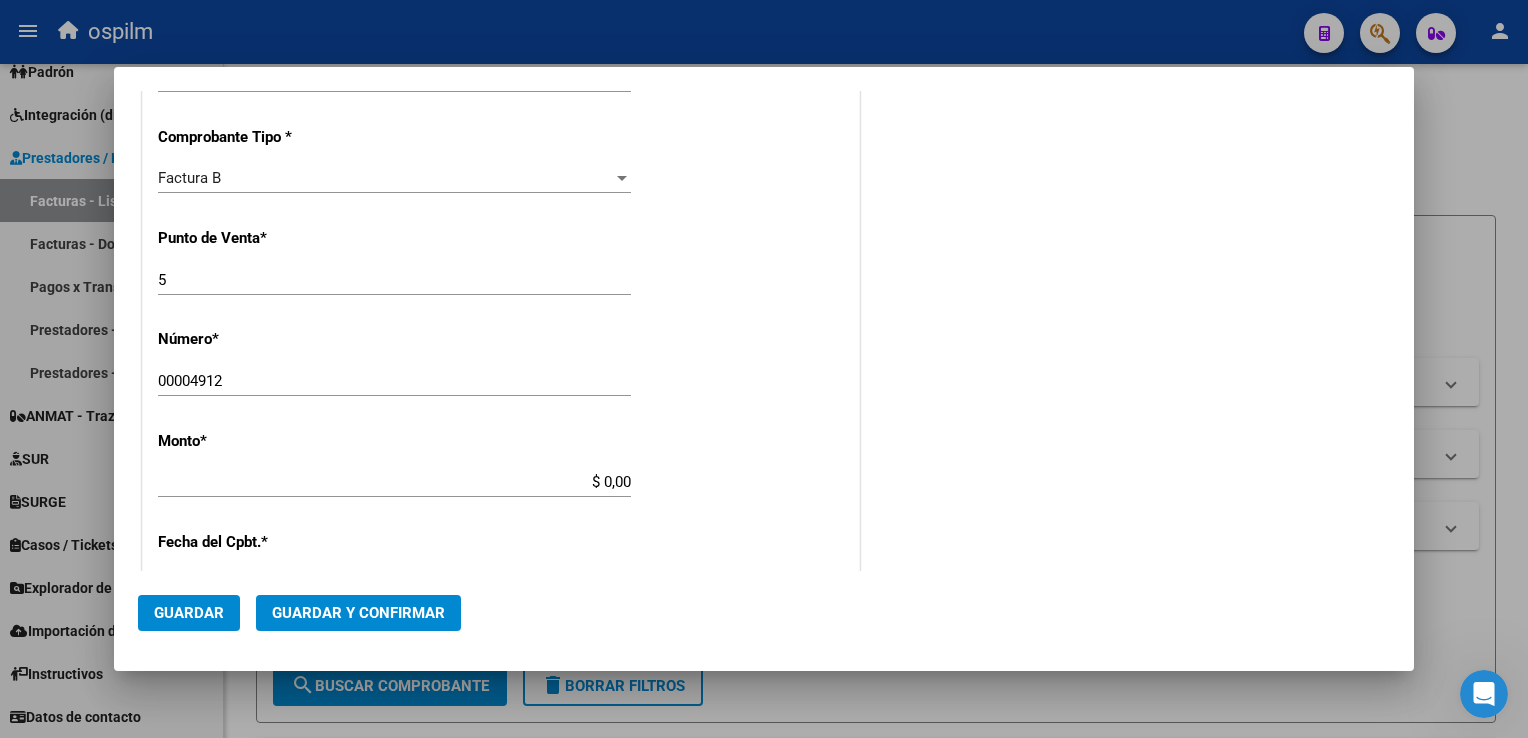 scroll, scrollTop: 700, scrollLeft: 0, axis: vertical 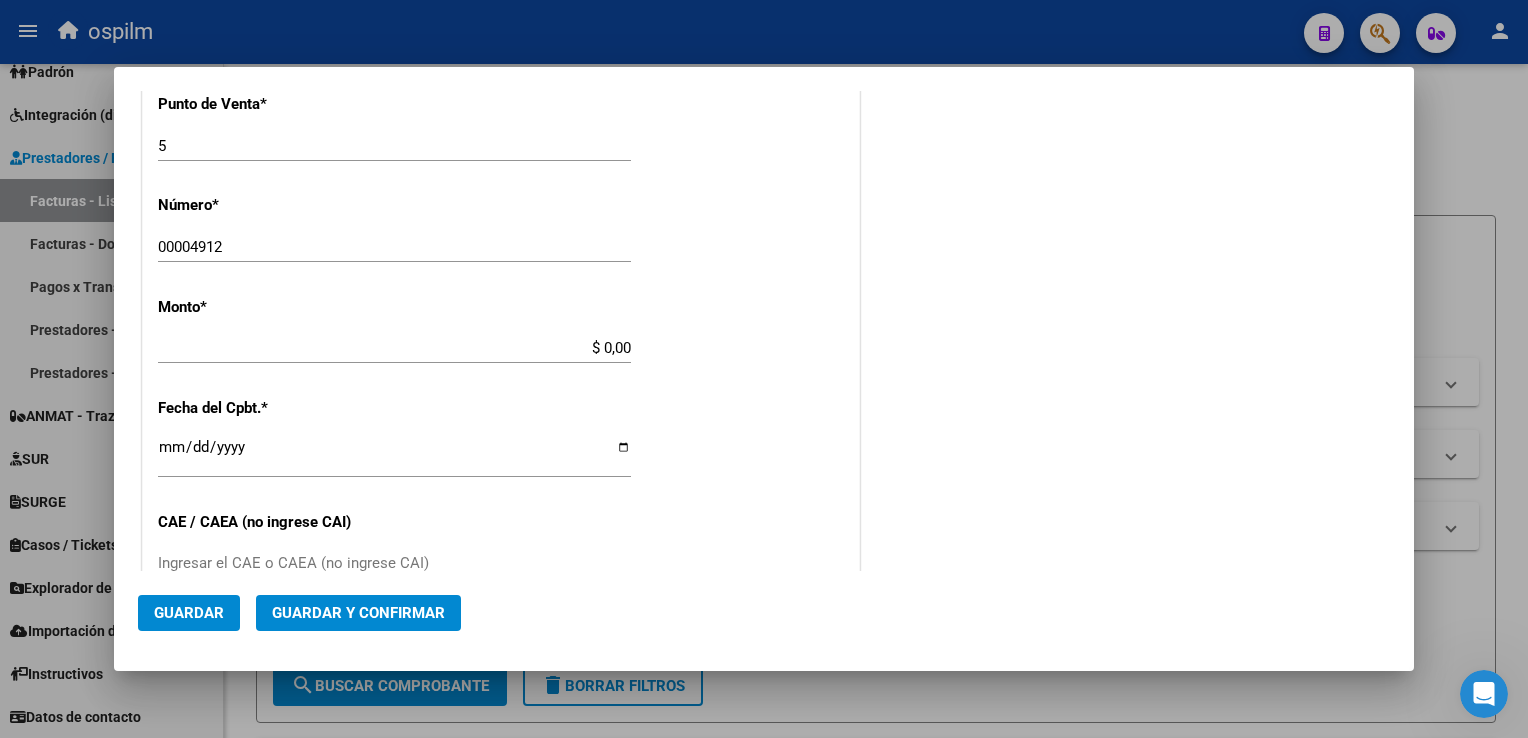 click on "Ingresar la fecha" at bounding box center (394, 455) 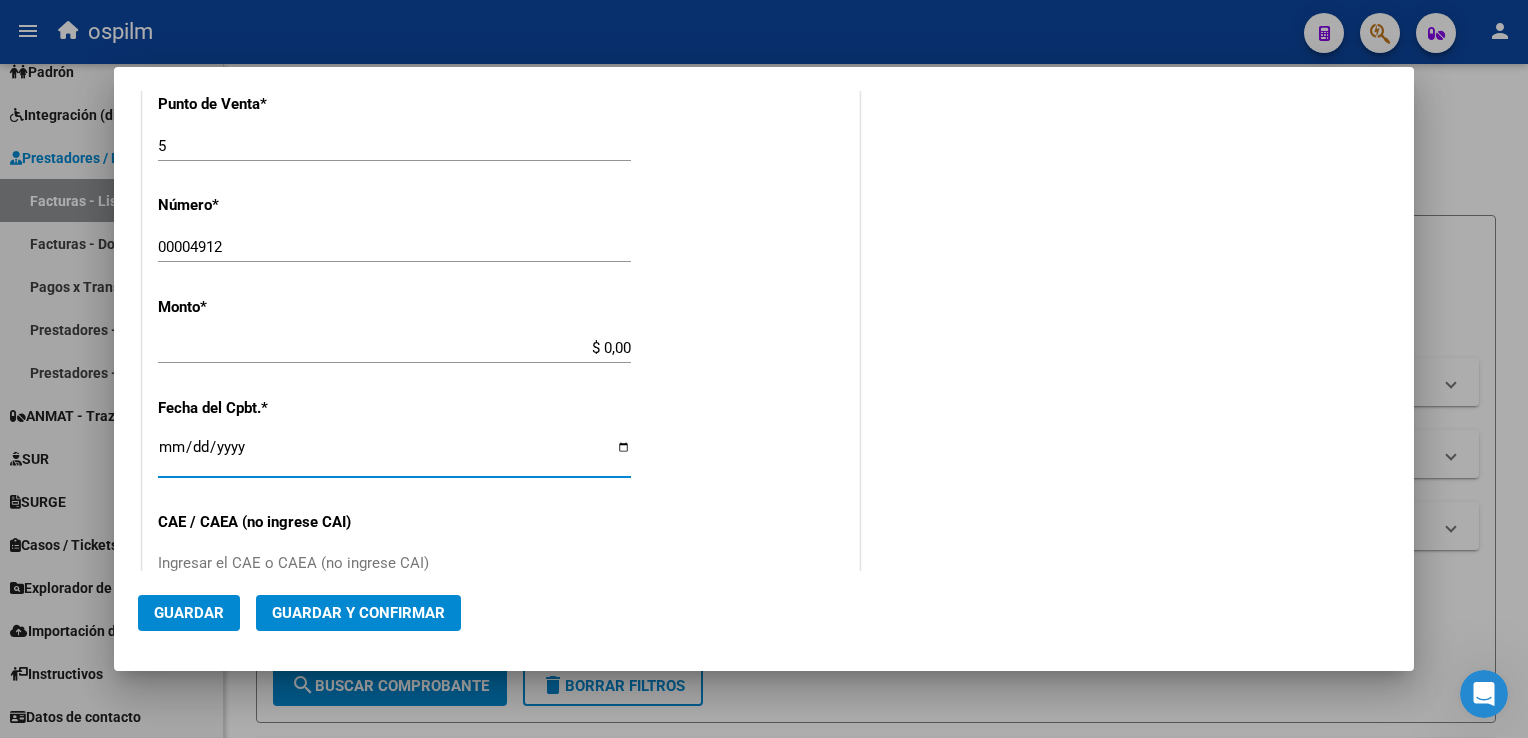 type on "$ 2.411.361,52" 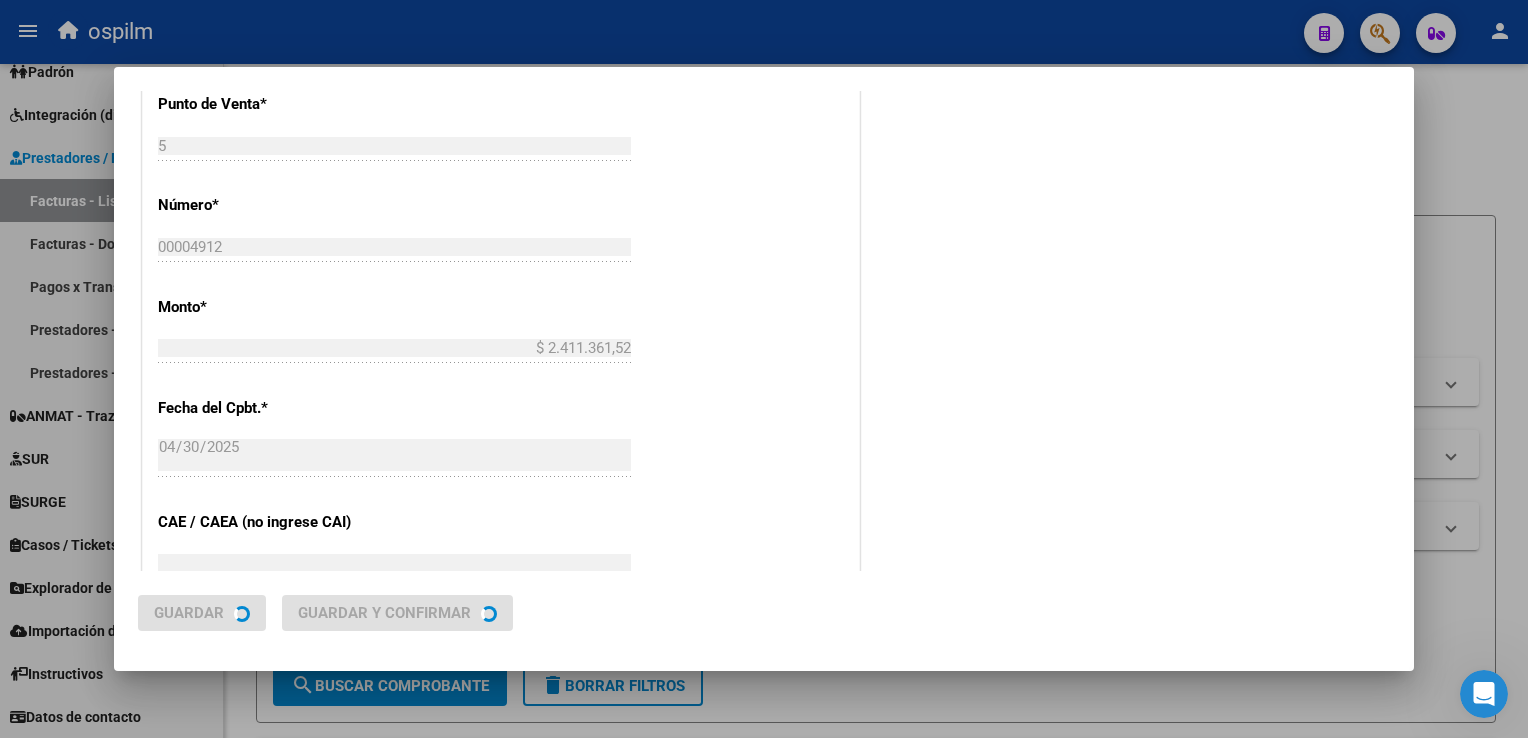 click on "CUIT  *   [CUIT] Ingresar CUIT  ANALISIS PRESTADOR  [LAST] [FIRST] [LAST]  ARCA Padrón  Area destinado * Gestiones Administrativas y Otros Seleccionar Area  Facturado por orden de  Sin especificar Seleccionar Gerenciador  Comprobante Tipo * Factura B Seleccionar Tipo Punto de Venta  *   5 Ingresar el Nro.  Número  *   00004912 Ingresar el Nro.  Monto  *   $ 2.411.361,52 Ingresar el monto  Fecha del Cpbt.  *   2025-04-30 Ingresar la fecha  CAE / CAEA (no ingrese CAI)    [NUM] Ingresar el CAE o CAEA (no ingrese CAI)  Fecha Recibido  *   2025-08-07 Ingresar la fecha  Fecha de Vencimiento    Ingresar la fecha  Ref. Externa    Ingresar la ref.  N° Liquidación    Ingresar el N° Liquidación" at bounding box center (501, 327) 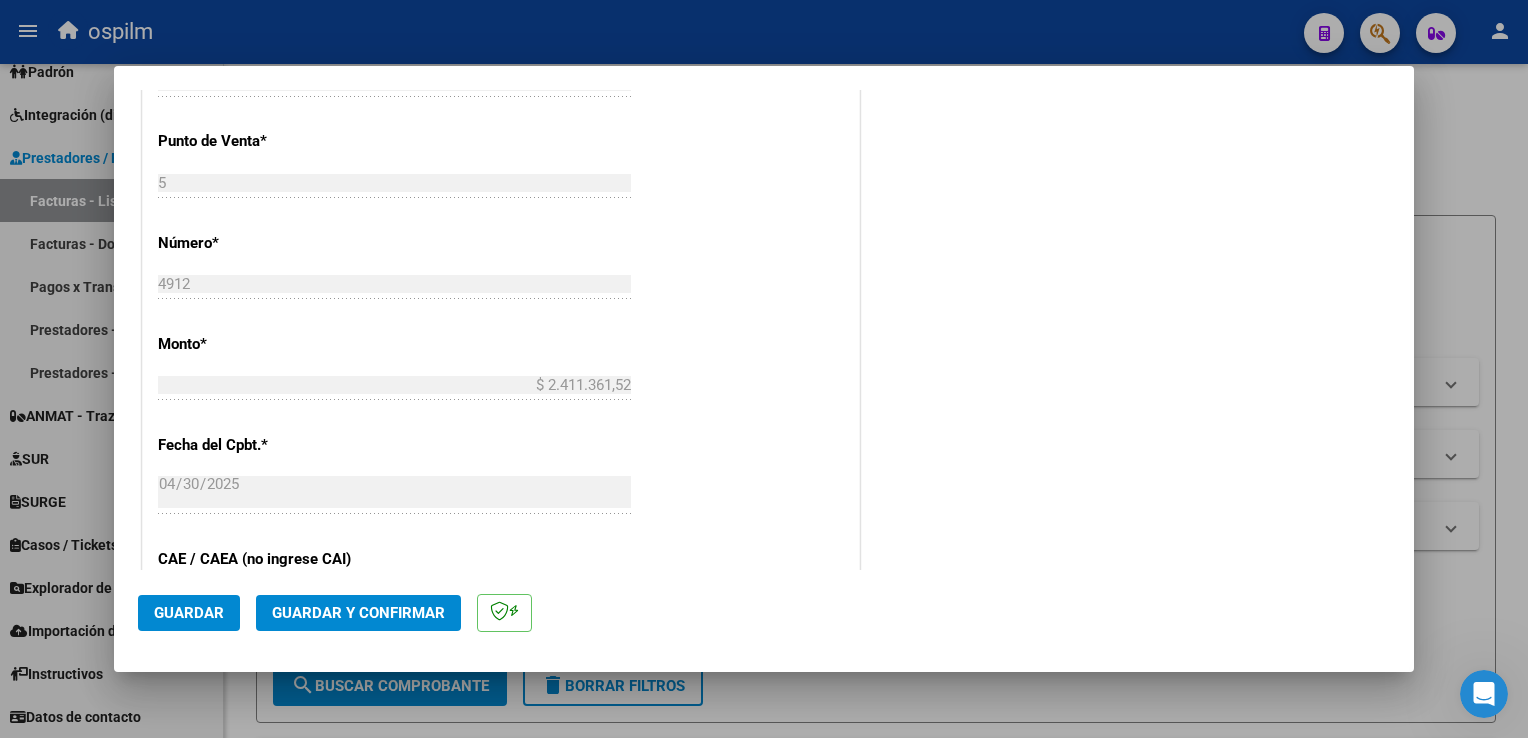 scroll, scrollTop: 1000, scrollLeft: 0, axis: vertical 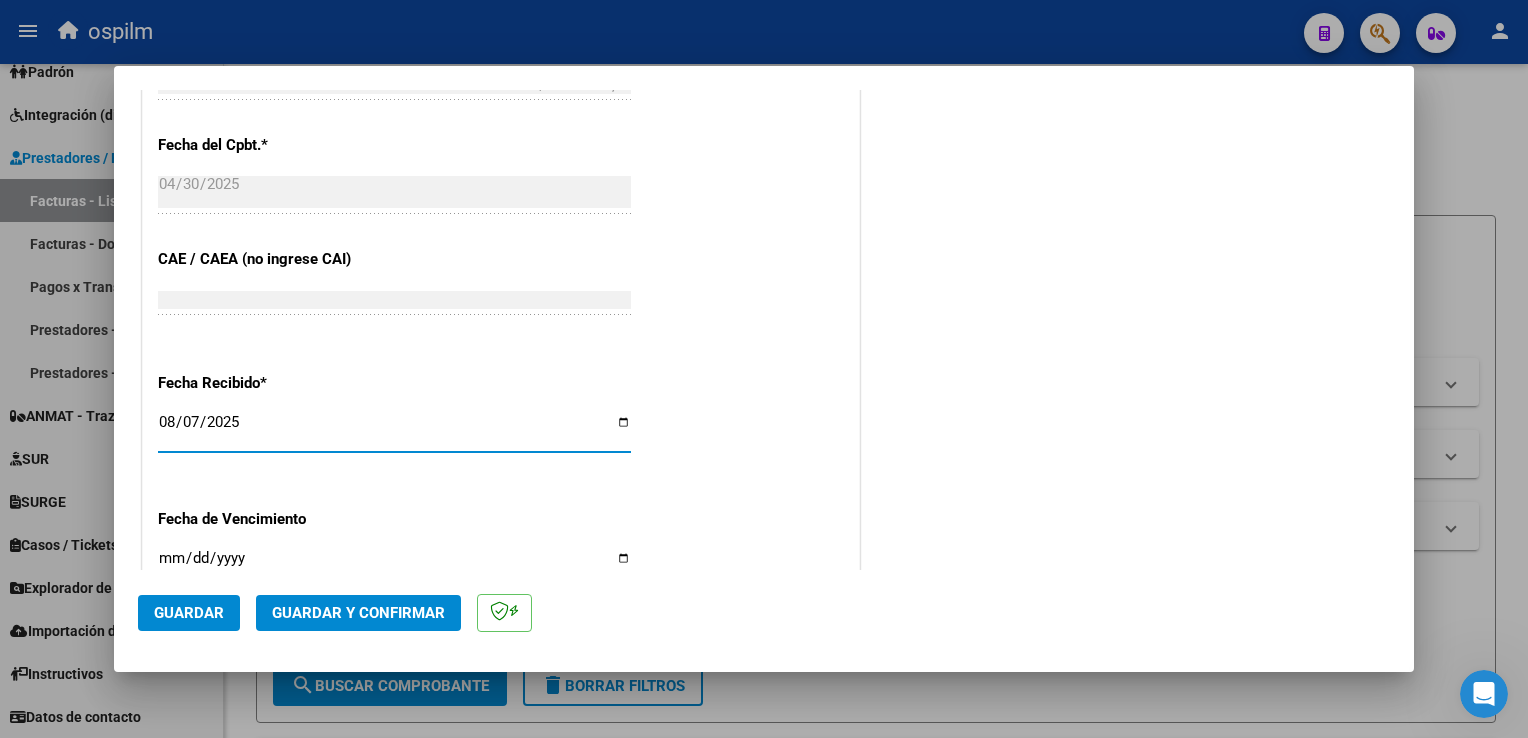 click on "2025-08-07" at bounding box center (394, 430) 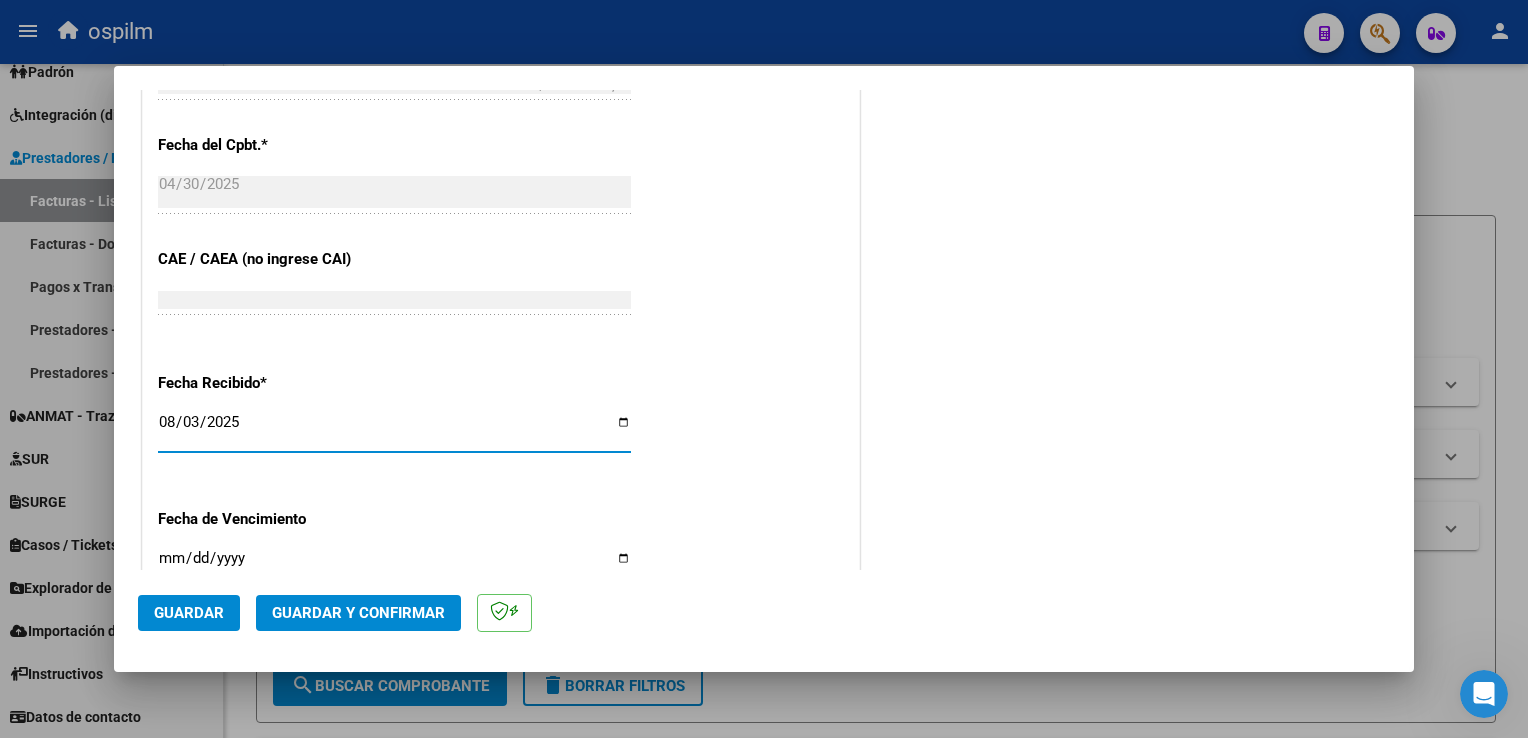 type on "2025-08-31" 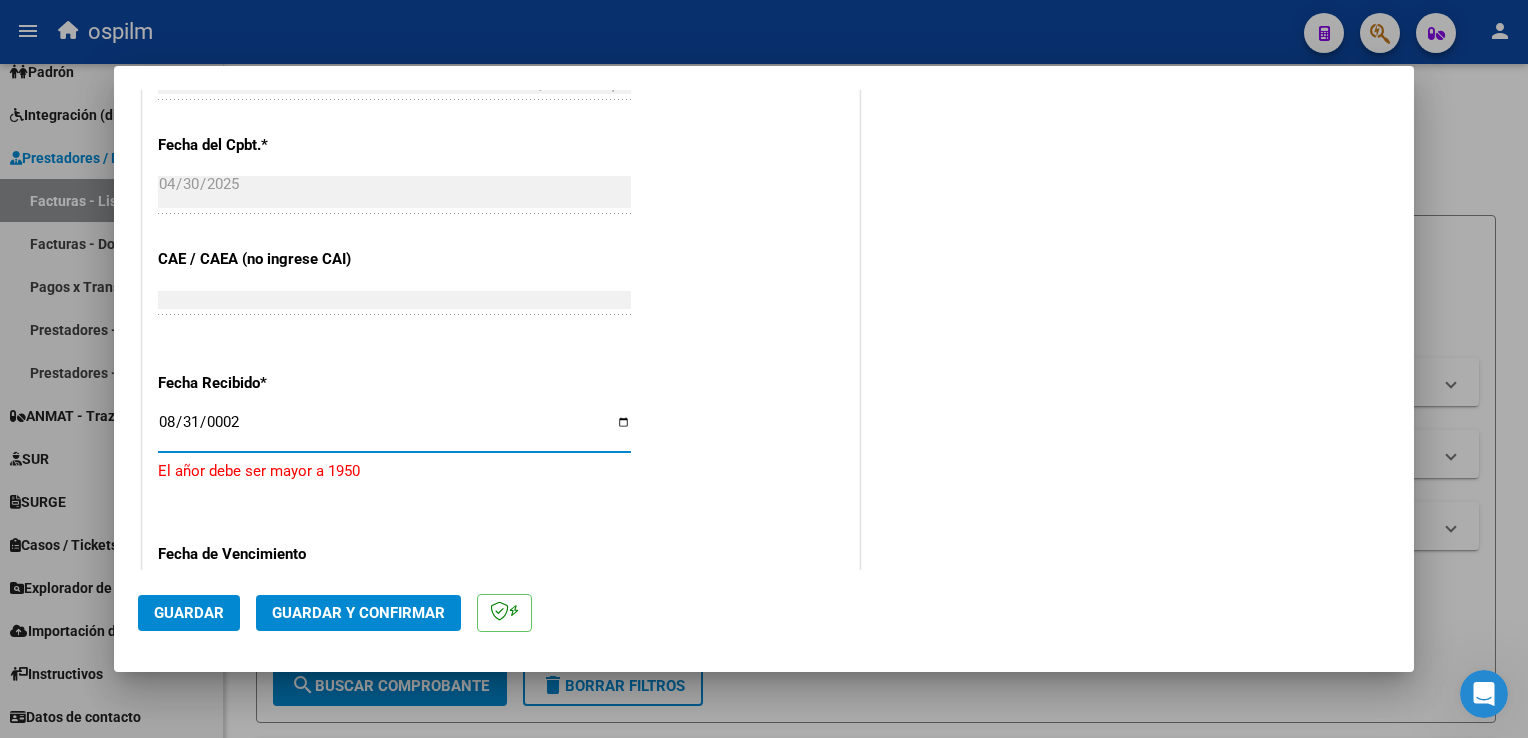 type on "0020-08-31" 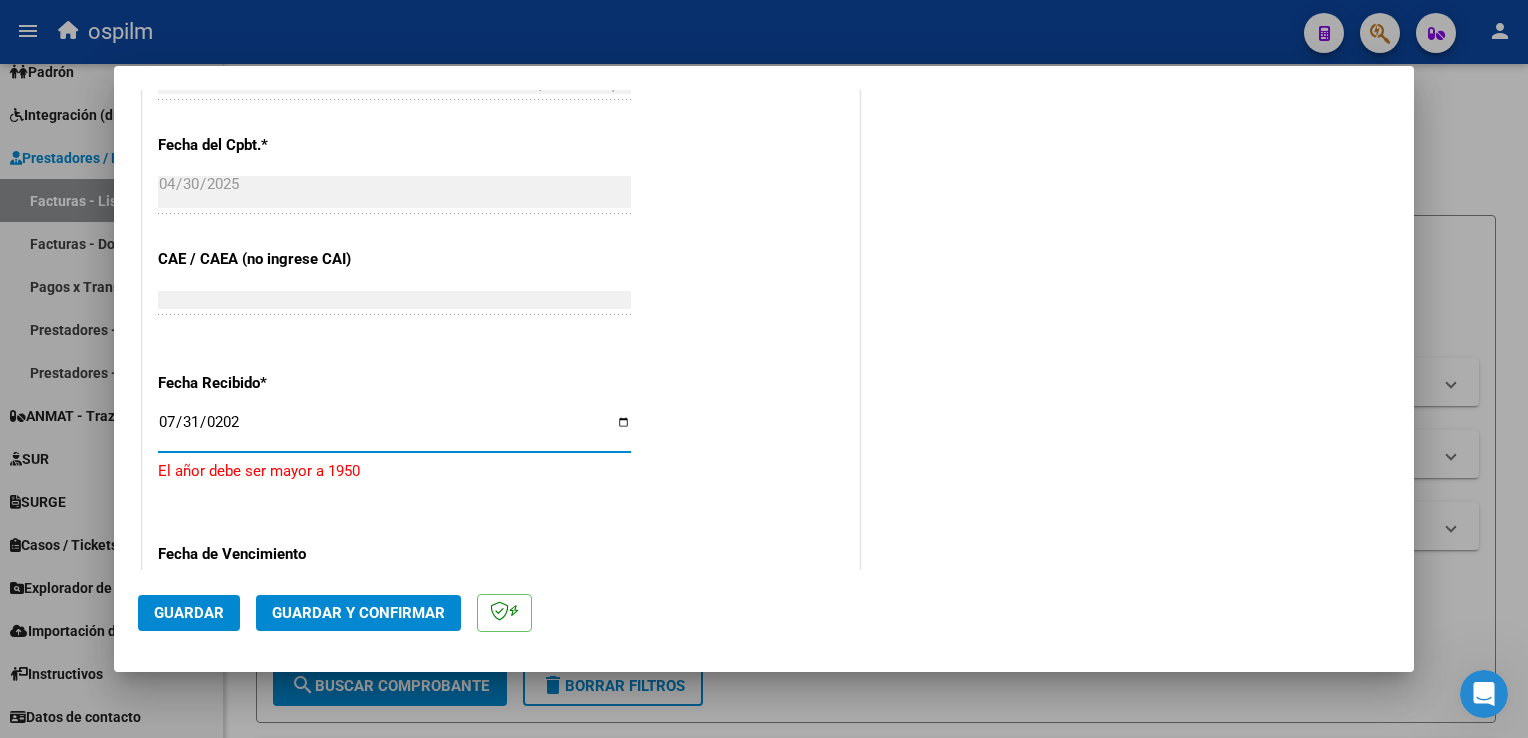 type on "2025-07-31" 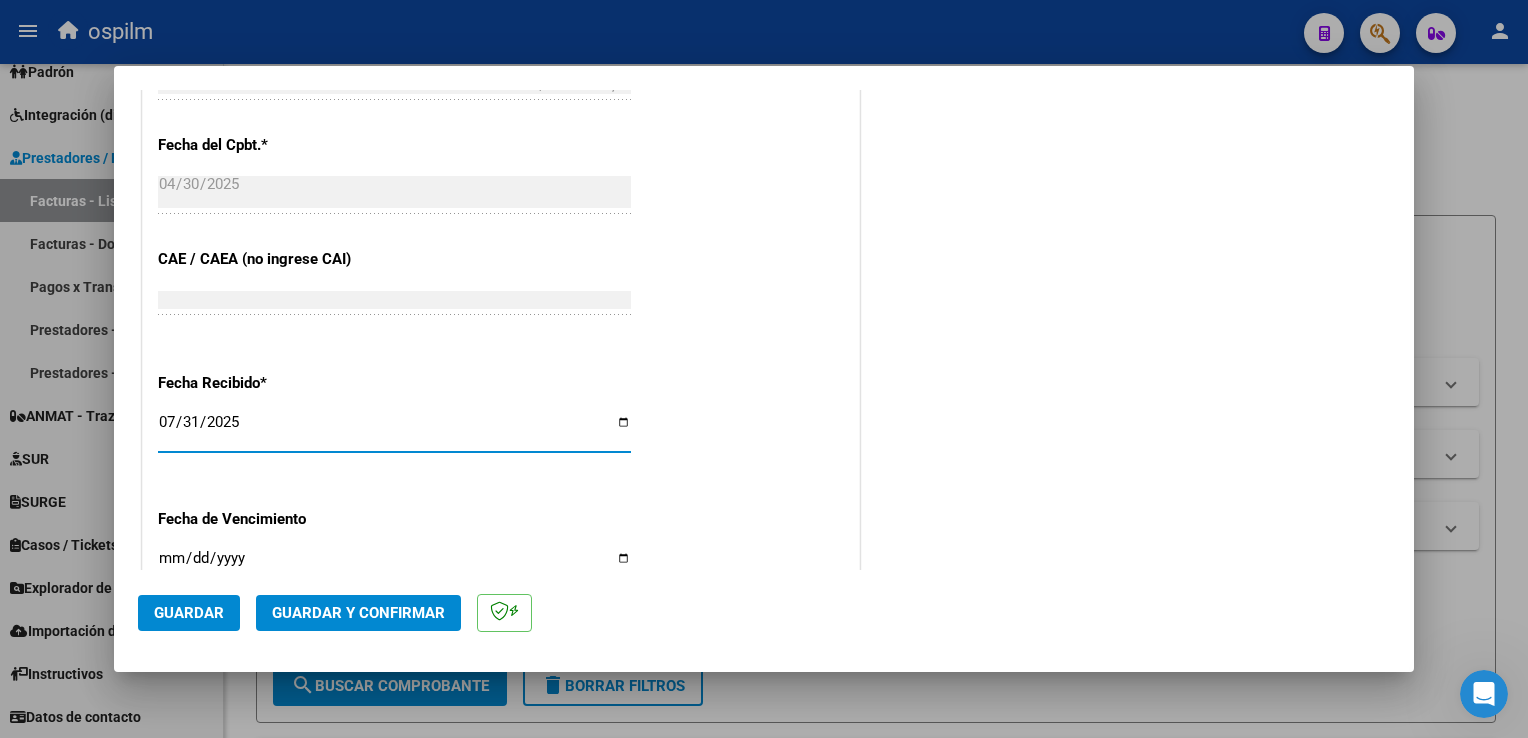 scroll, scrollTop: 1258, scrollLeft: 0, axis: vertical 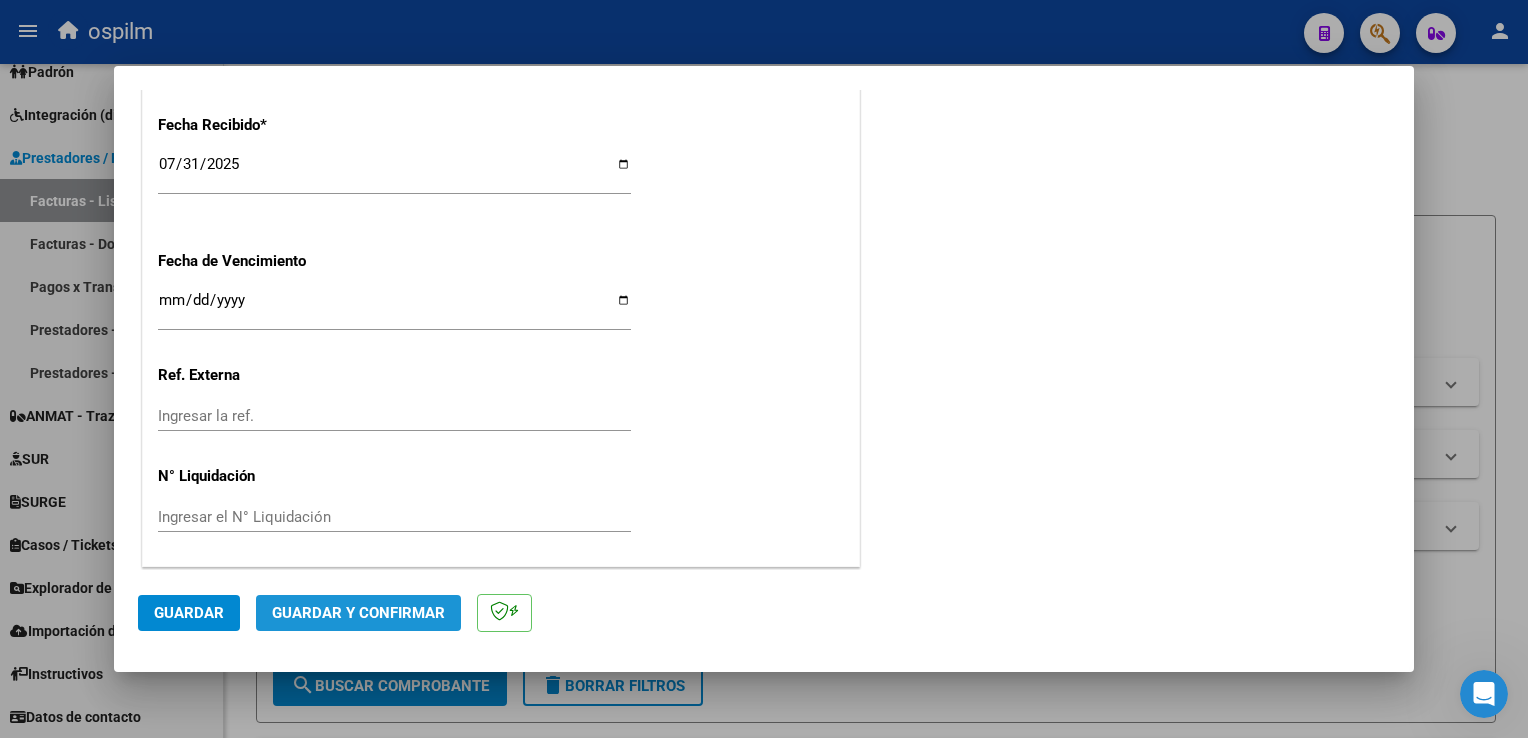 click on "Guardar y Confirmar" 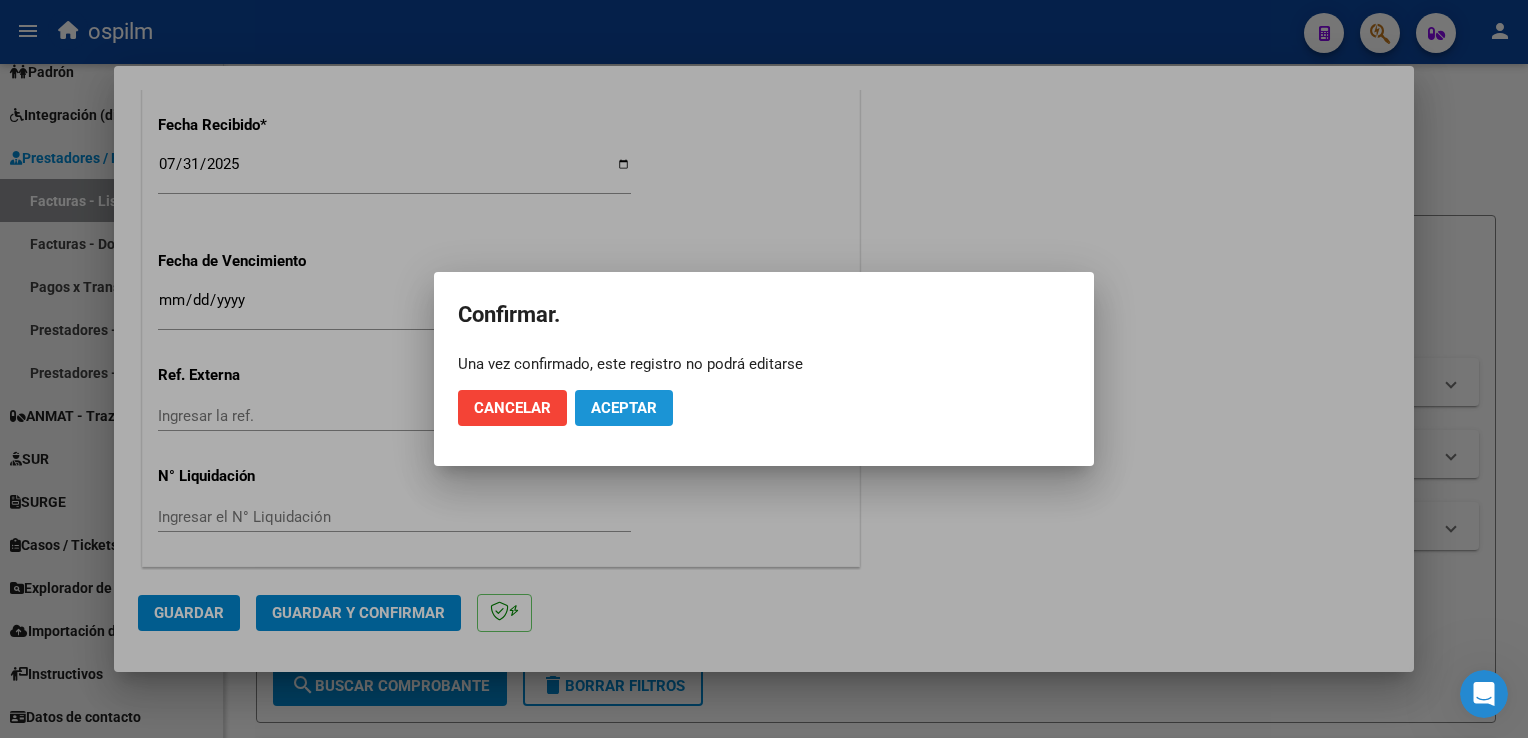 click on "Aceptar" 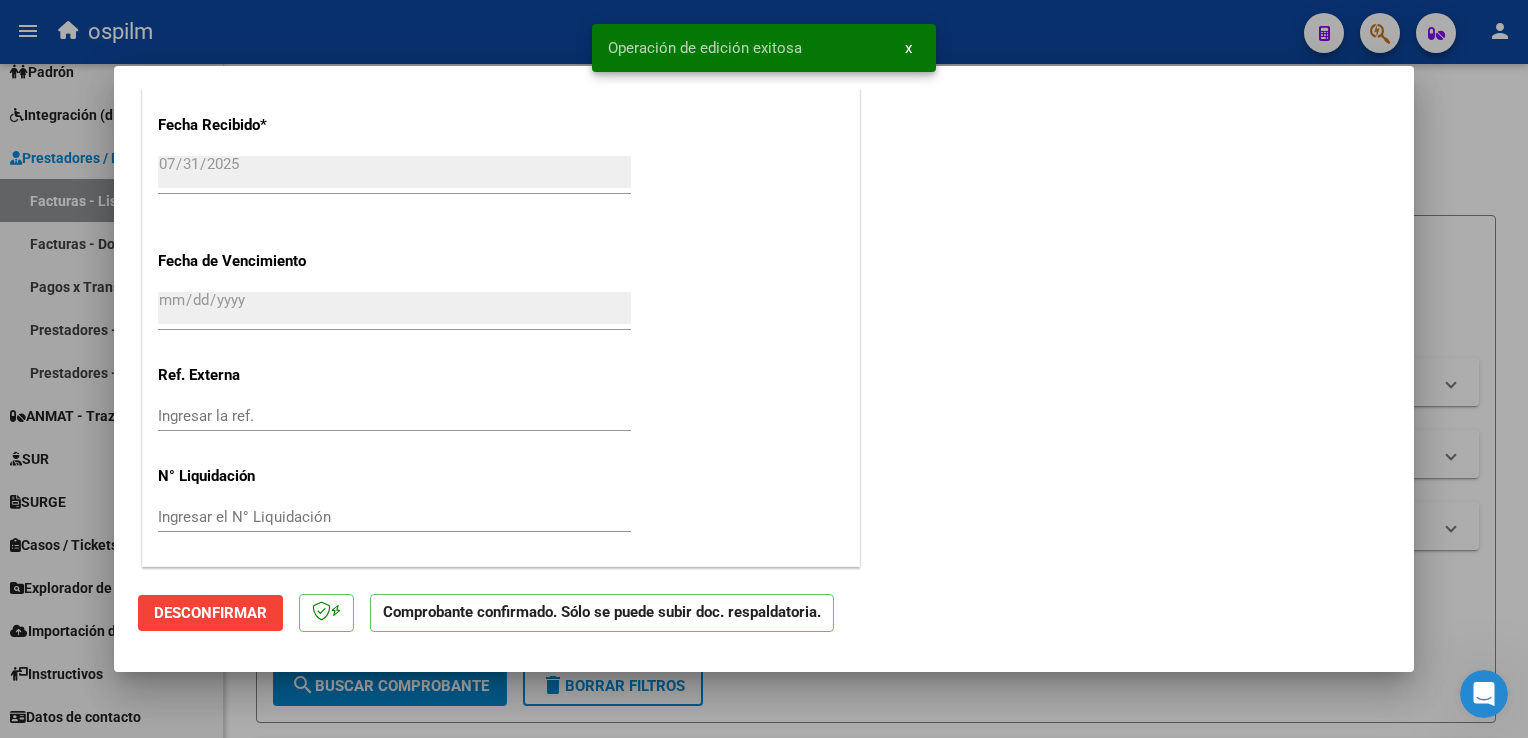 click on "x" at bounding box center [908, 48] 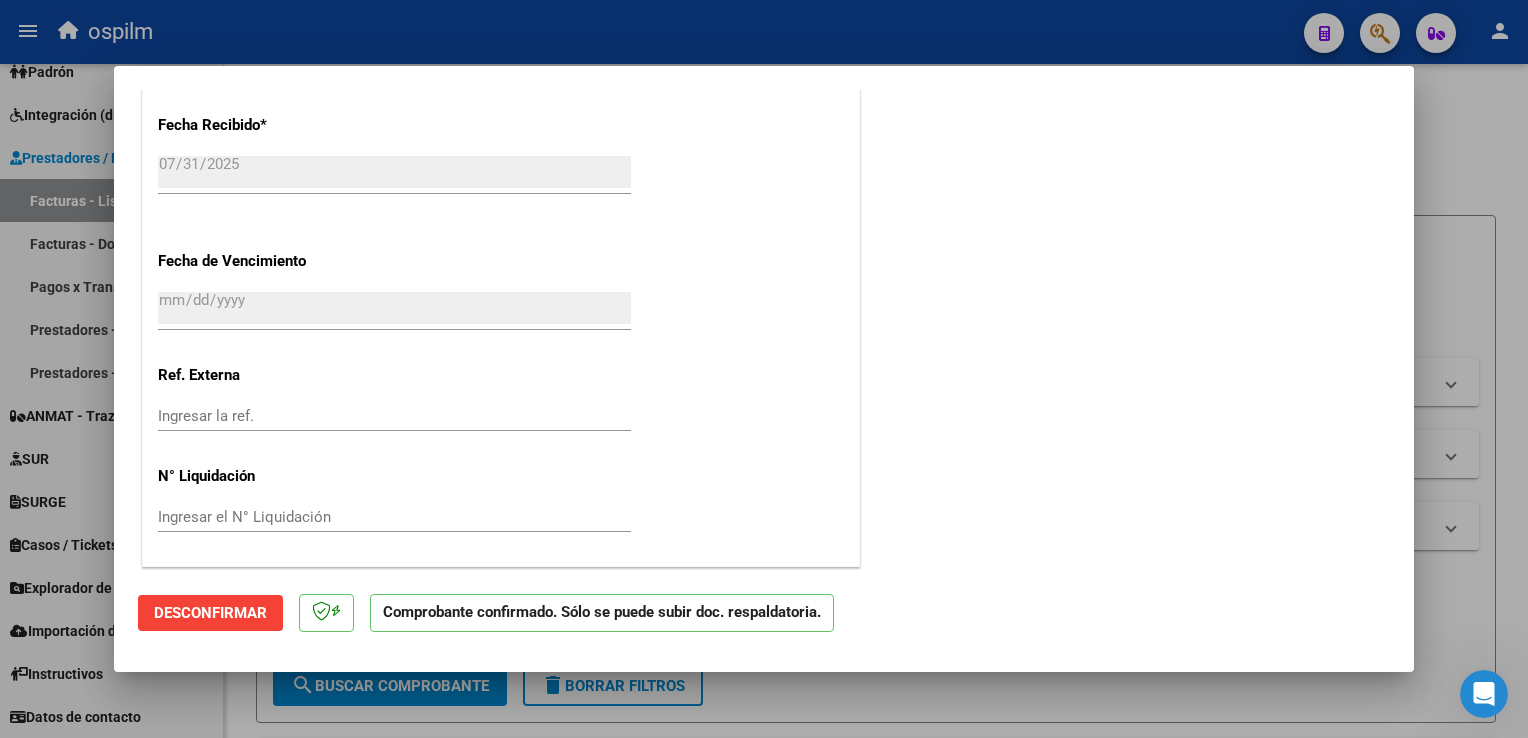 click at bounding box center [764, 369] 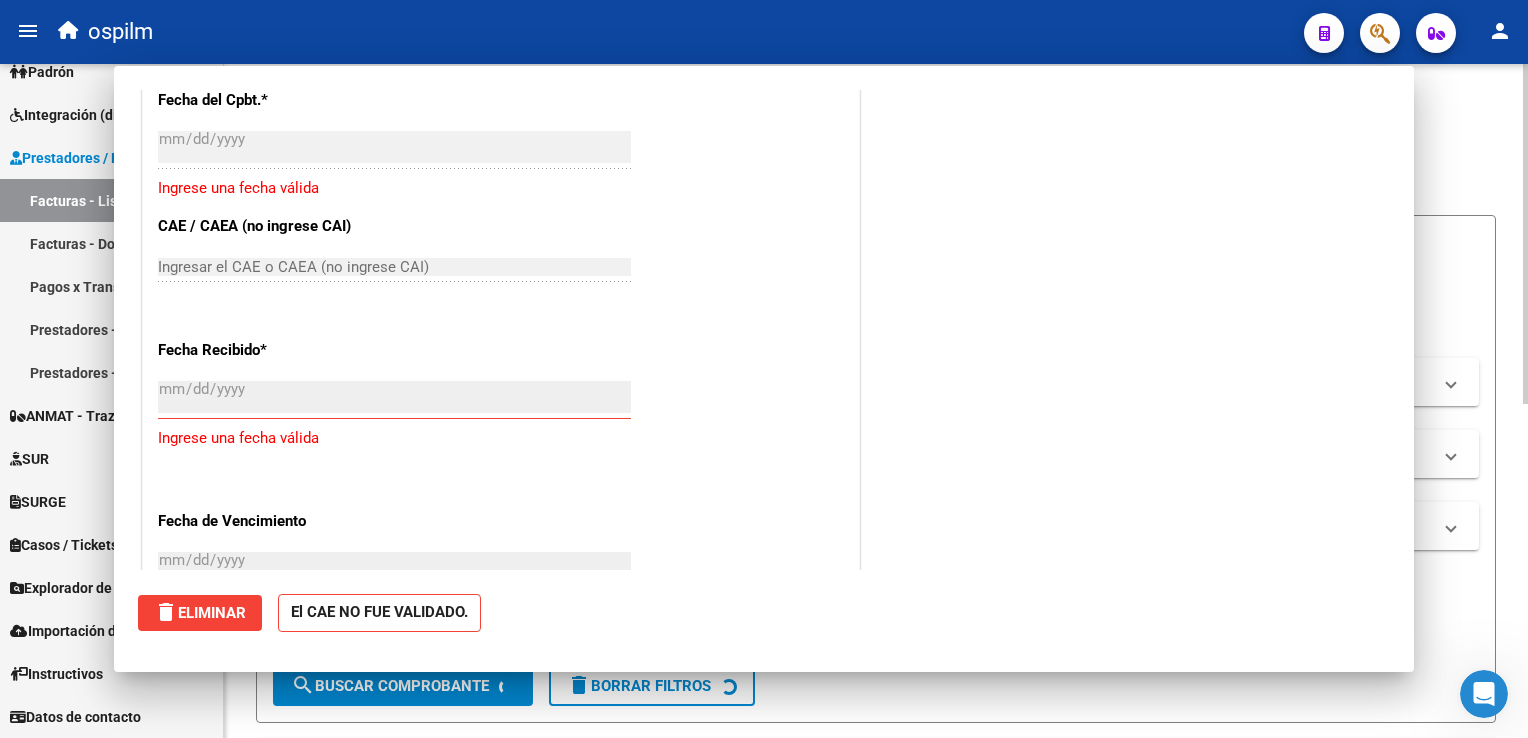 scroll, scrollTop: 0, scrollLeft: 0, axis: both 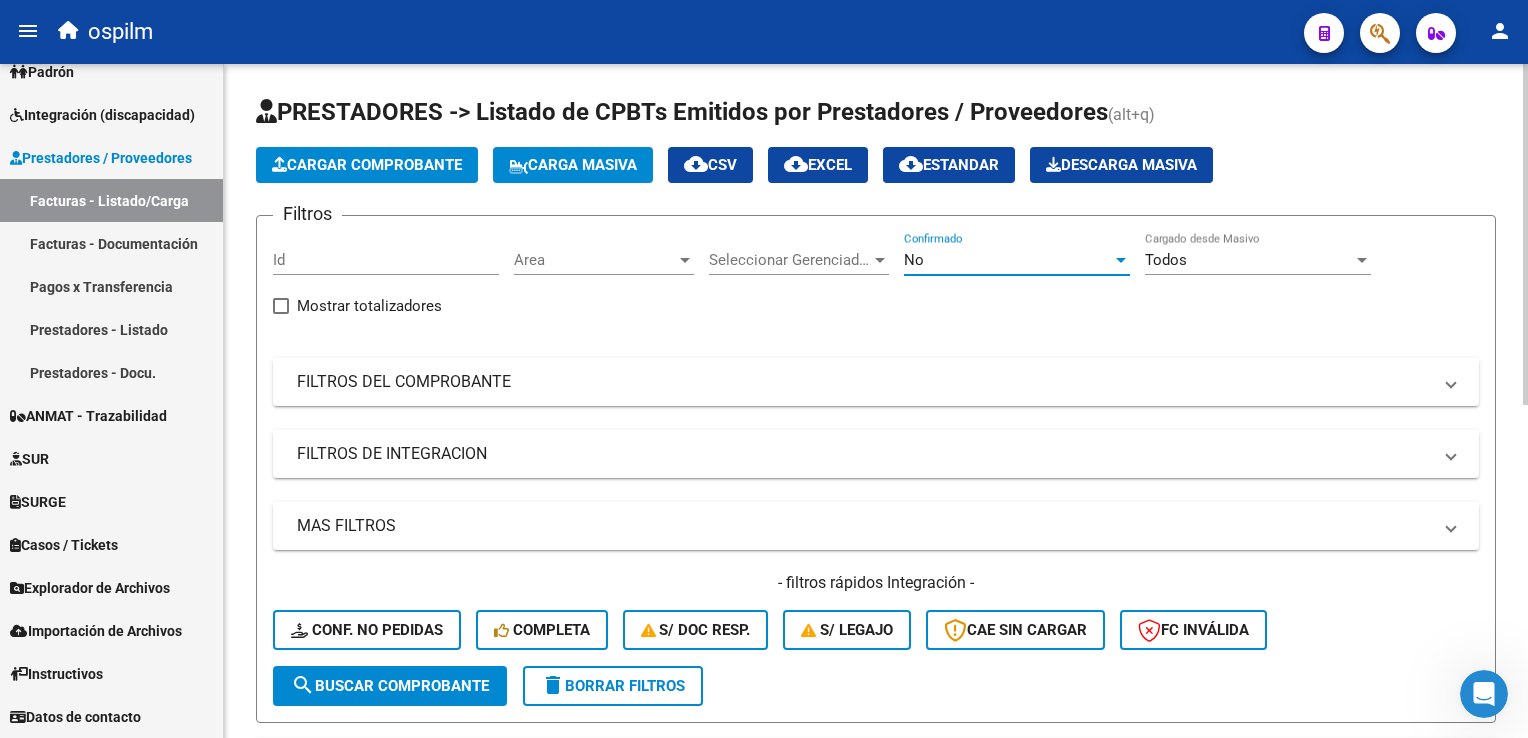 click on "No" at bounding box center [1008, 260] 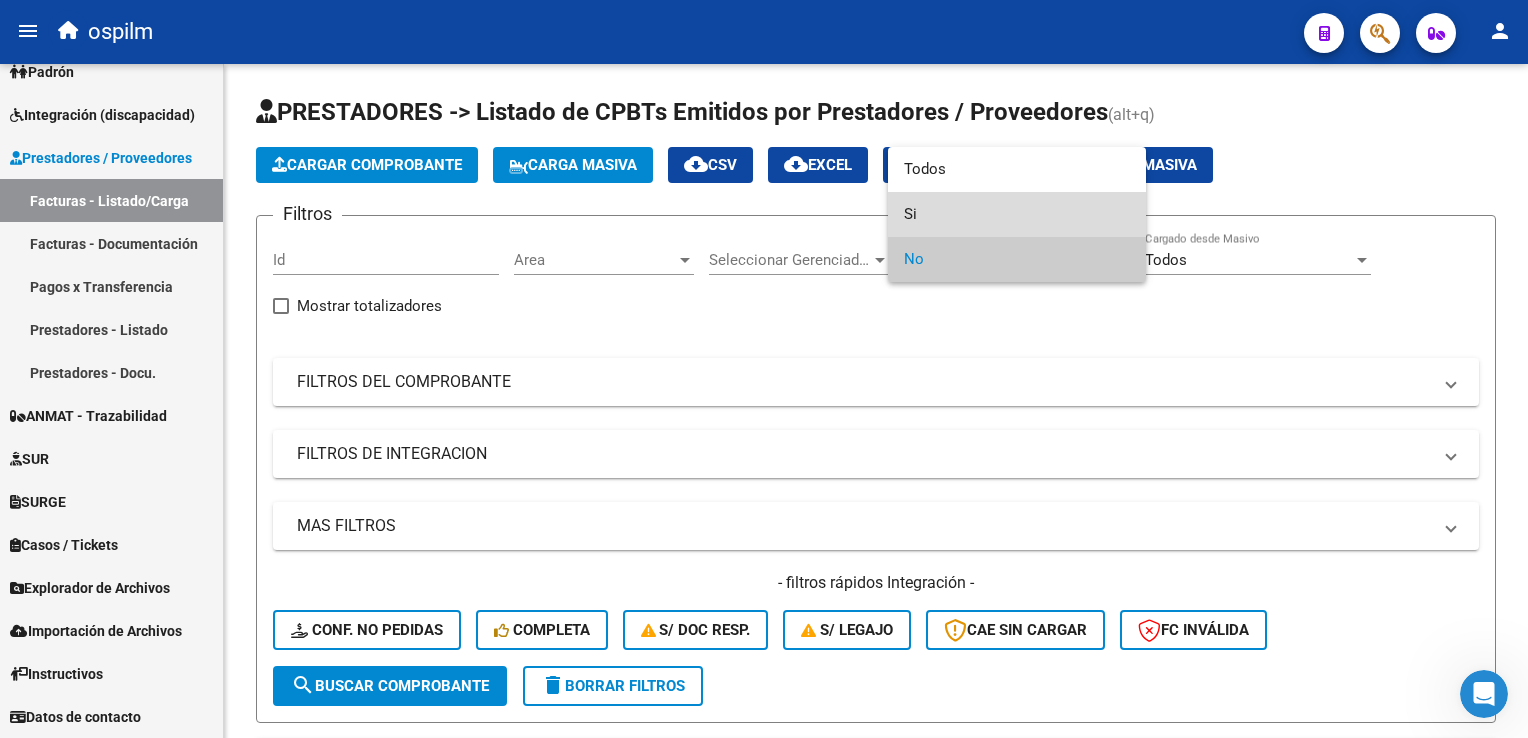click on "Si" at bounding box center (1017, 214) 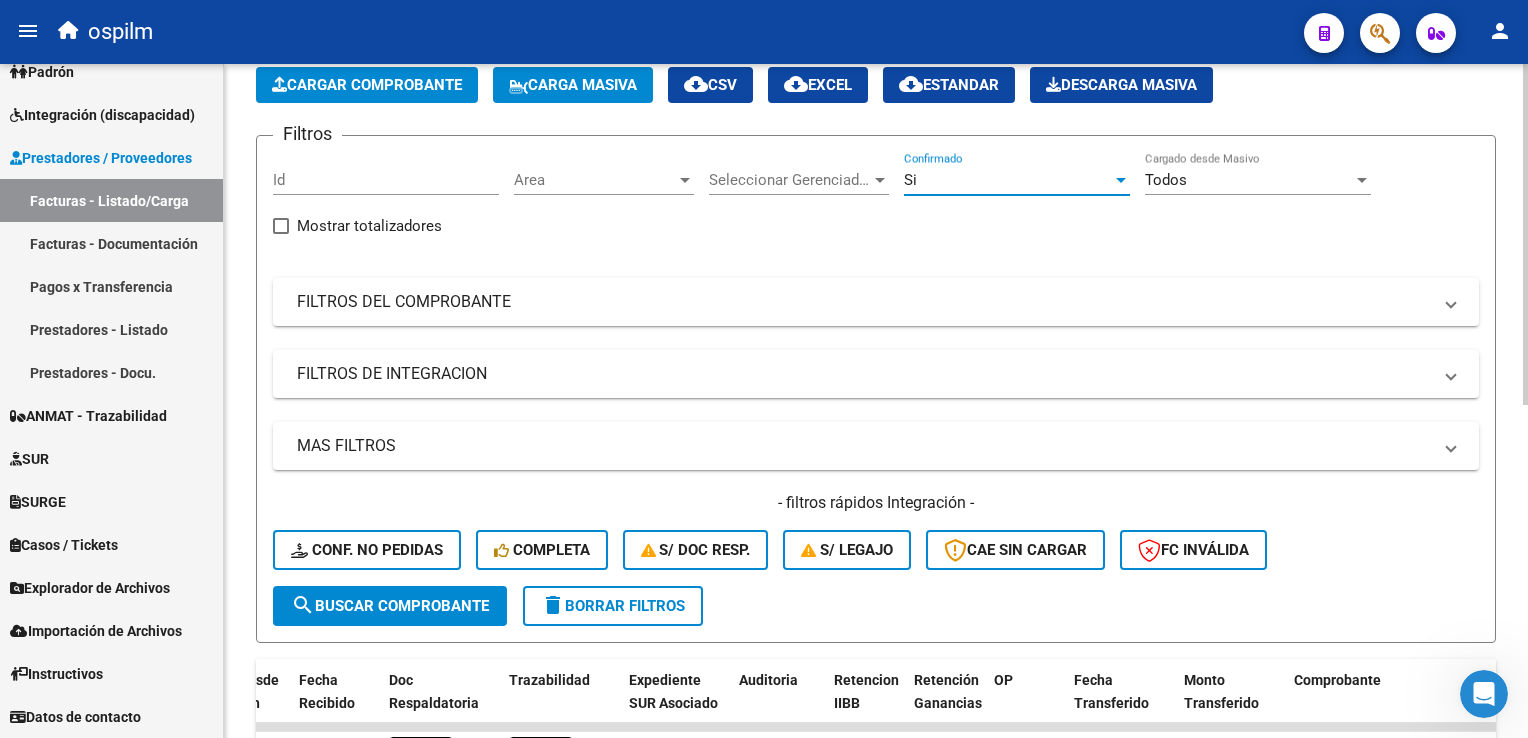scroll, scrollTop: 200, scrollLeft: 0, axis: vertical 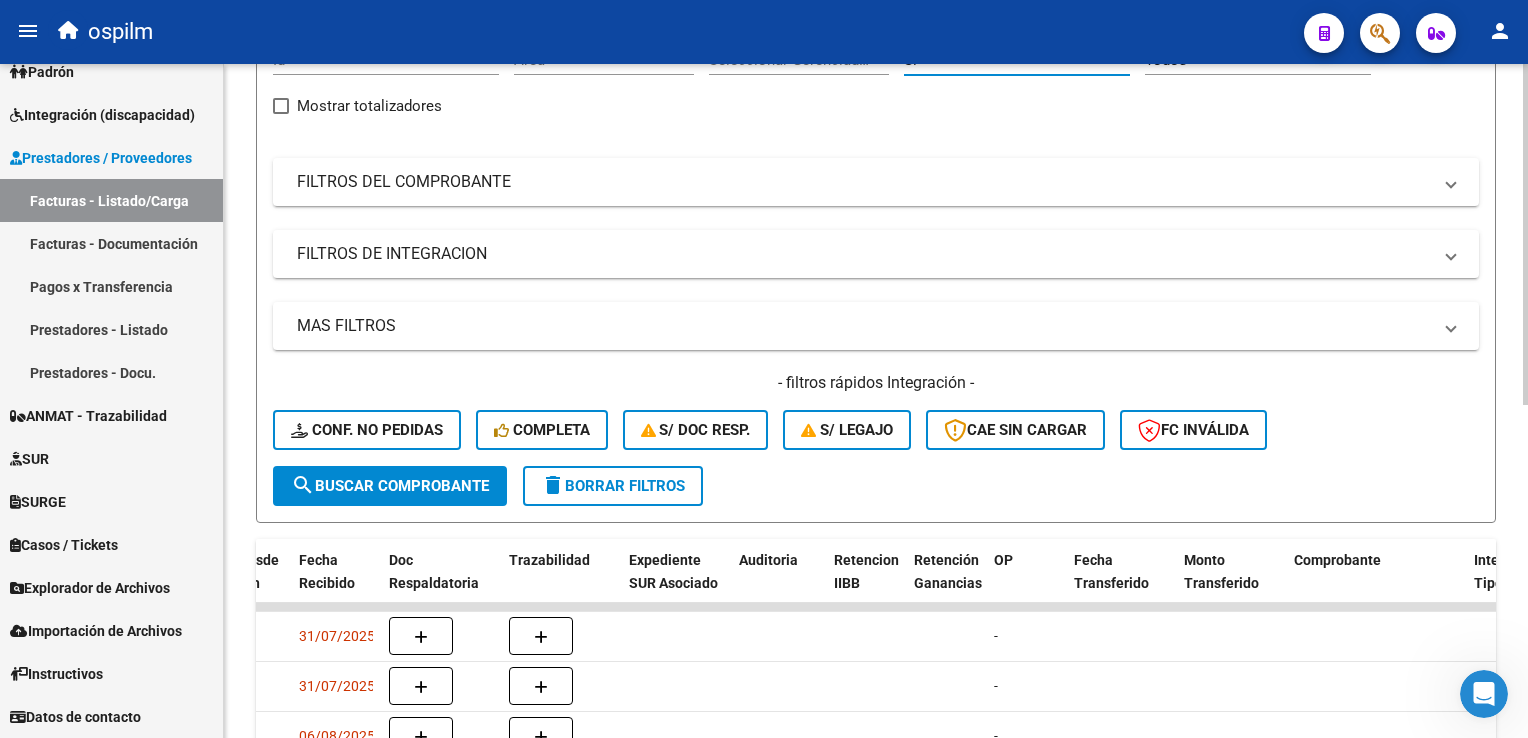 click on "search  Buscar Comprobante" 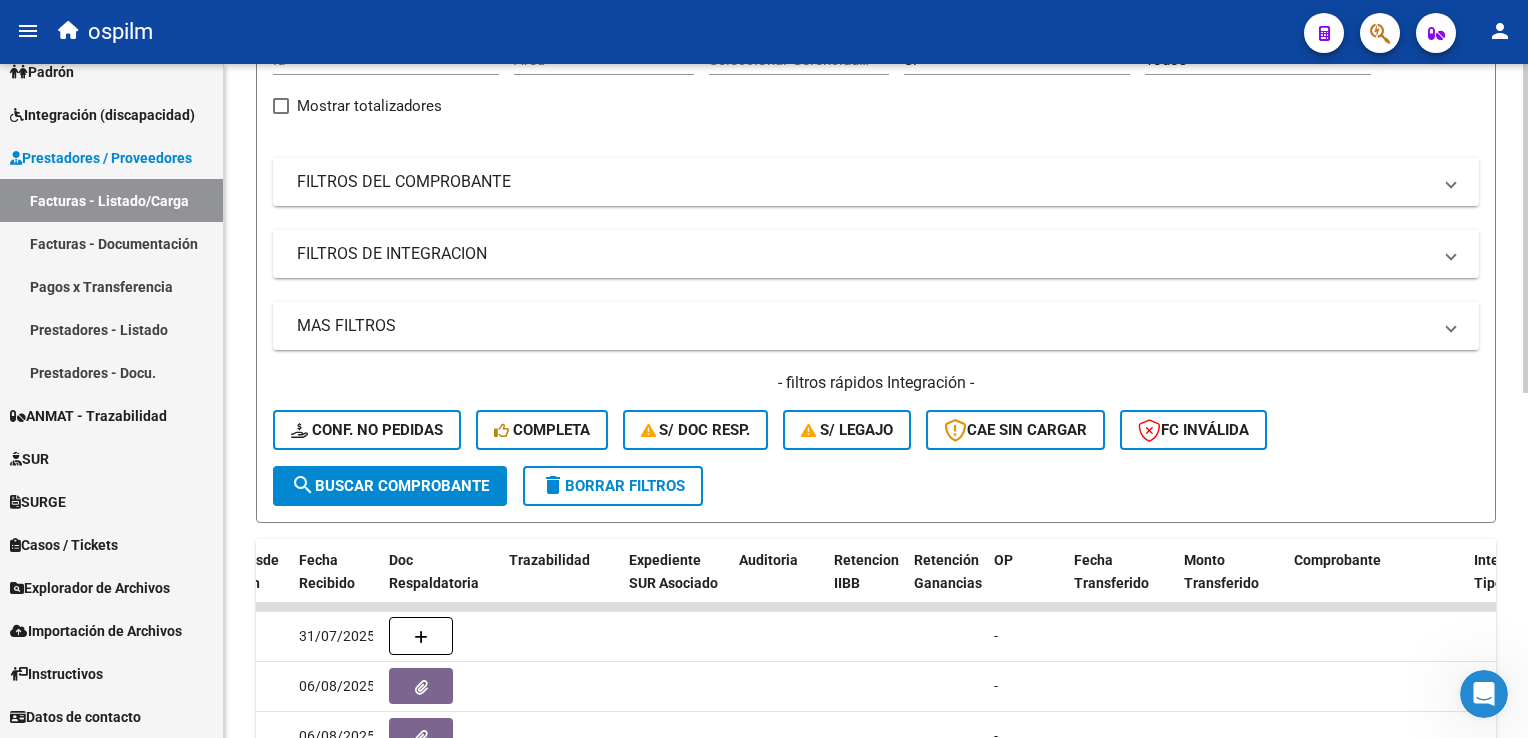 scroll, scrollTop: 0, scrollLeft: 0, axis: both 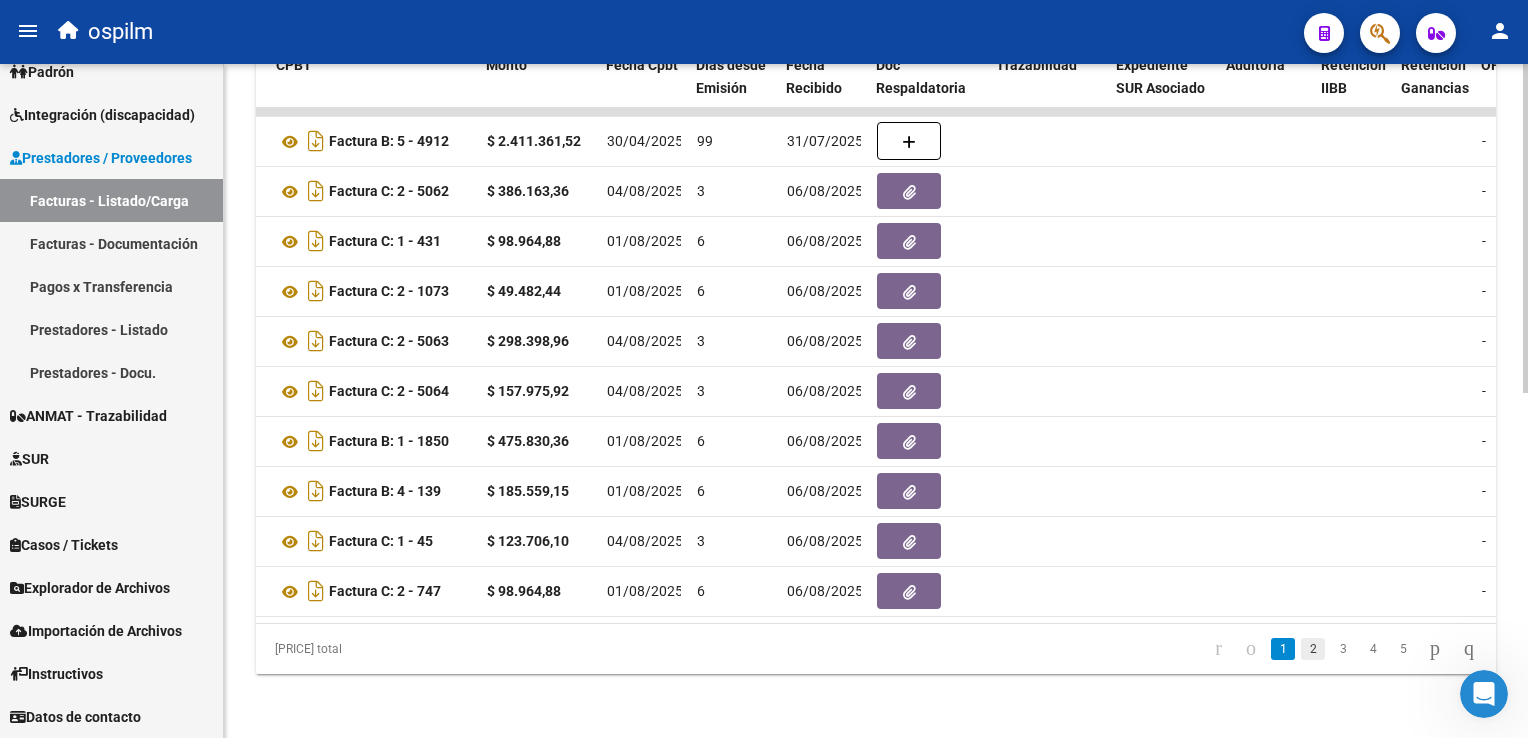 click on "2" 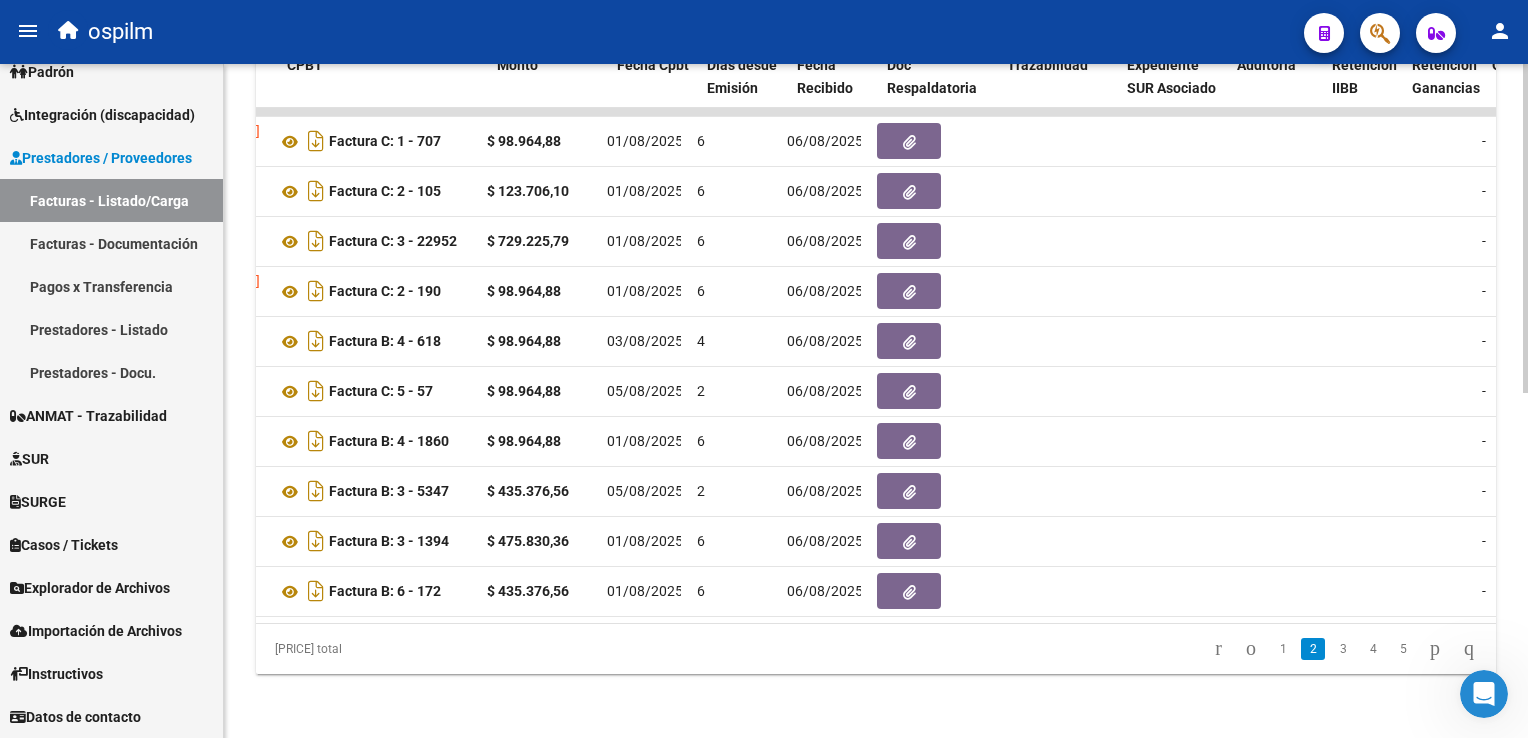 scroll, scrollTop: 0, scrollLeft: 0, axis: both 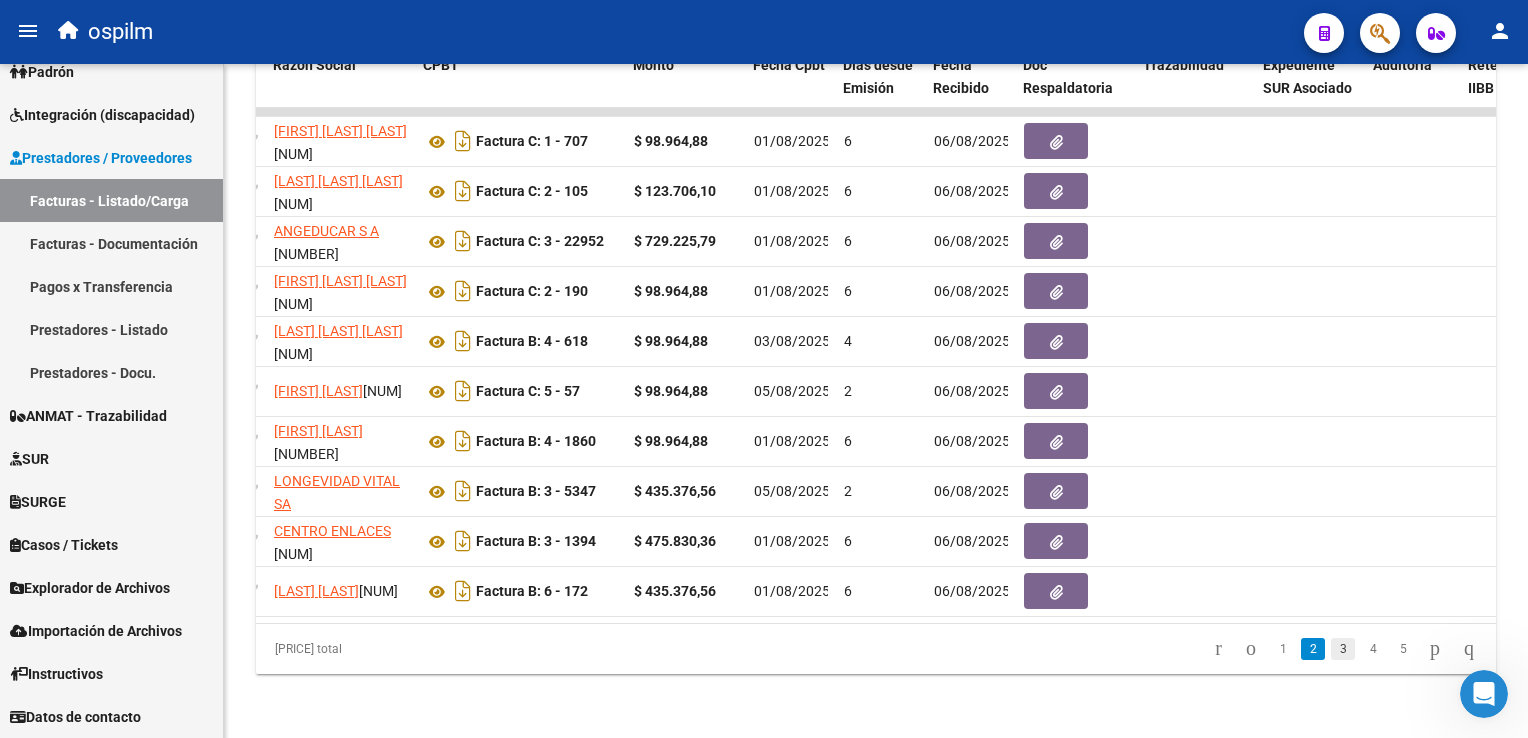 click on "3" 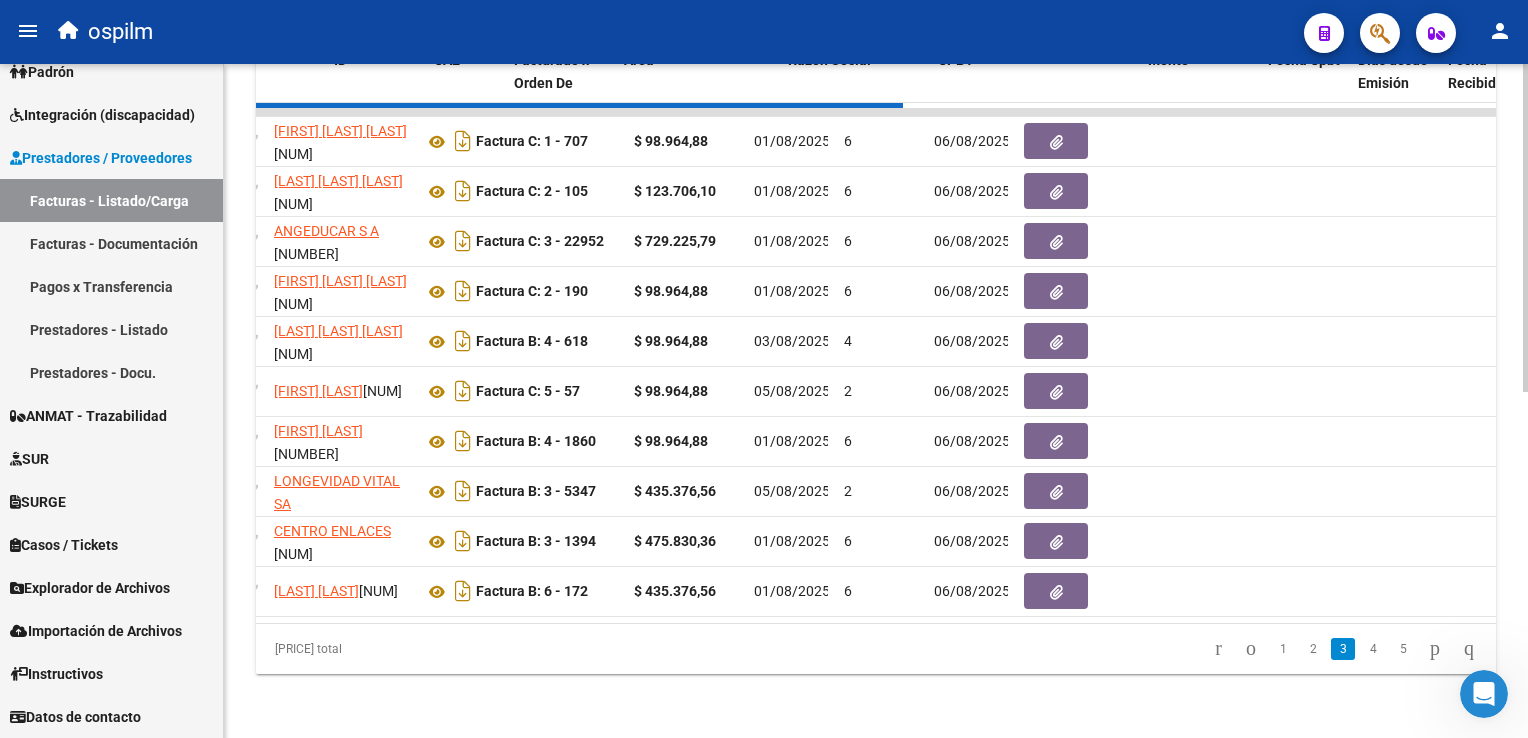 scroll, scrollTop: 0, scrollLeft: 0, axis: both 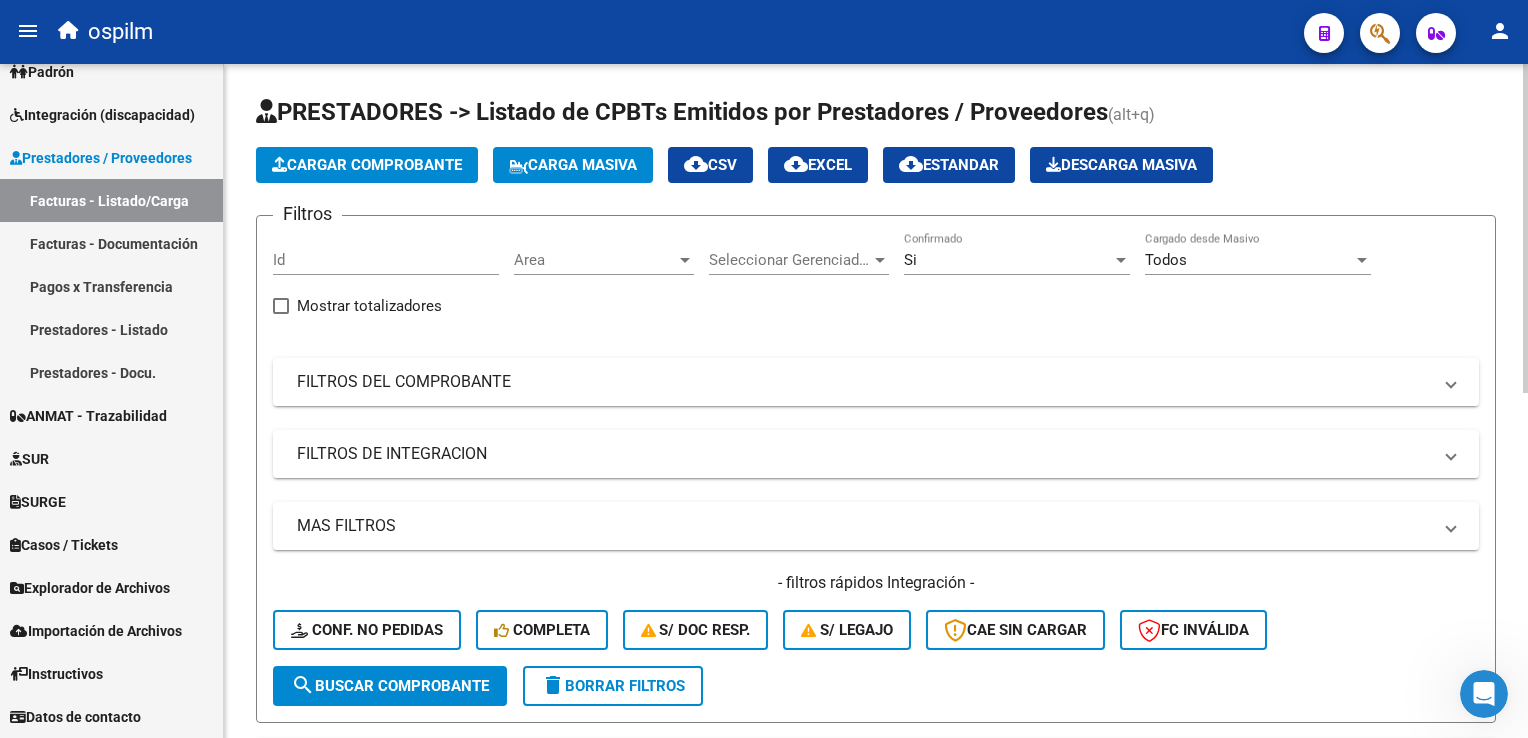 click on "FILTROS DEL COMPROBANTE" at bounding box center [864, 382] 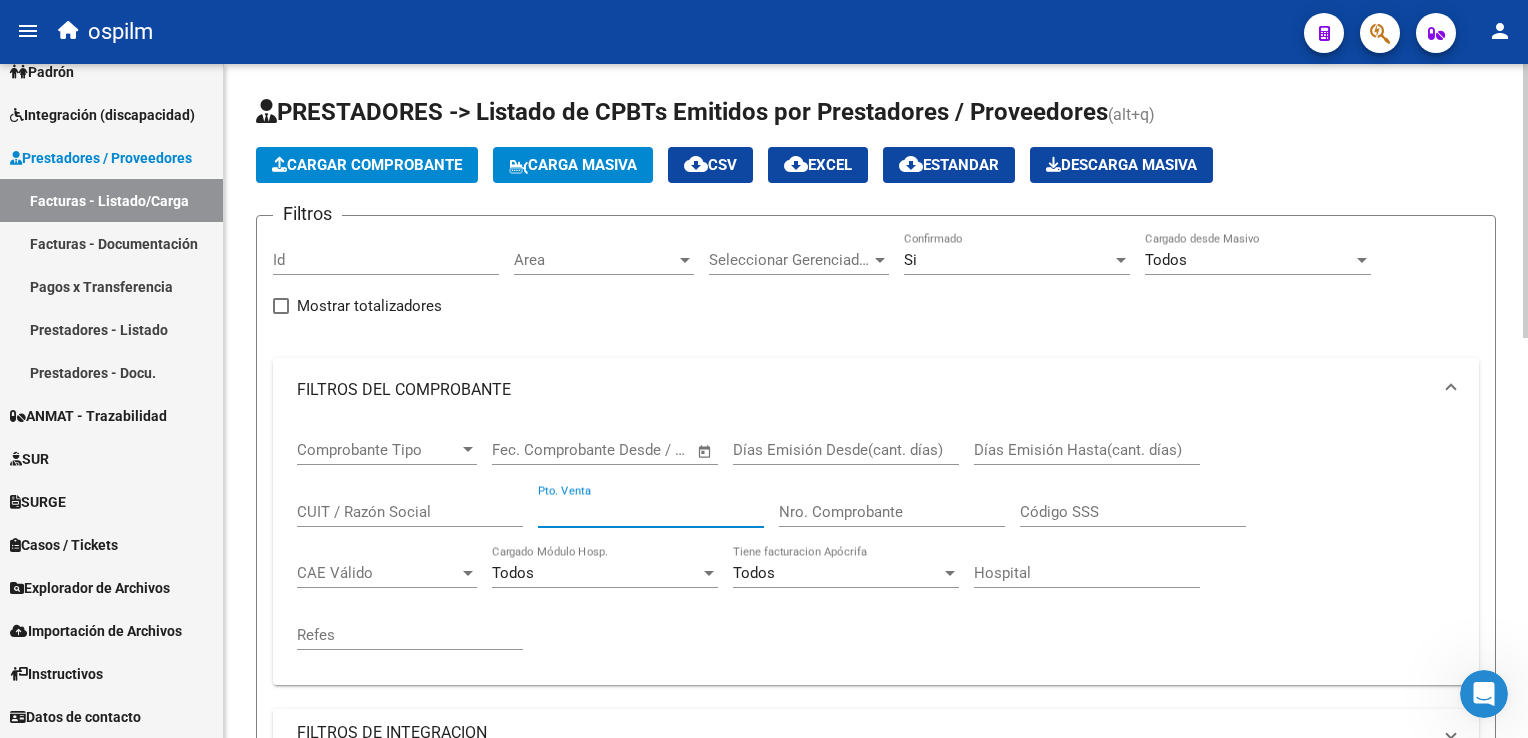 click on "Pto. Venta" at bounding box center [651, 512] 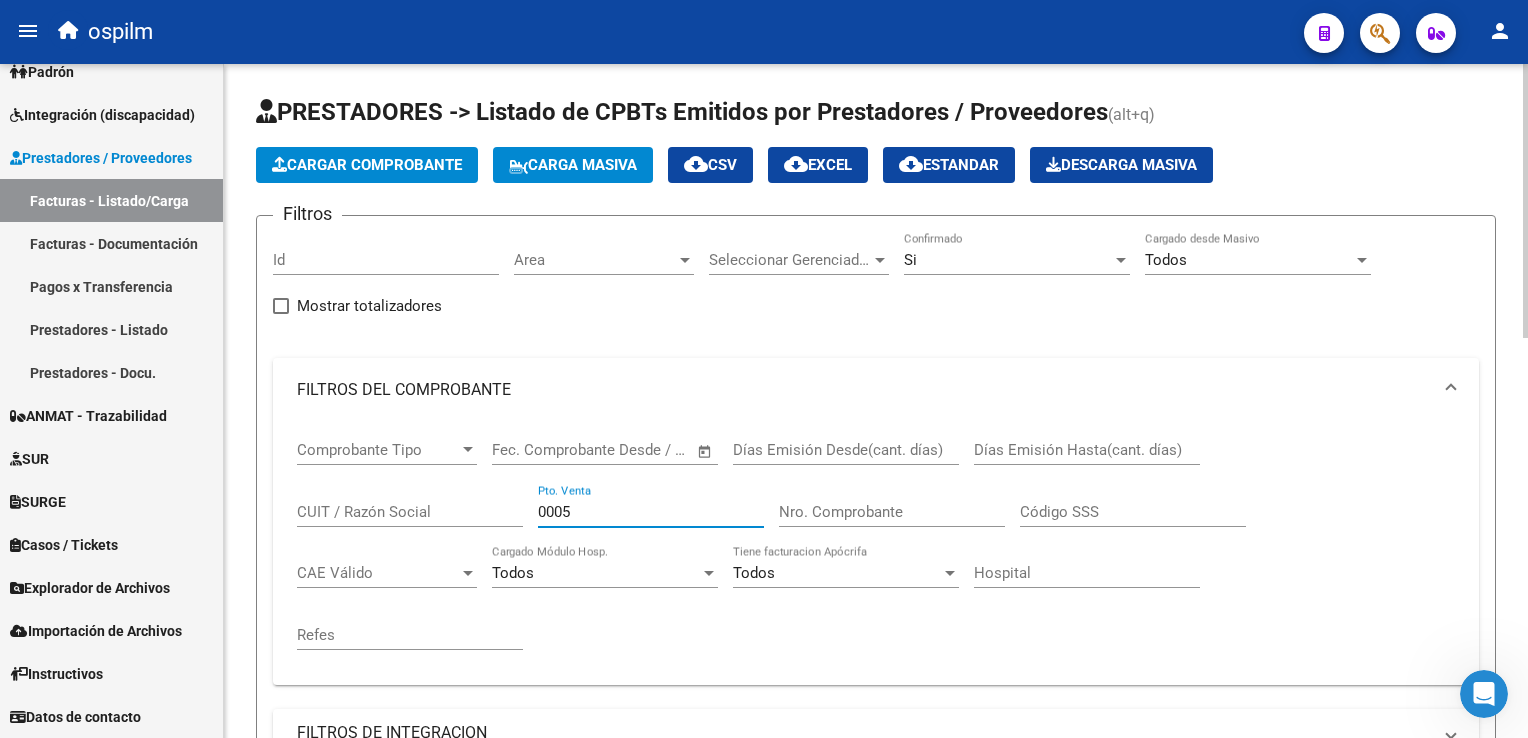 type on "0005" 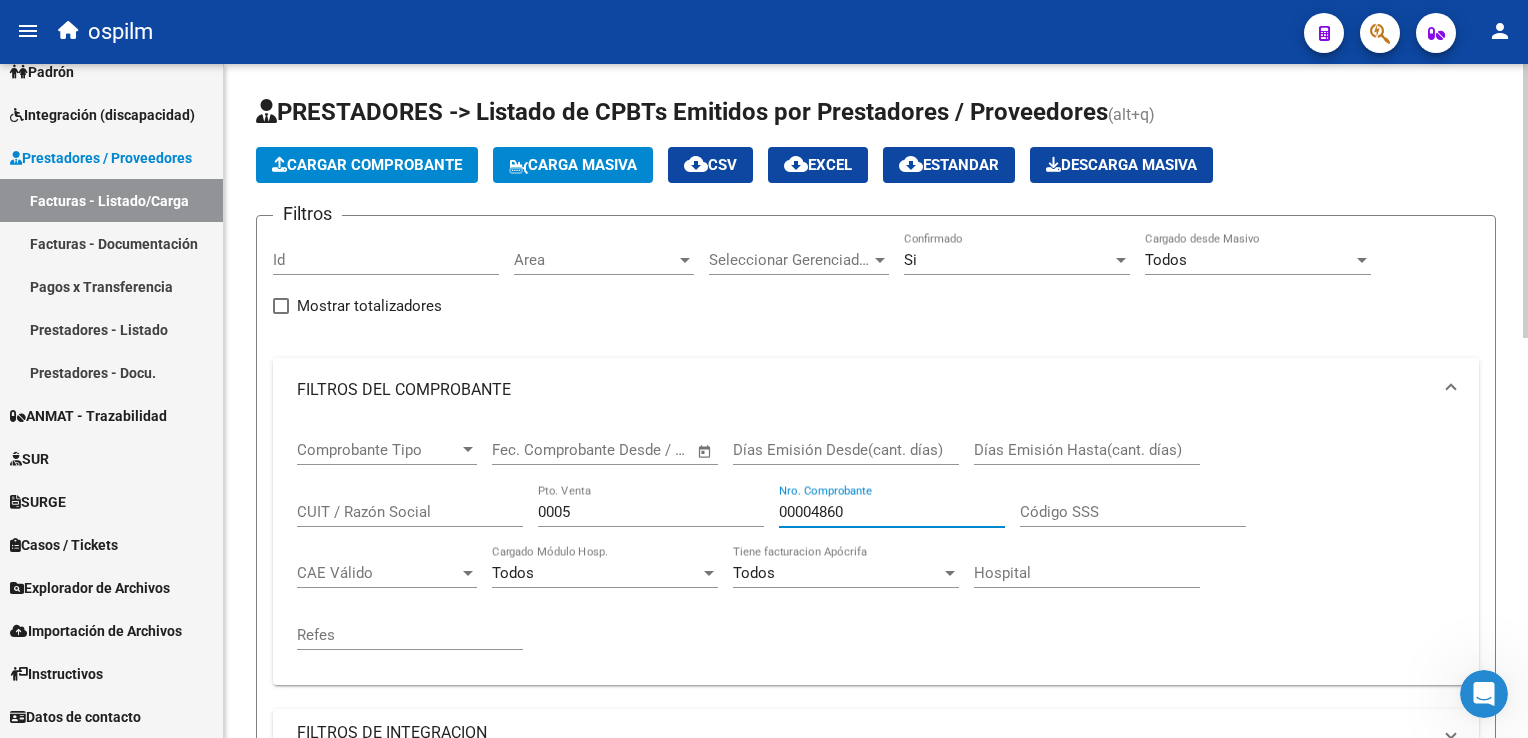 type on "00004860" 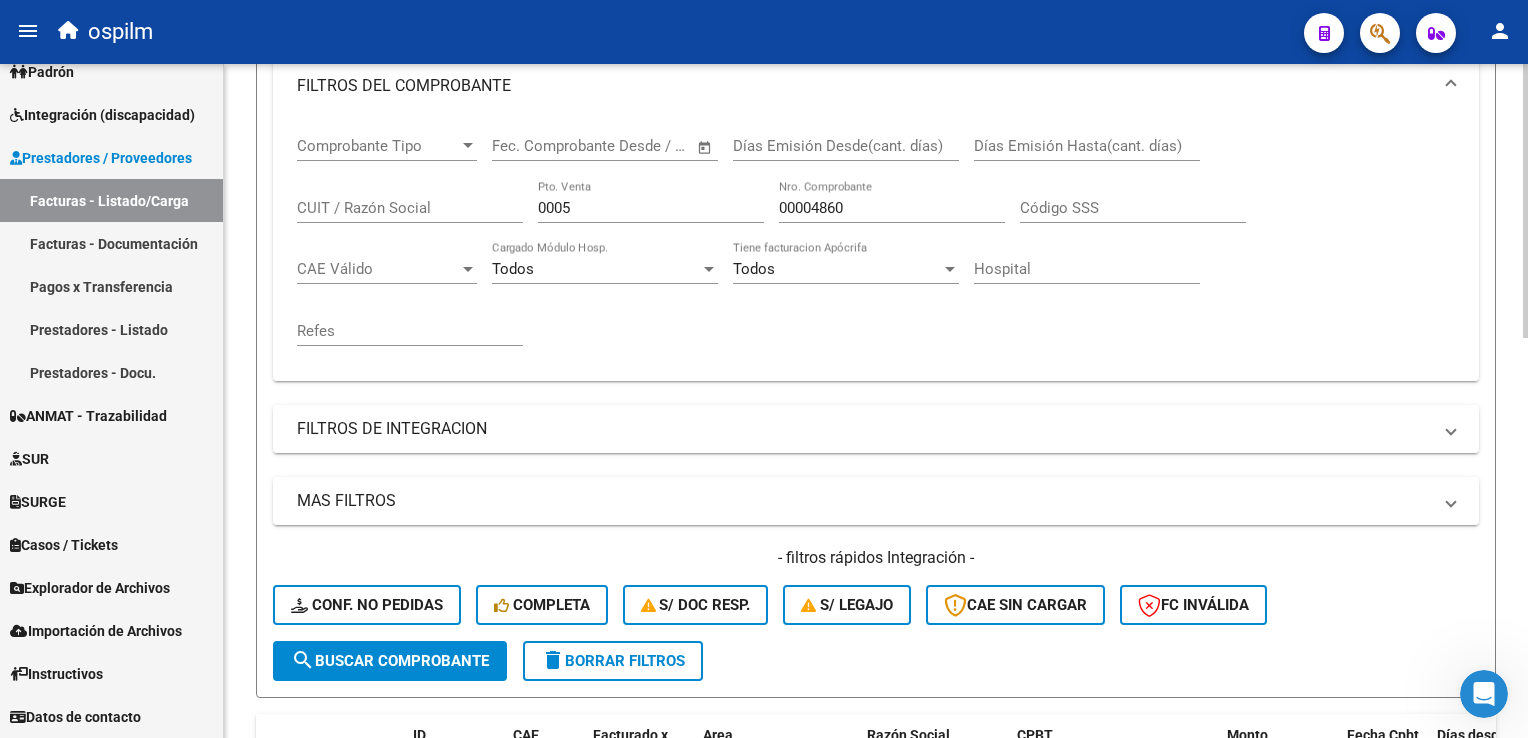scroll, scrollTop: 500, scrollLeft: 0, axis: vertical 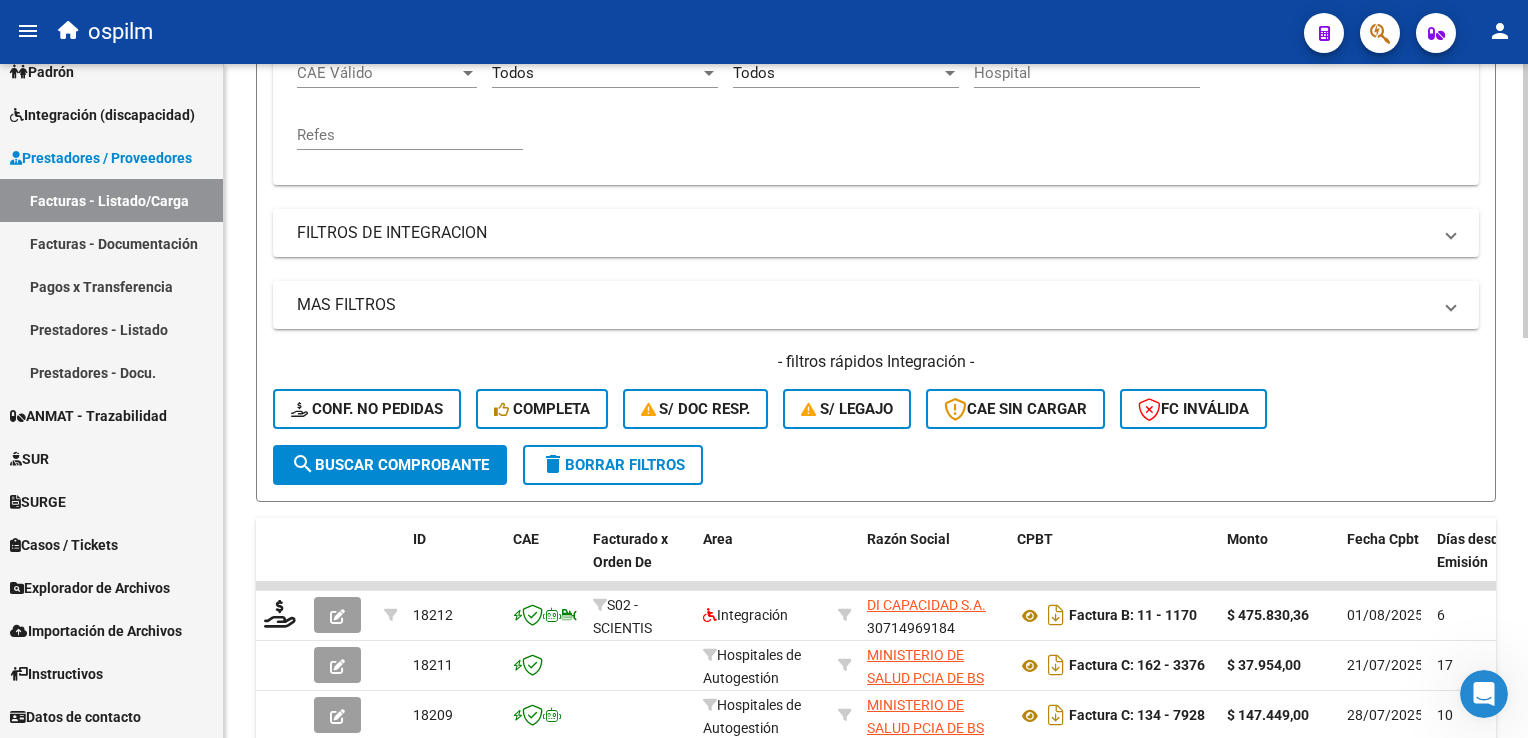 click on "search  Buscar Comprobante" 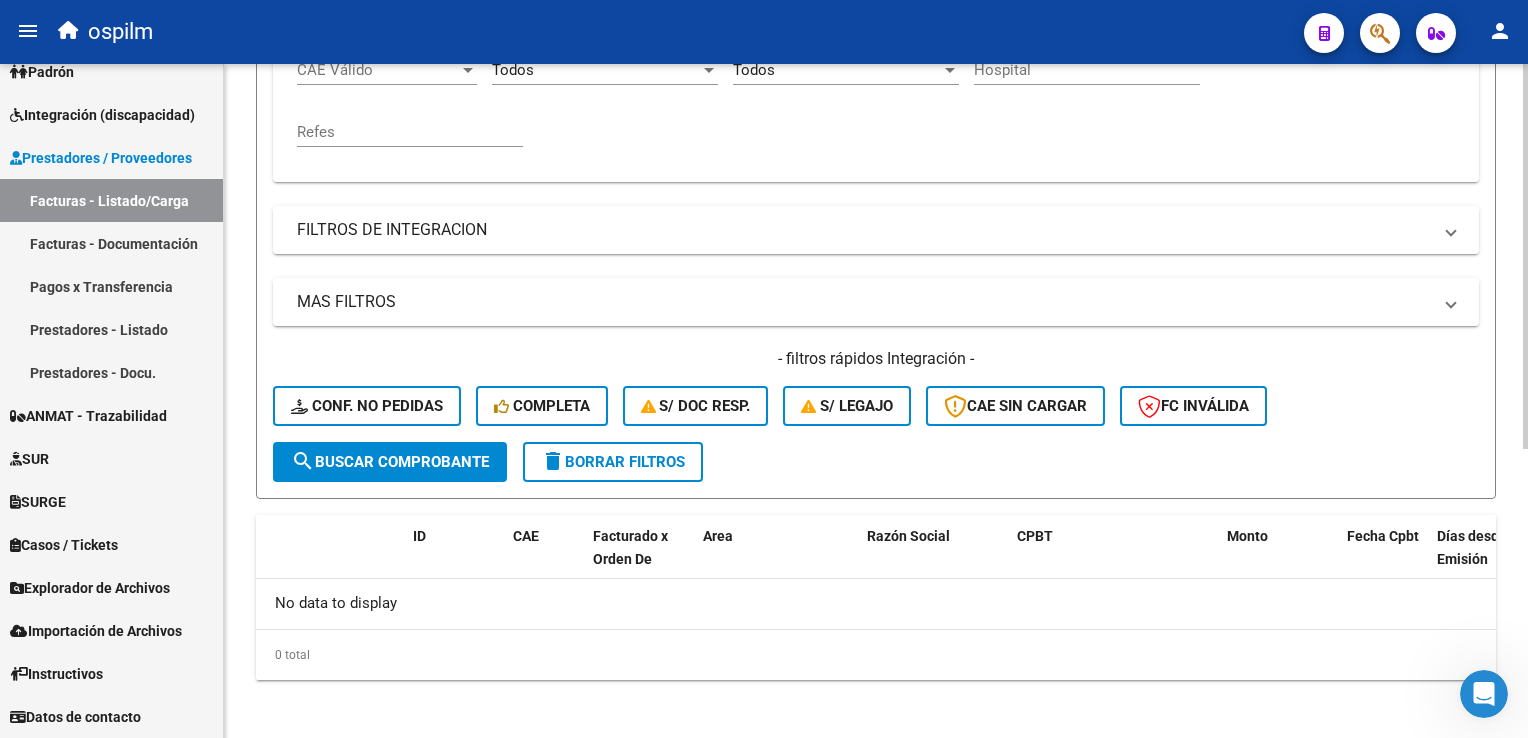 scroll, scrollTop: 504, scrollLeft: 0, axis: vertical 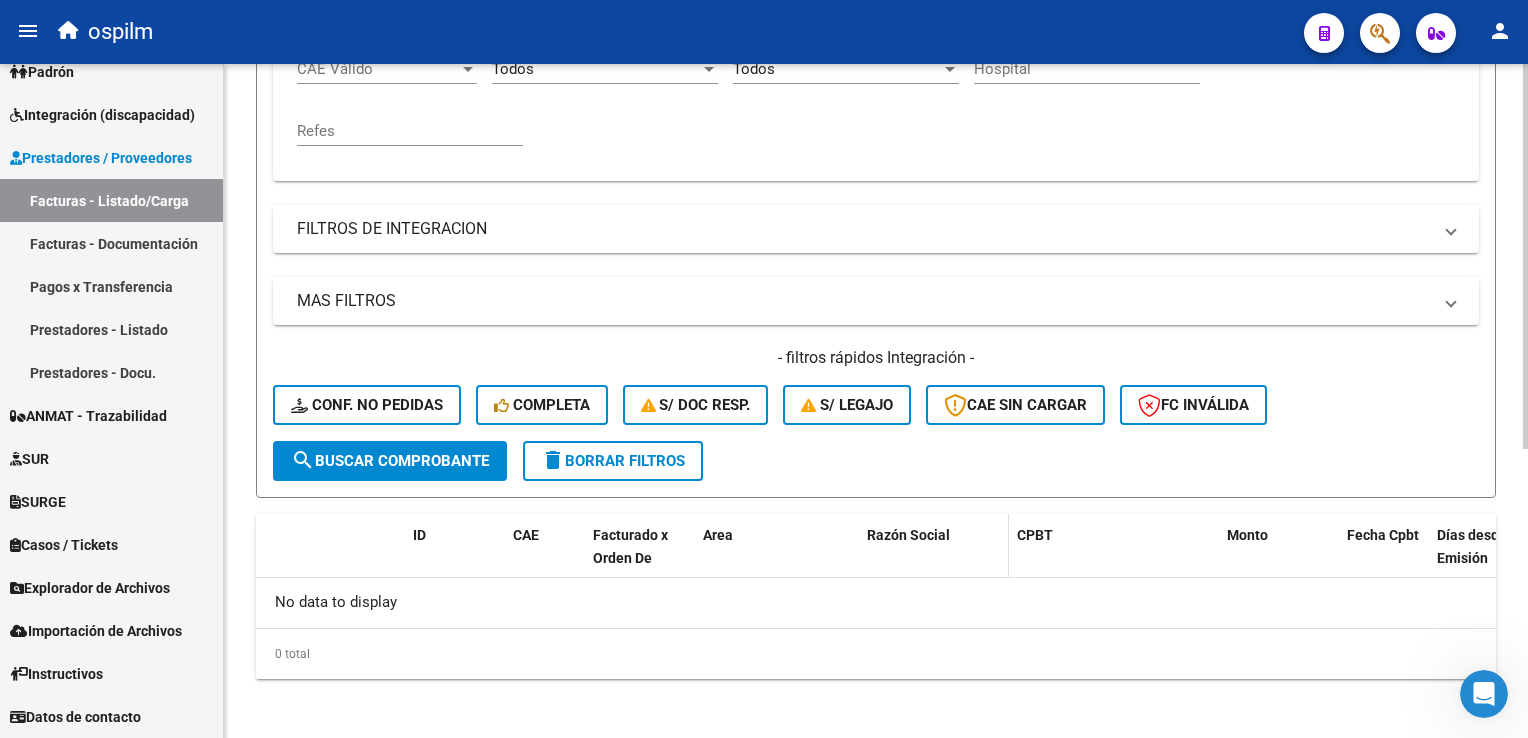 click on "Razón Social" 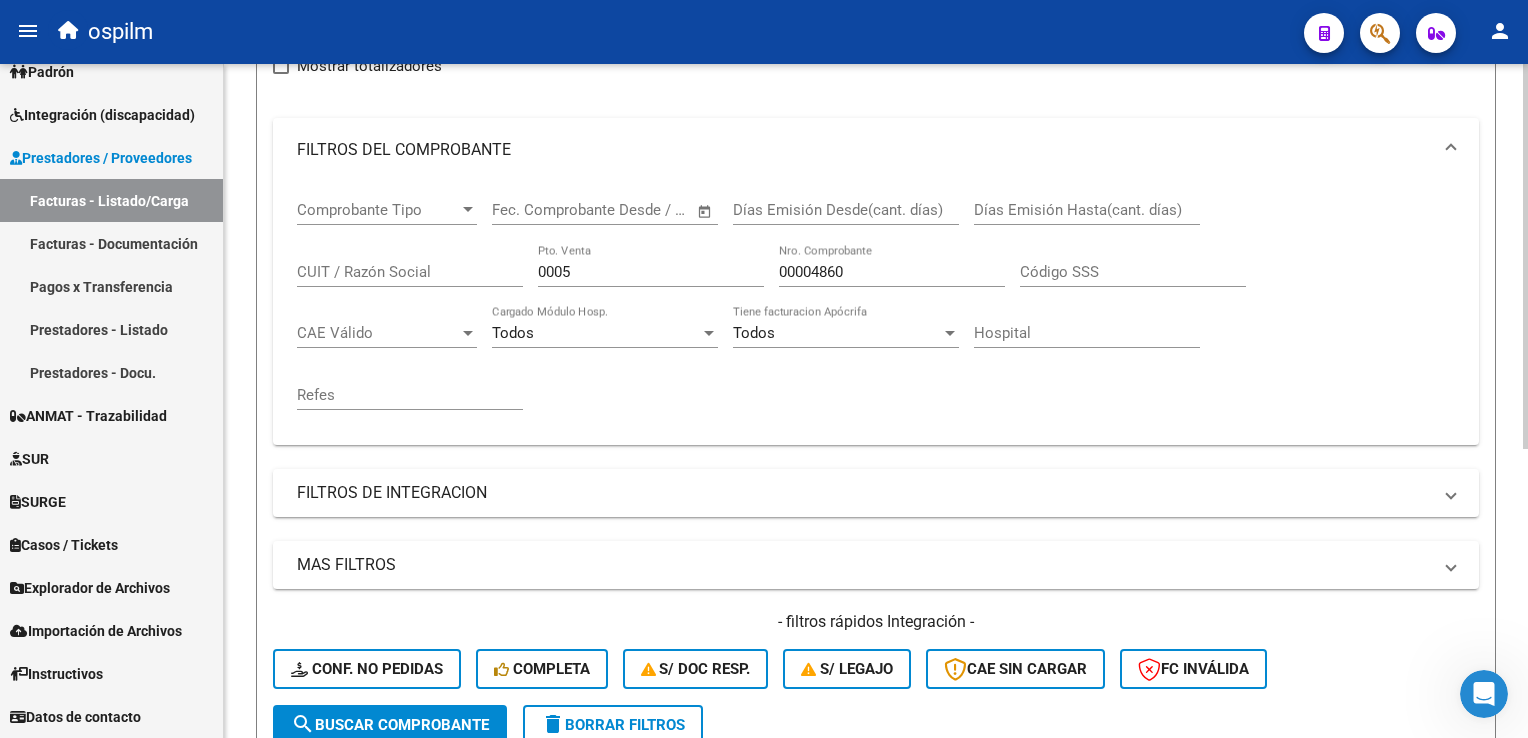 scroll, scrollTop: 4, scrollLeft: 0, axis: vertical 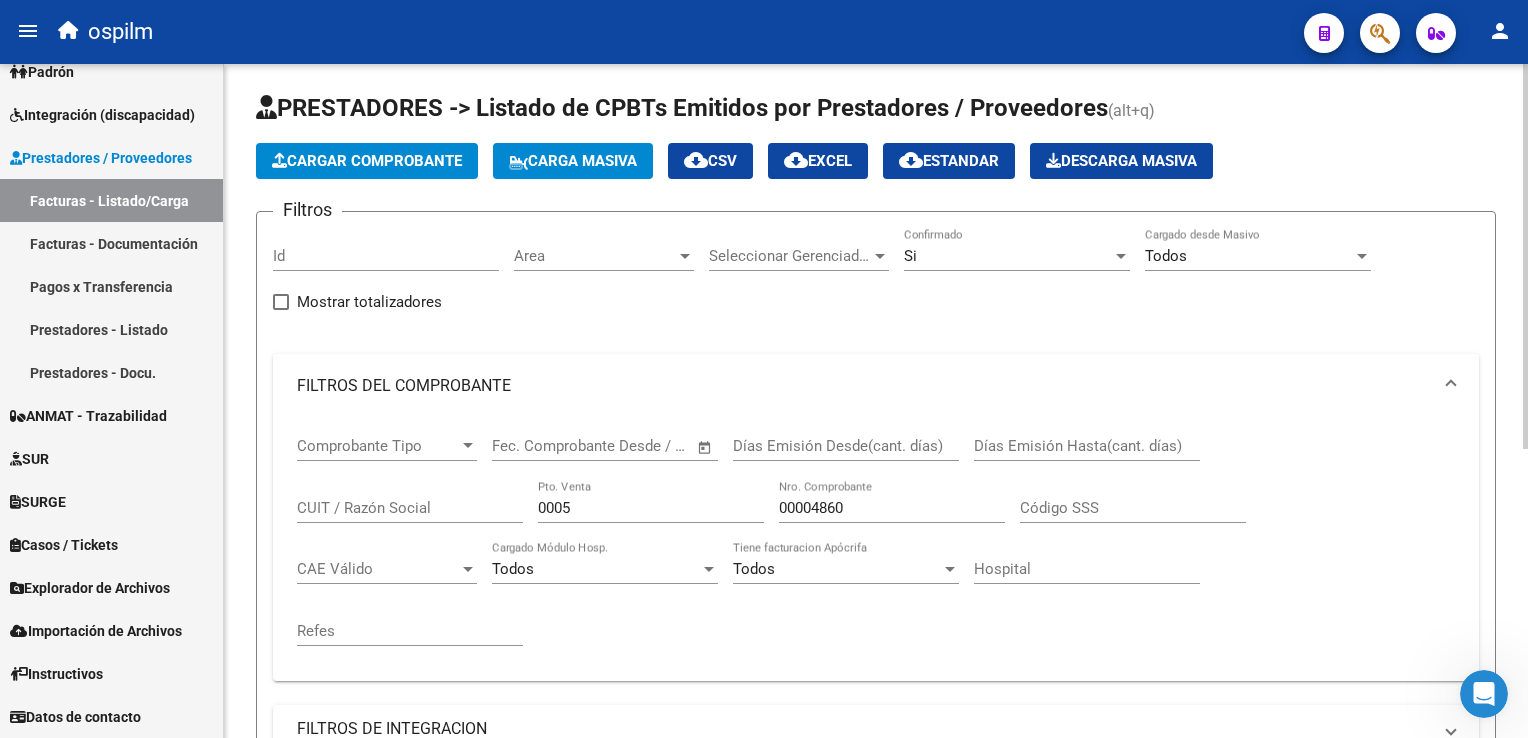 click on "0005 Pto. Venta" 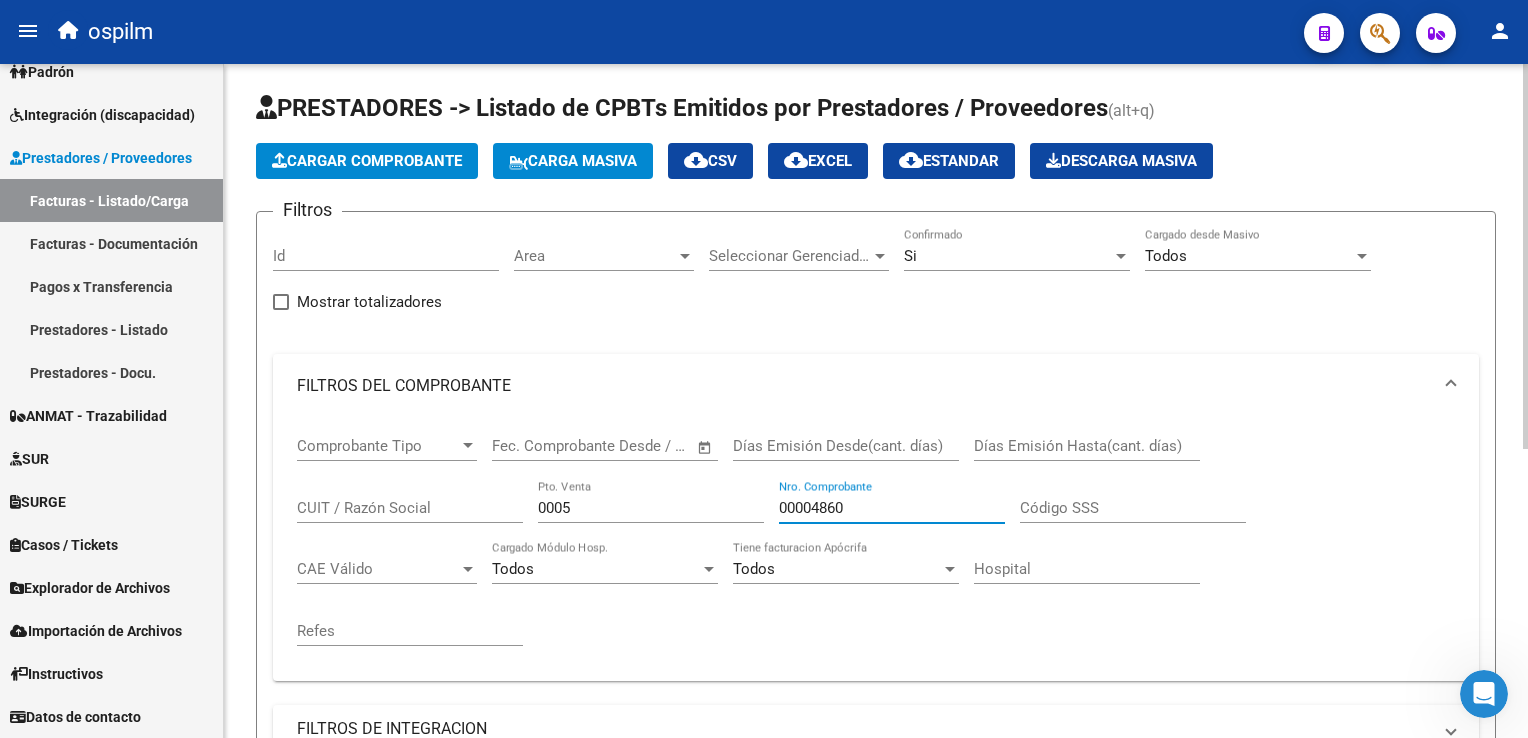 drag, startPoint x: 897, startPoint y: 509, endPoint x: 612, endPoint y: 477, distance: 286.79086 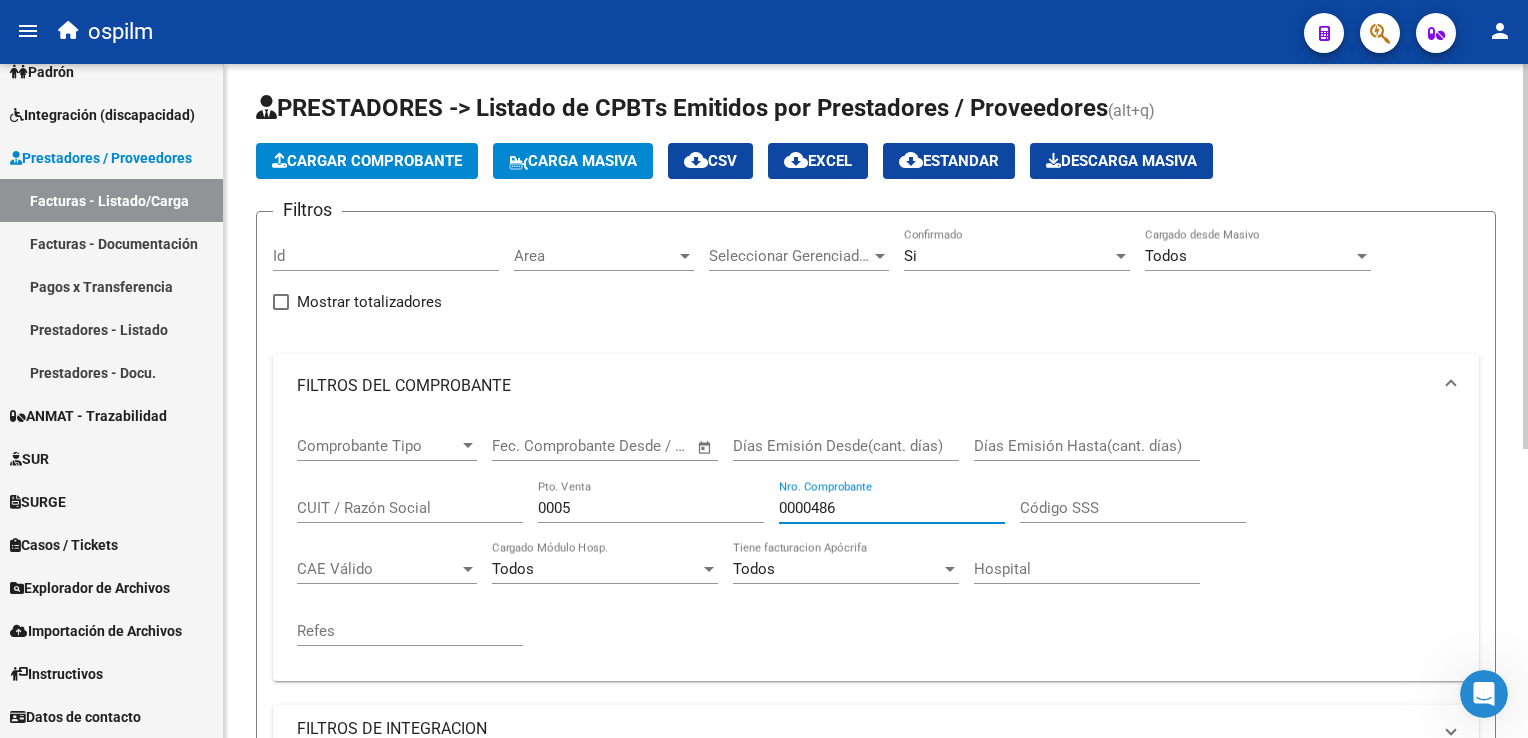 type on "00004860" 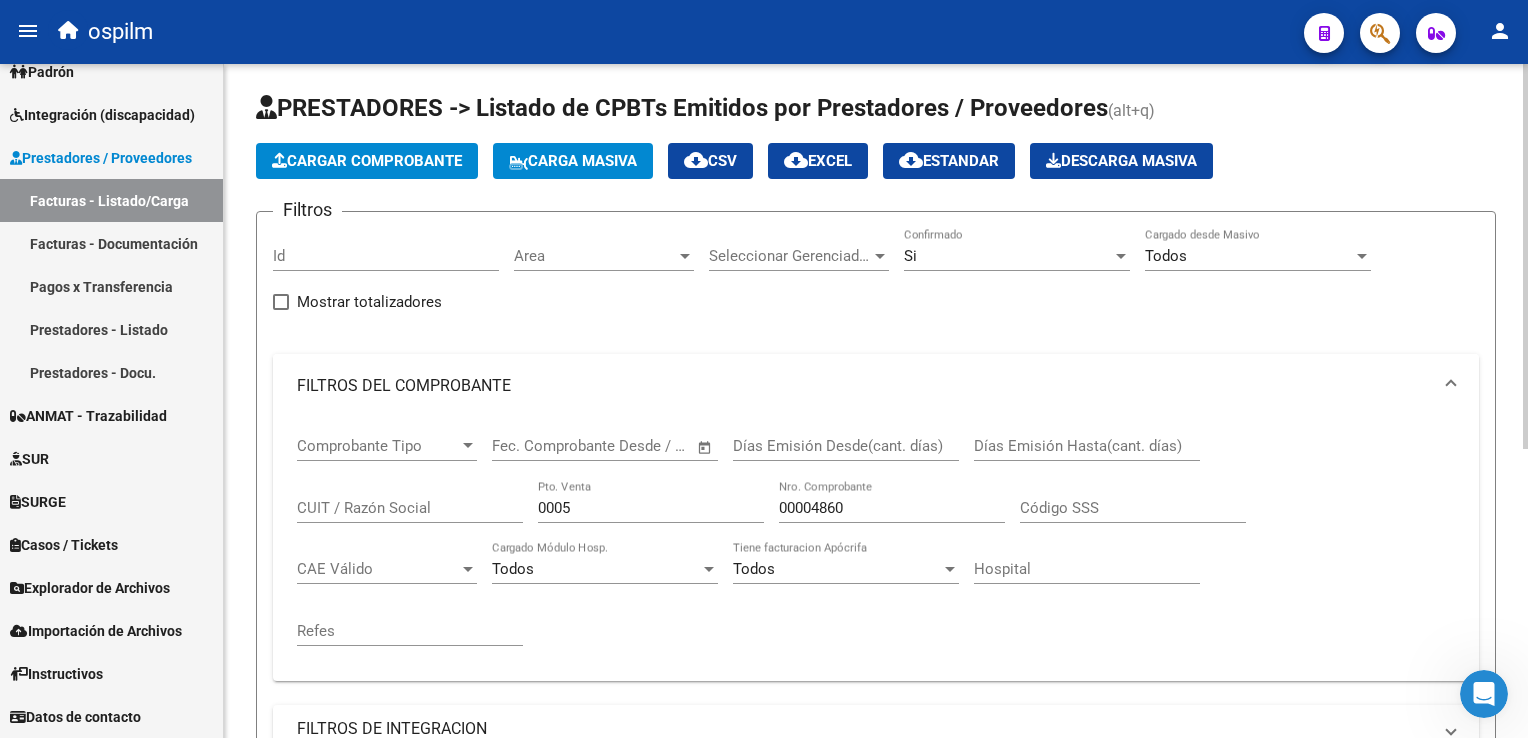 click on "FILTROS DEL COMPROBANTE" at bounding box center [876, 386] 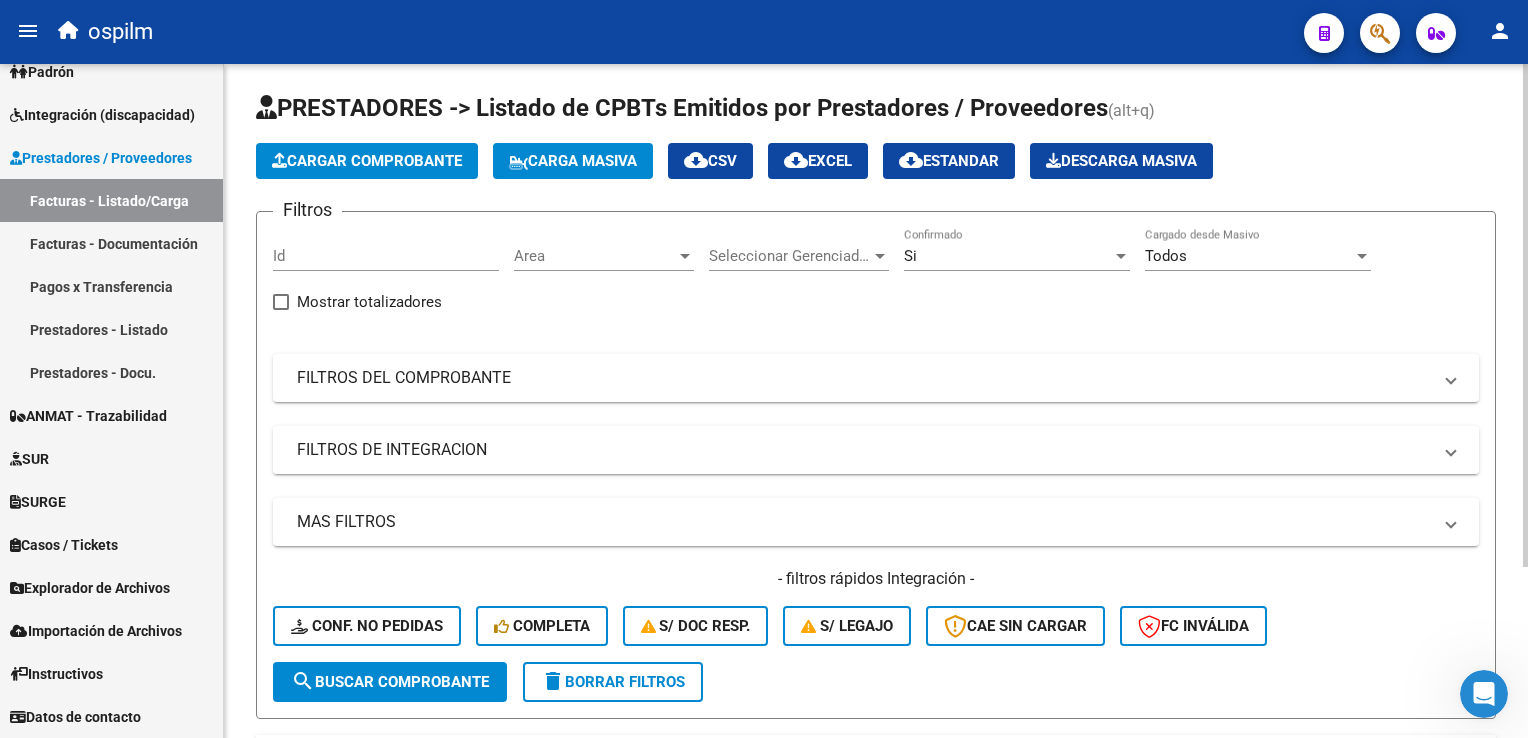 click on "MAS FILTROS" at bounding box center (864, 522) 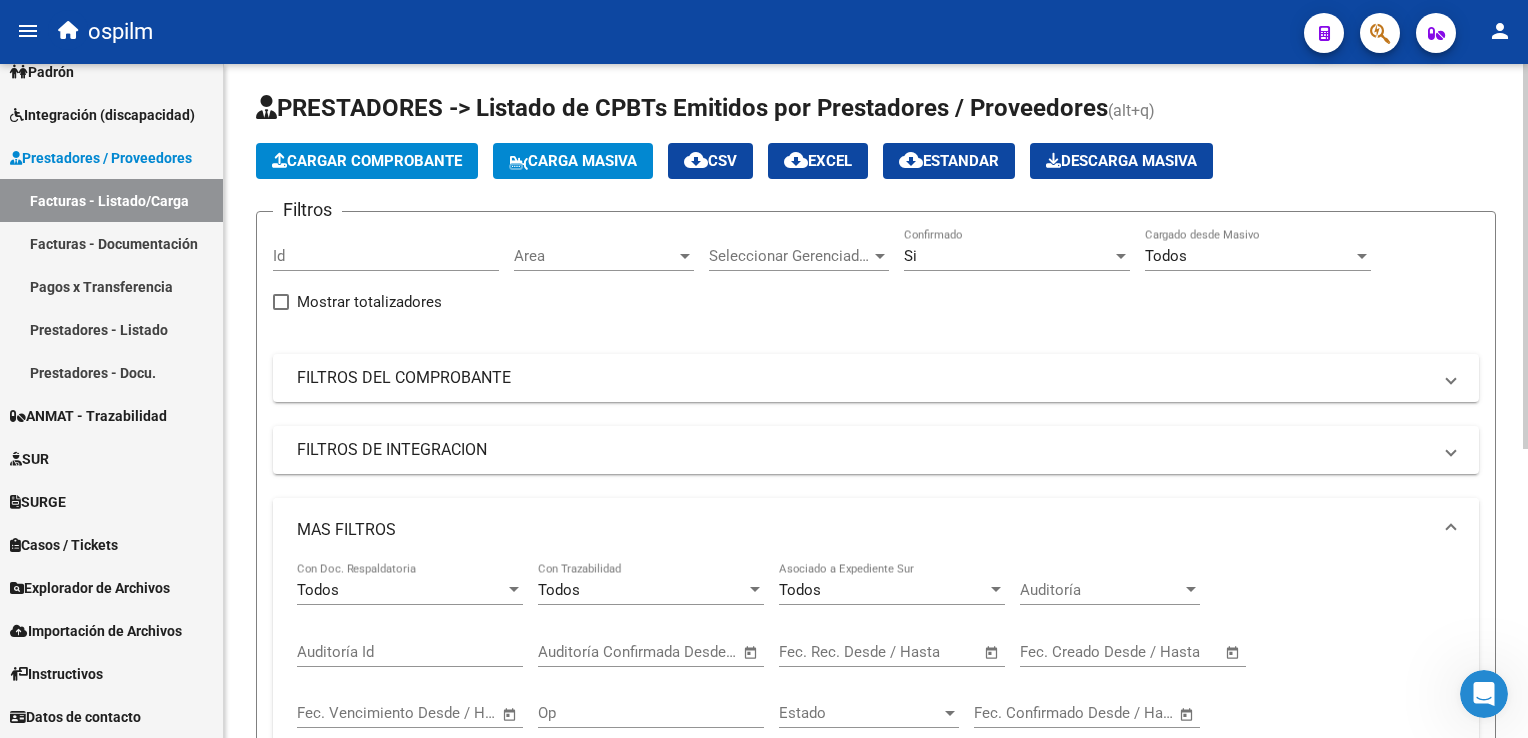 scroll, scrollTop: 404, scrollLeft: 0, axis: vertical 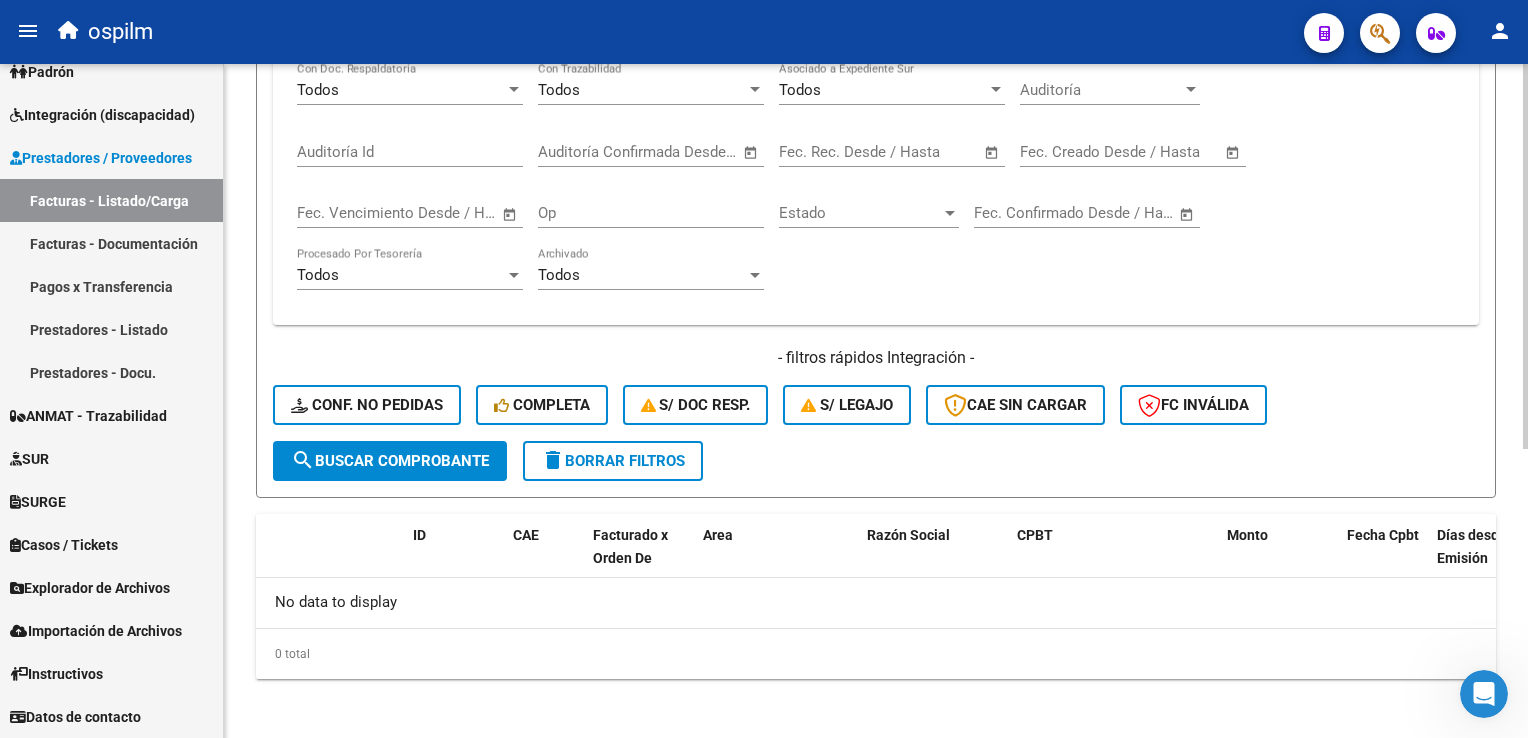 click on "search  Buscar Comprobante" 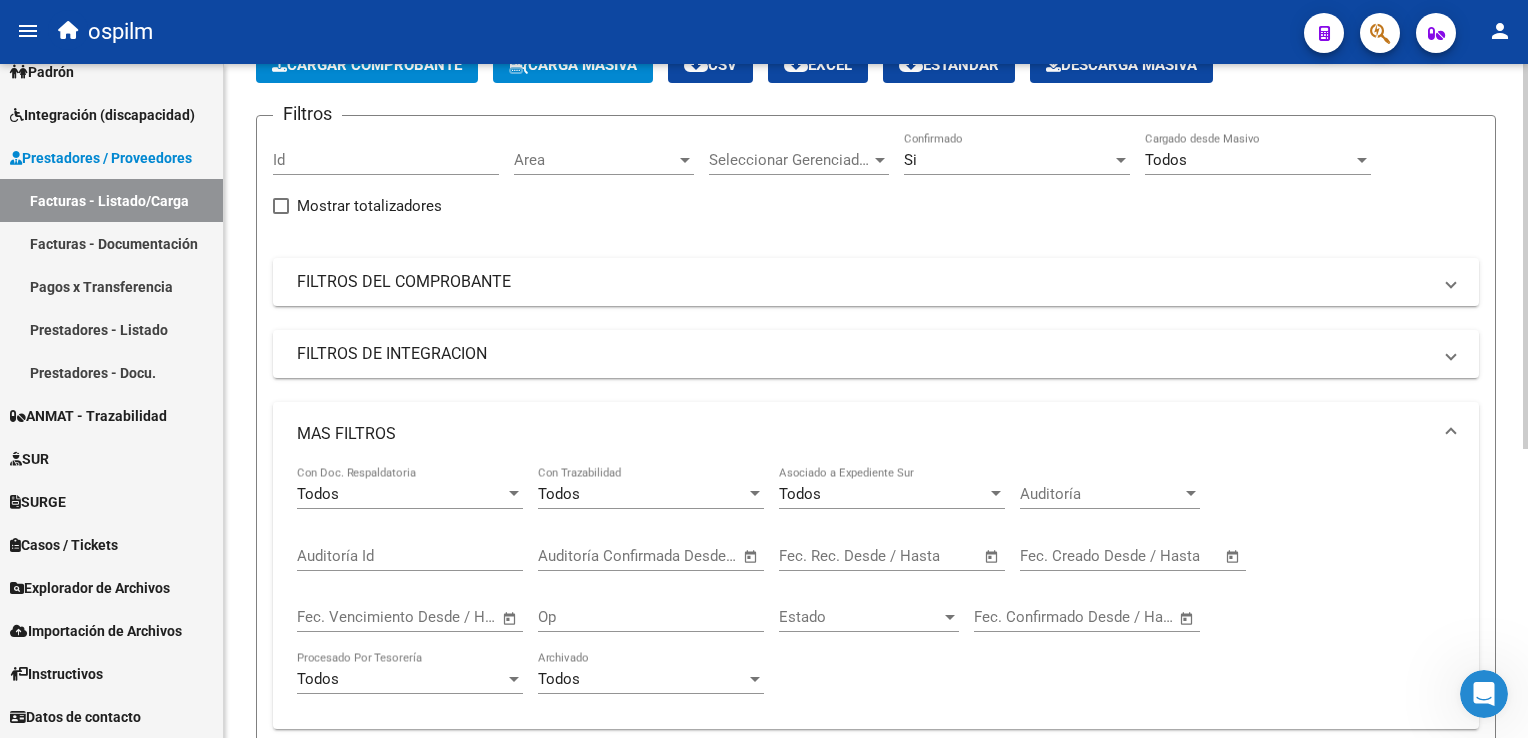 scroll, scrollTop: 0, scrollLeft: 0, axis: both 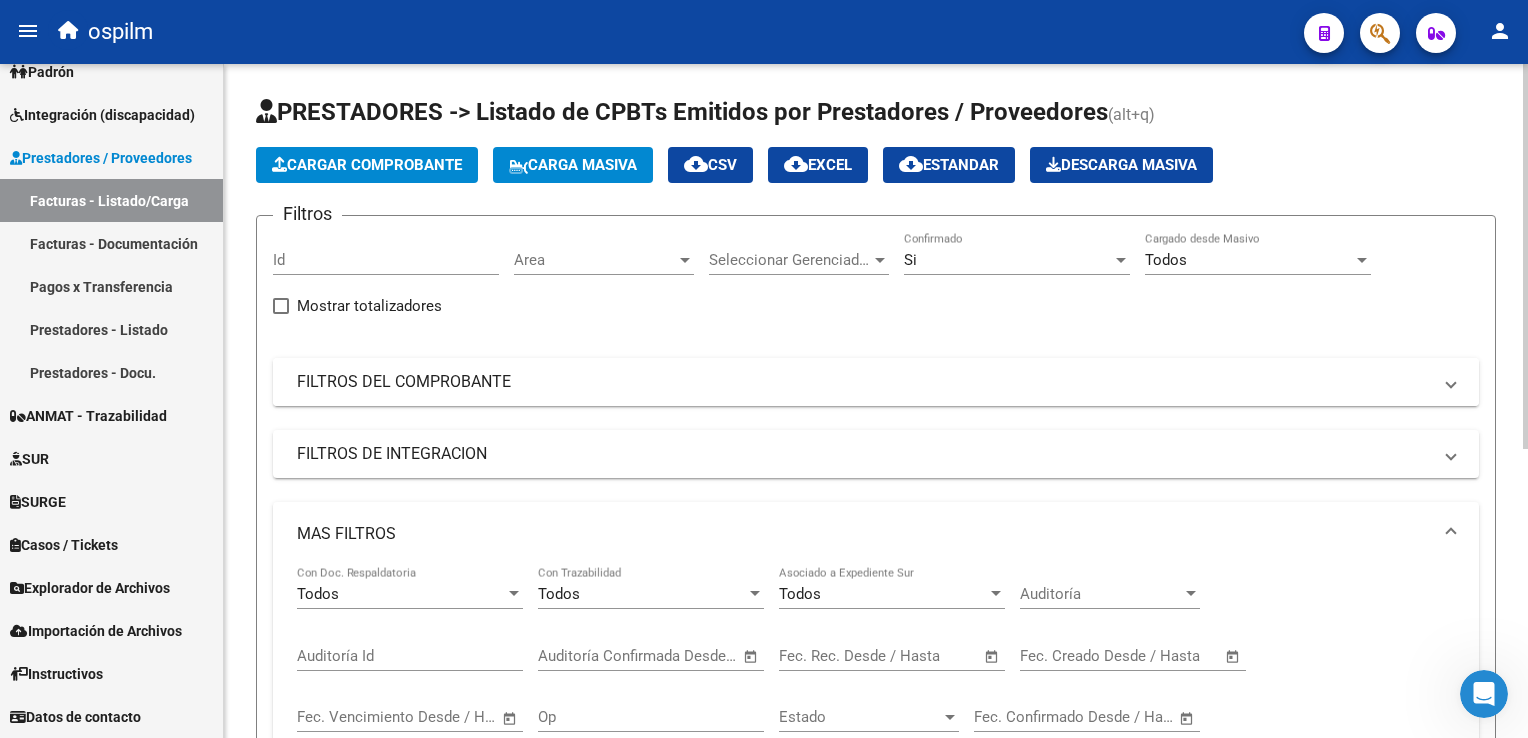 click on "FILTROS DEL COMPROBANTE" at bounding box center (864, 382) 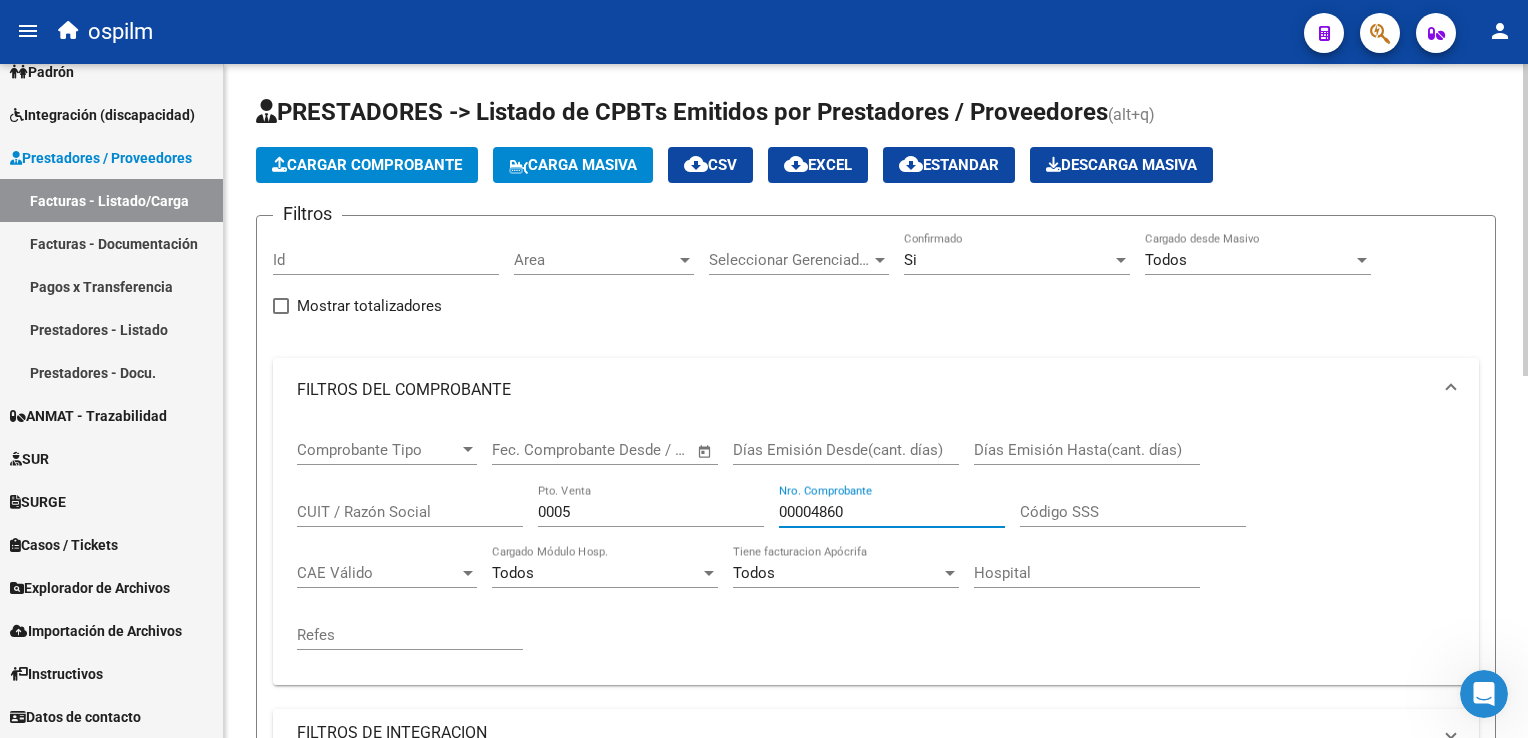 drag, startPoint x: 890, startPoint y: 502, endPoint x: 580, endPoint y: 486, distance: 310.41263 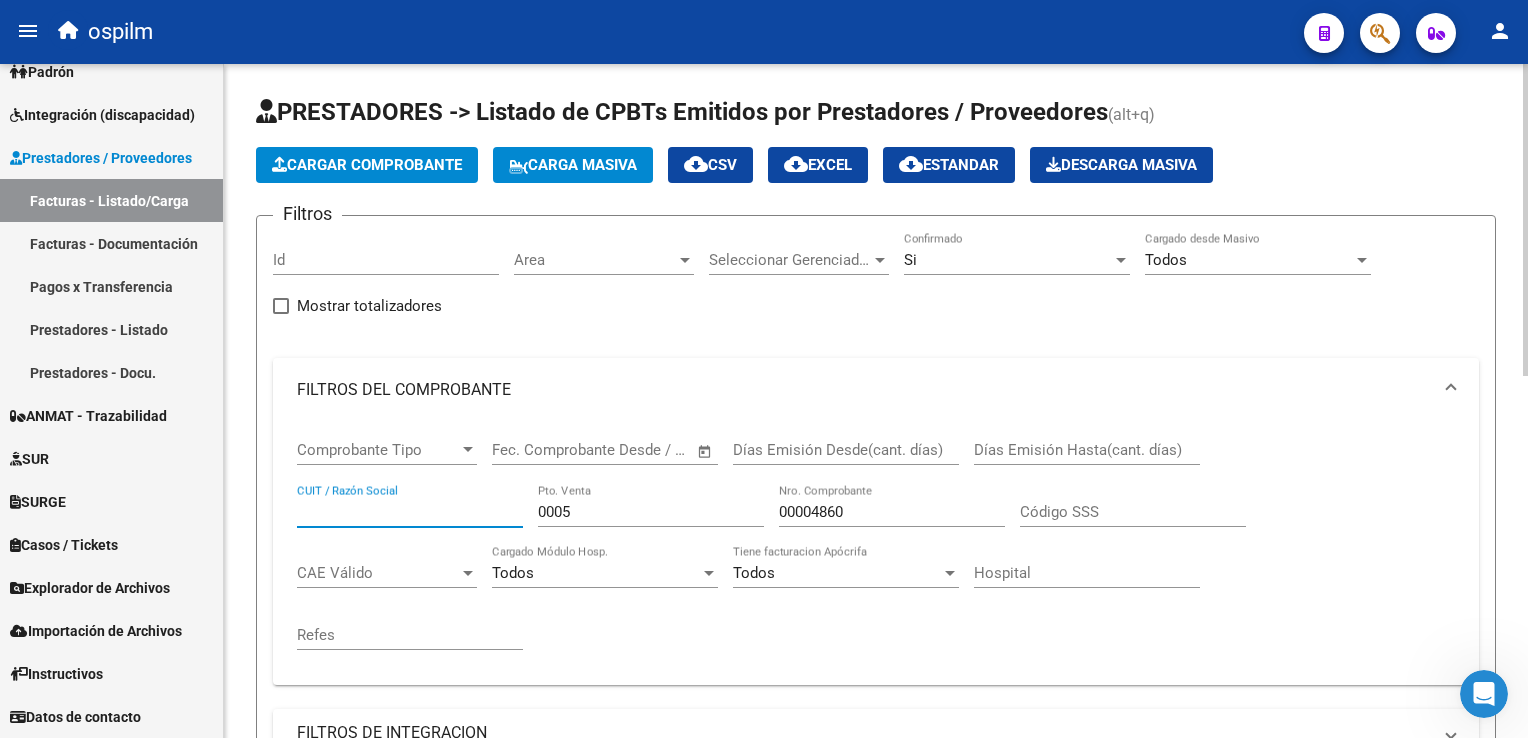 click on "CUIT / Razón Social" at bounding box center (410, 512) 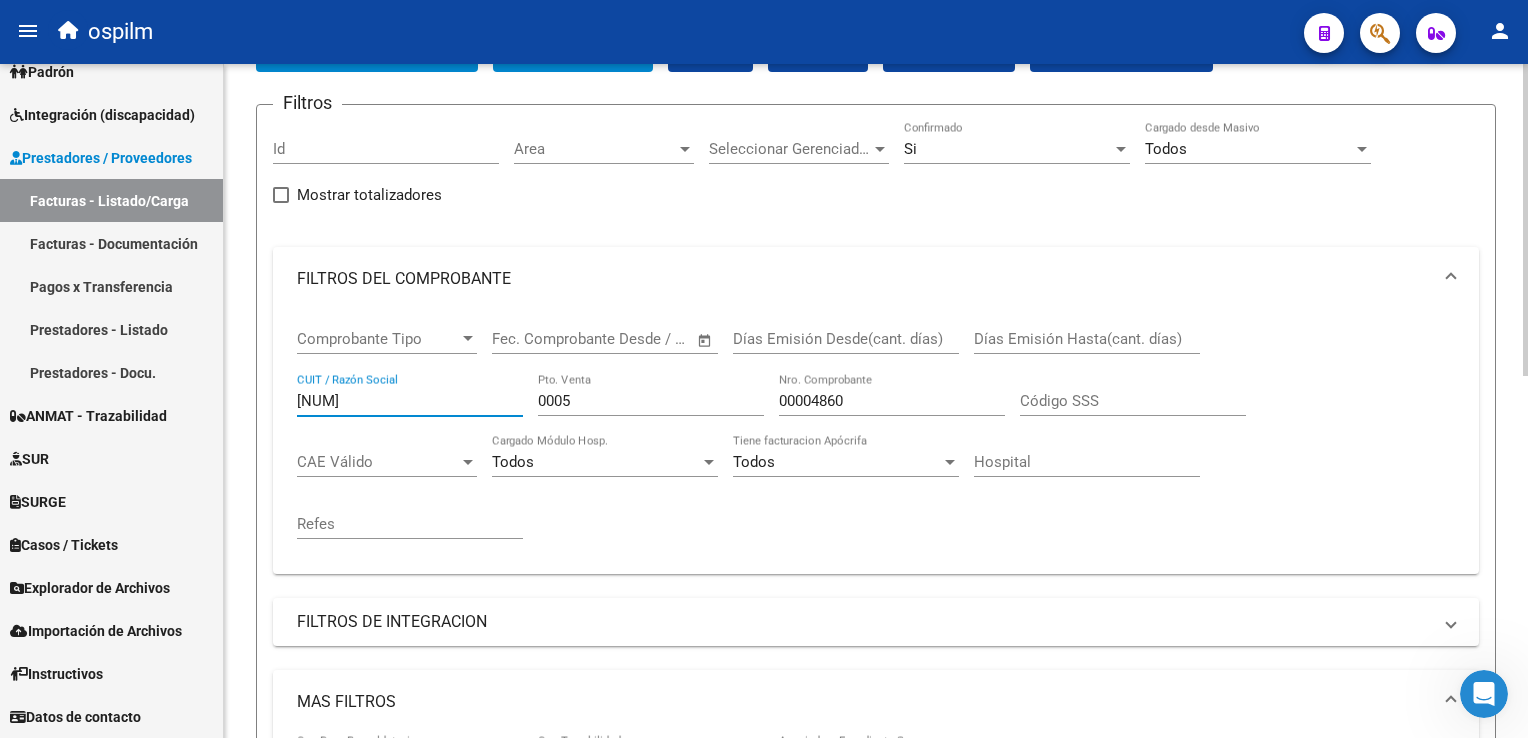 scroll, scrollTop: 300, scrollLeft: 0, axis: vertical 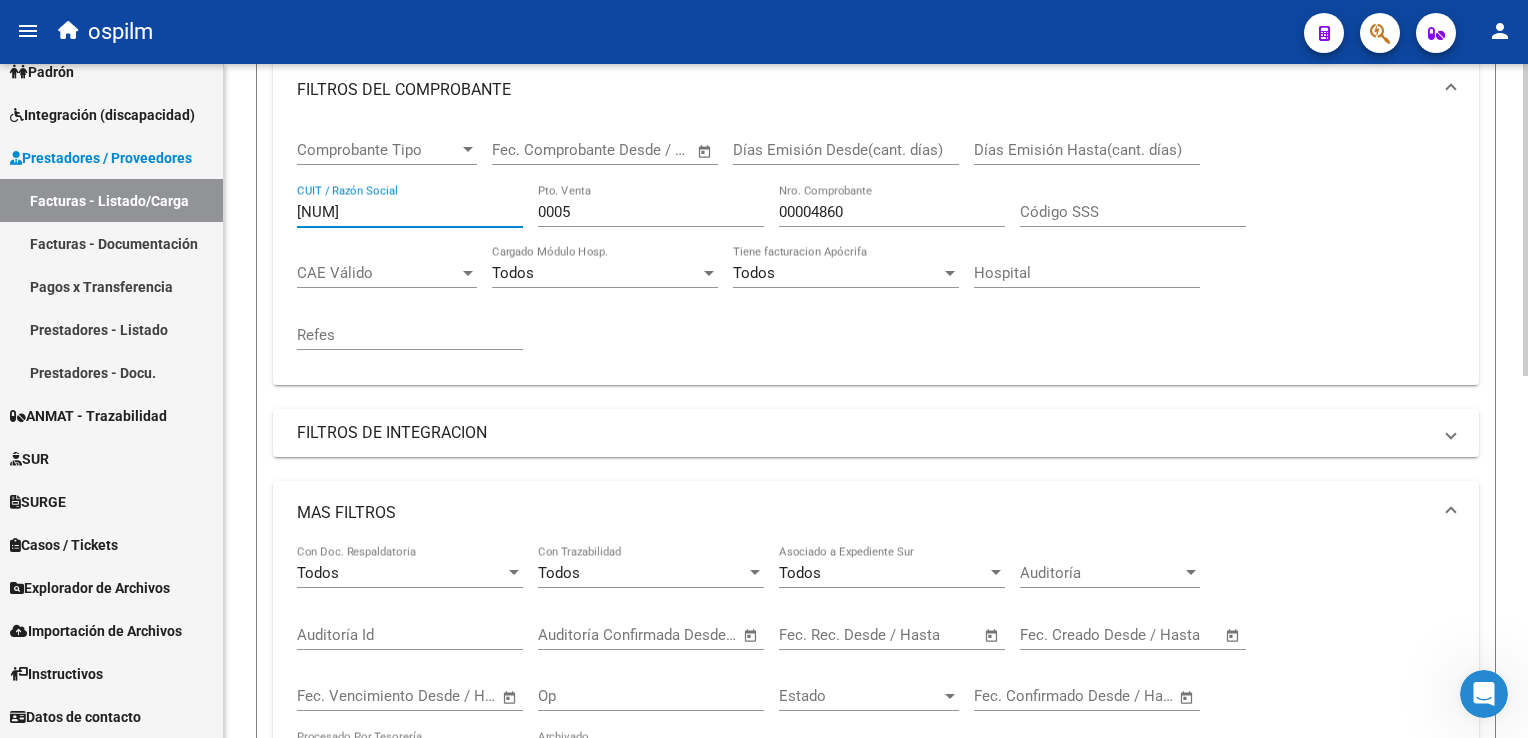 type on "[NUM]" 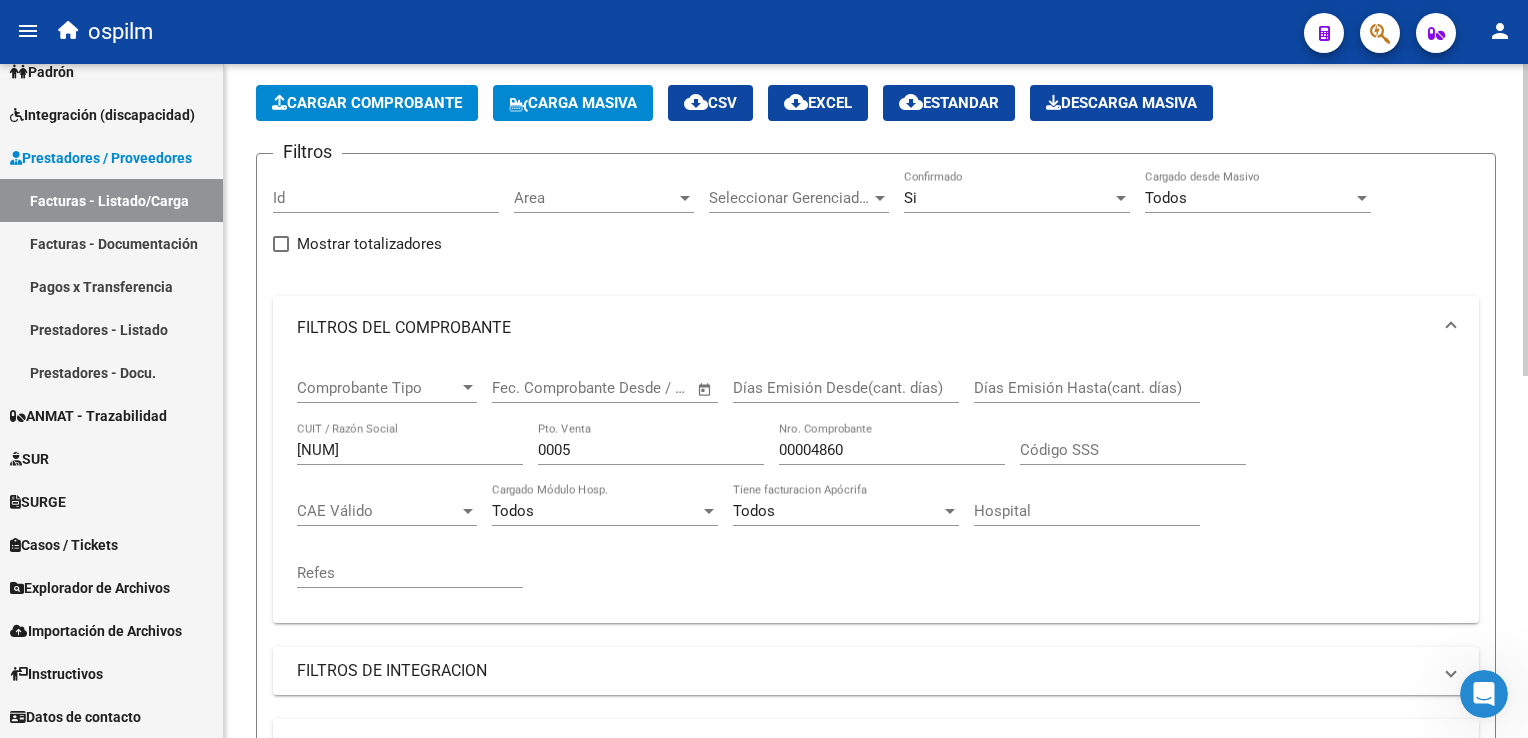 scroll, scrollTop: 0, scrollLeft: 0, axis: both 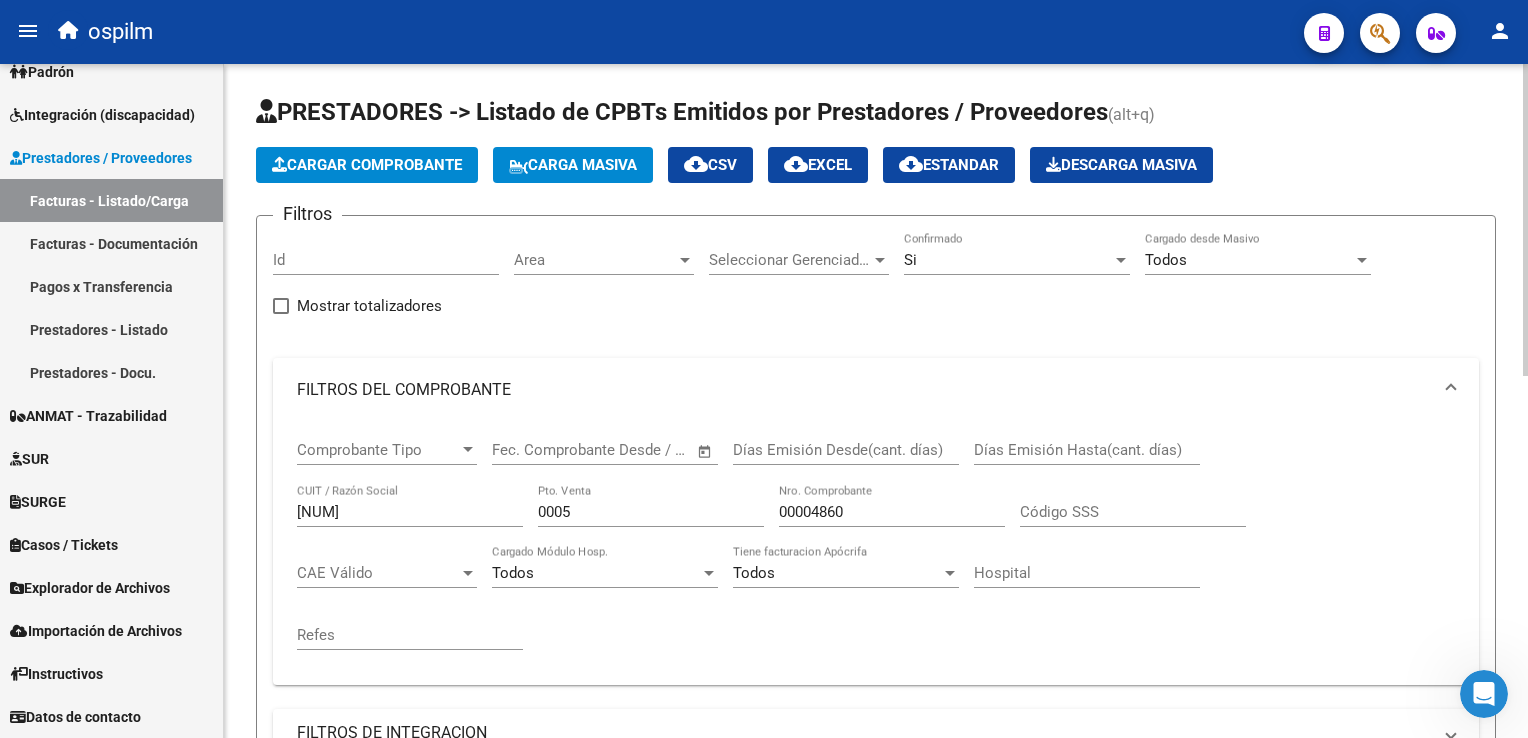 click on "Filtros Id Area Area Seleccionar Gerenciador Seleccionar Gerenciador Si Confirmado Todos Cargado desde Masivo   Mostrar totalizadores   FILTROS DEL COMPROBANTE  Comprobante Tipo Comprobante Tipo Start date – End date Fec. Comprobante Desde / Hasta Días Emisión Desde(cant. días) Días Emisión Hasta(cant. días) [NUMBER] CUIT / Razón Social 0005 Pto. Venta 00004860 Nro. Comprobante Código SSS CAE Válido CAE Válido Todos Cargado Módulo Hosp. Todos Tiene facturacion Apócrifa Hospital Refes  FILTROS DE INTEGRACION  Todos Cargado en Para Enviar SSS Período De Prestación Campos del Archivo de Rendición Devuelto x SSS (dr_envio) Todos Rendido x SSS (dr_envio) Tipo de Registro Tipo de Registro Período Presentación Período Presentación Campos del Legajo Asociado (preaprobación) Afiliado Legajo (cuil/nombre) Todos Solo facturas preaprobadas  MAS FILTROS  Todos Con Doc. Respaldatoria Todos Con Trazabilidad Todos Asociado a Expediente Sur Auditoría Auditoría Auditoría Id Start date – End date" 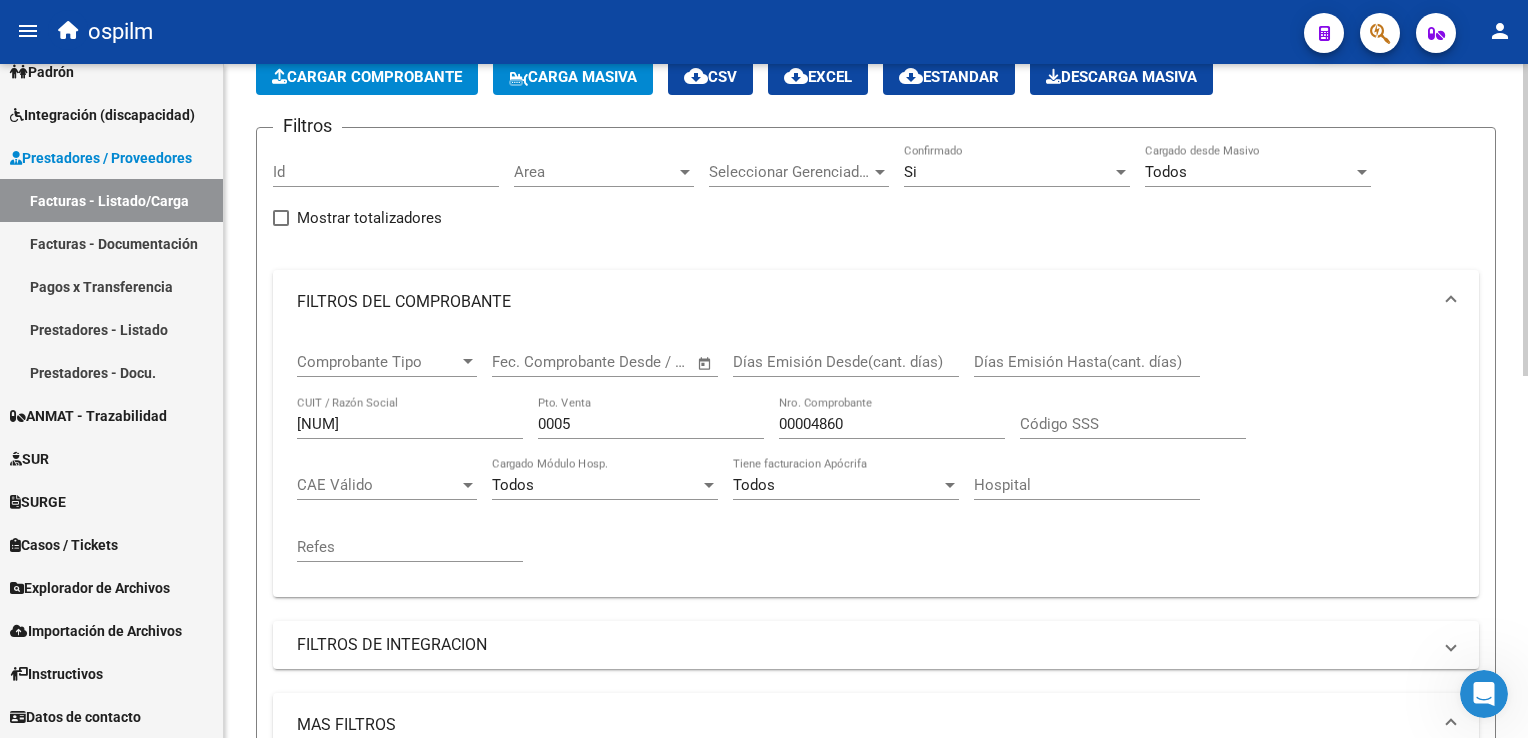 scroll, scrollTop: 200, scrollLeft: 0, axis: vertical 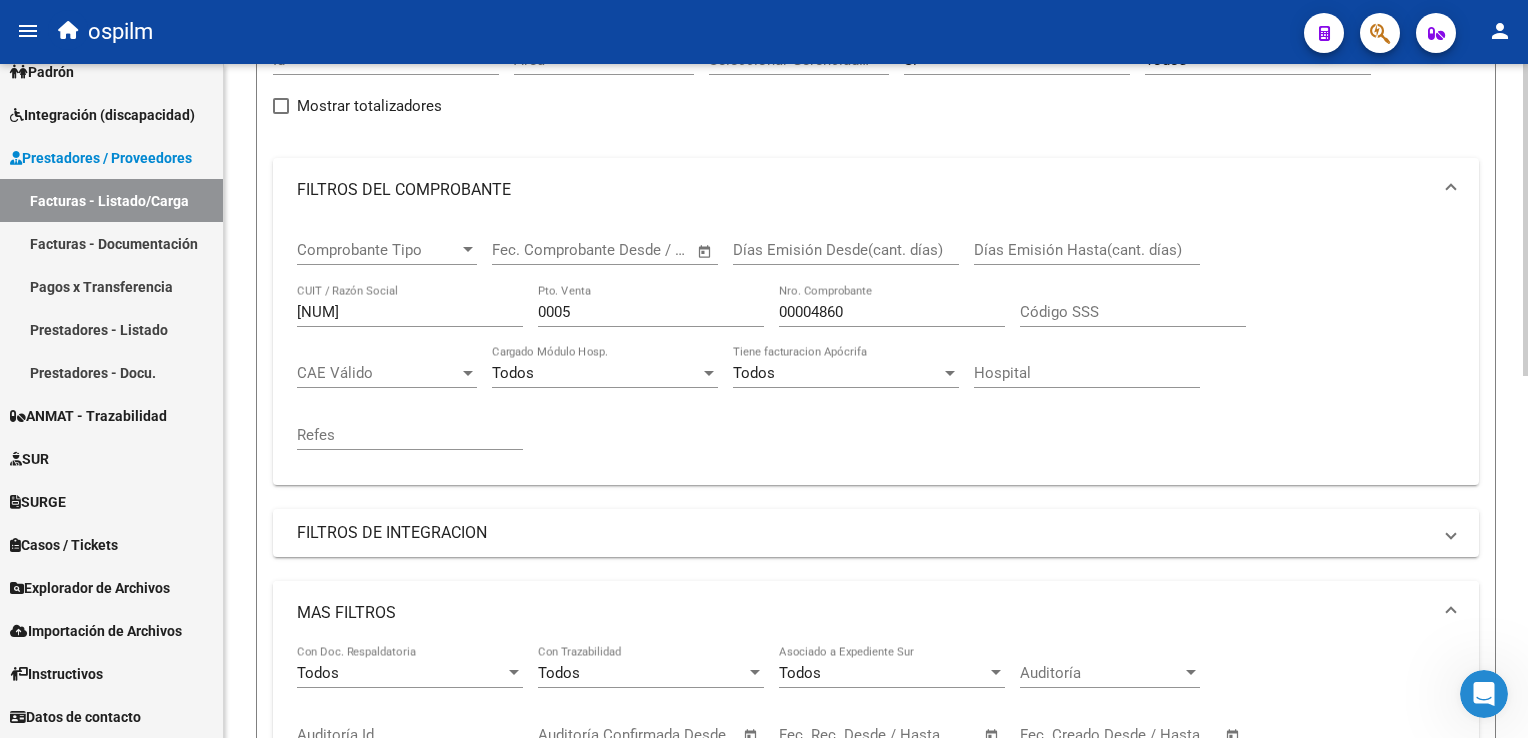 click on "MAS FILTROS" at bounding box center [876, 613] 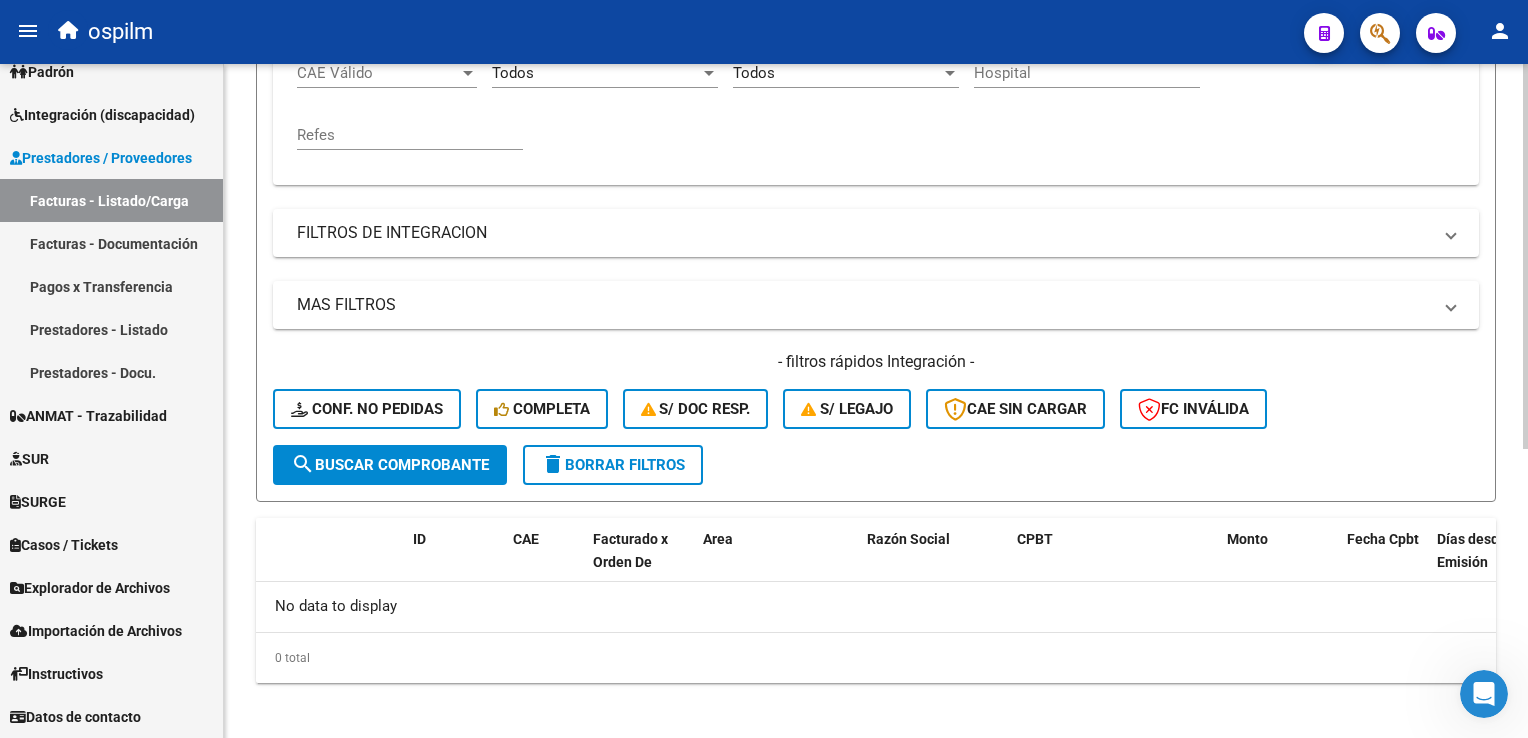 scroll, scrollTop: 300, scrollLeft: 0, axis: vertical 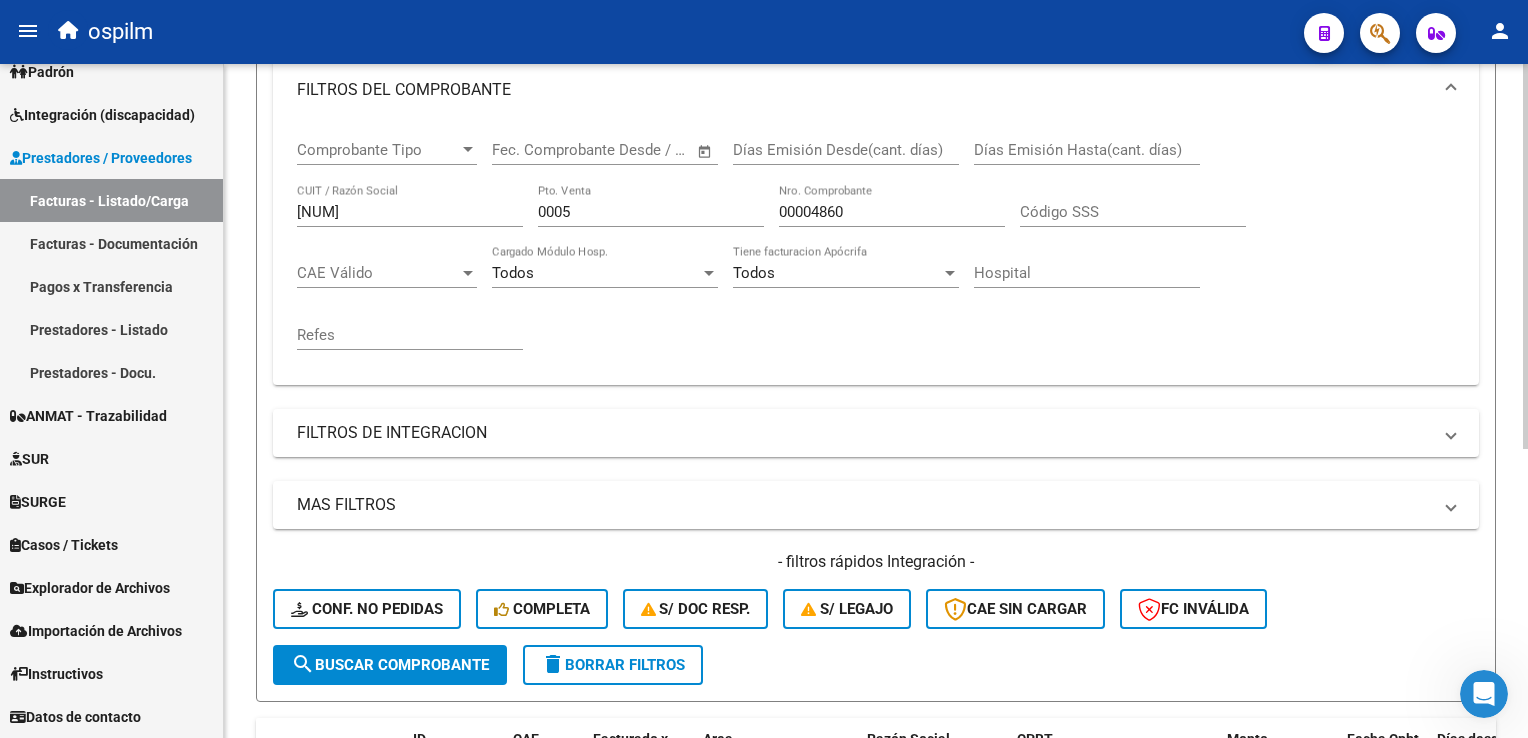 click on "Comprobante Tipo Comprobante Tipo Start date – End date Fec. Comprobante Desde / Hasta Días Emisión Desde(cant. días) Días Emisión Hasta(cant. días) [NUMBER] CUIT / Razón Social 0005 Pto. Venta 00004860 Nro. Comprobante Código SSS CAE Válido CAE Válido Todos Cargado Módulo Hosp. Todos Tiene facturacion Apócrifa Hospital Refes" at bounding box center (876, 245) 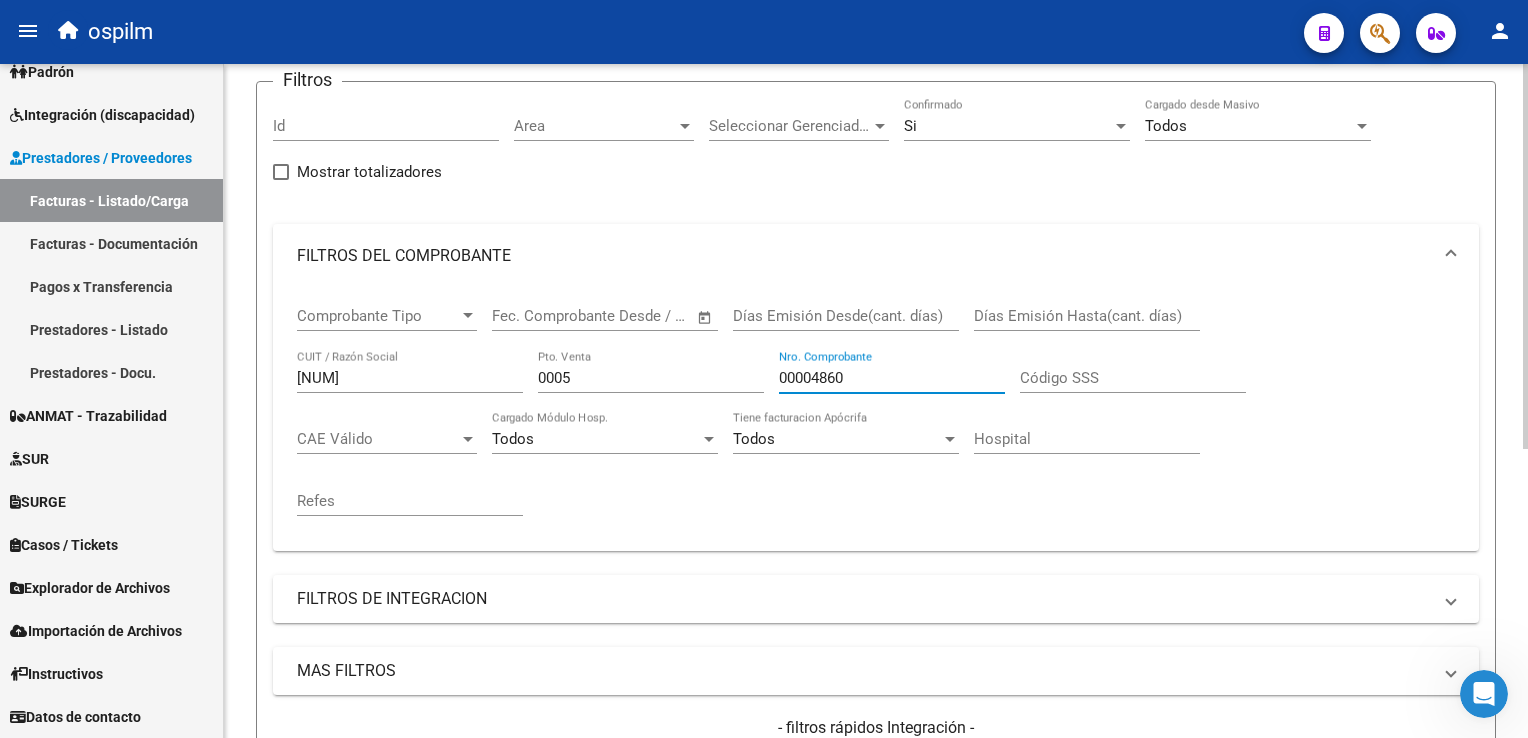 scroll, scrollTop: 0, scrollLeft: 0, axis: both 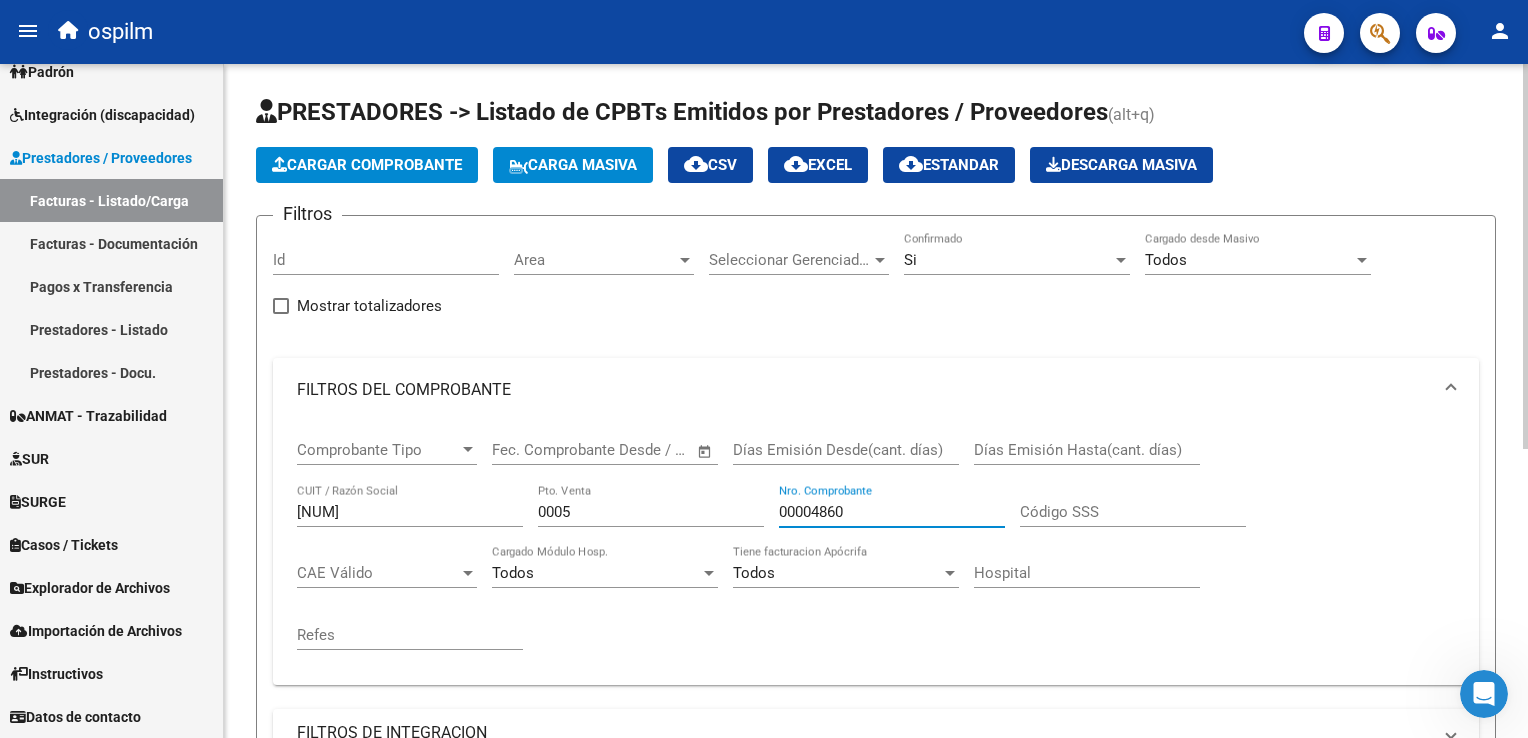 click on "Código SSS" at bounding box center [1133, 512] 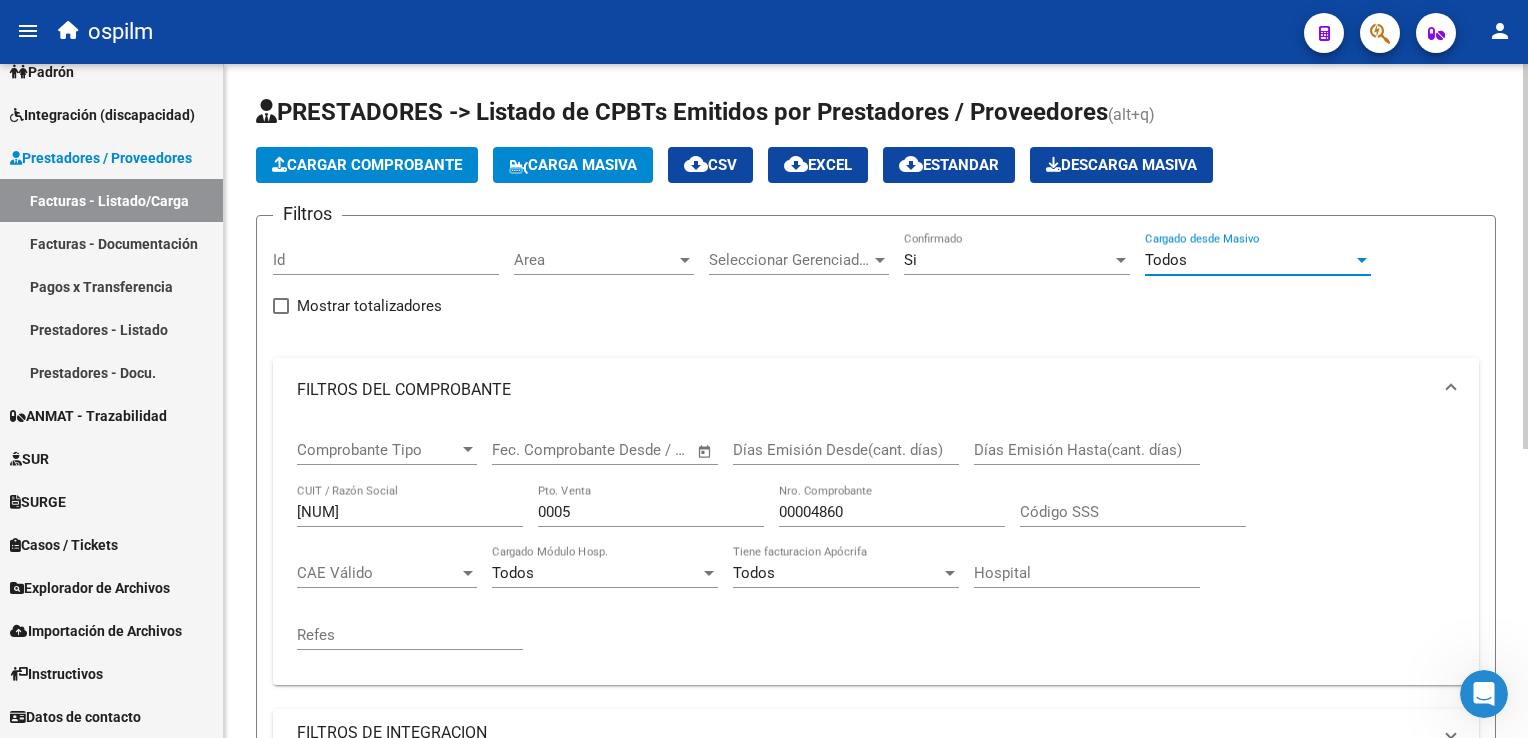 drag, startPoint x: 1218, startPoint y: 257, endPoint x: 1231, endPoint y: 273, distance: 20.615528 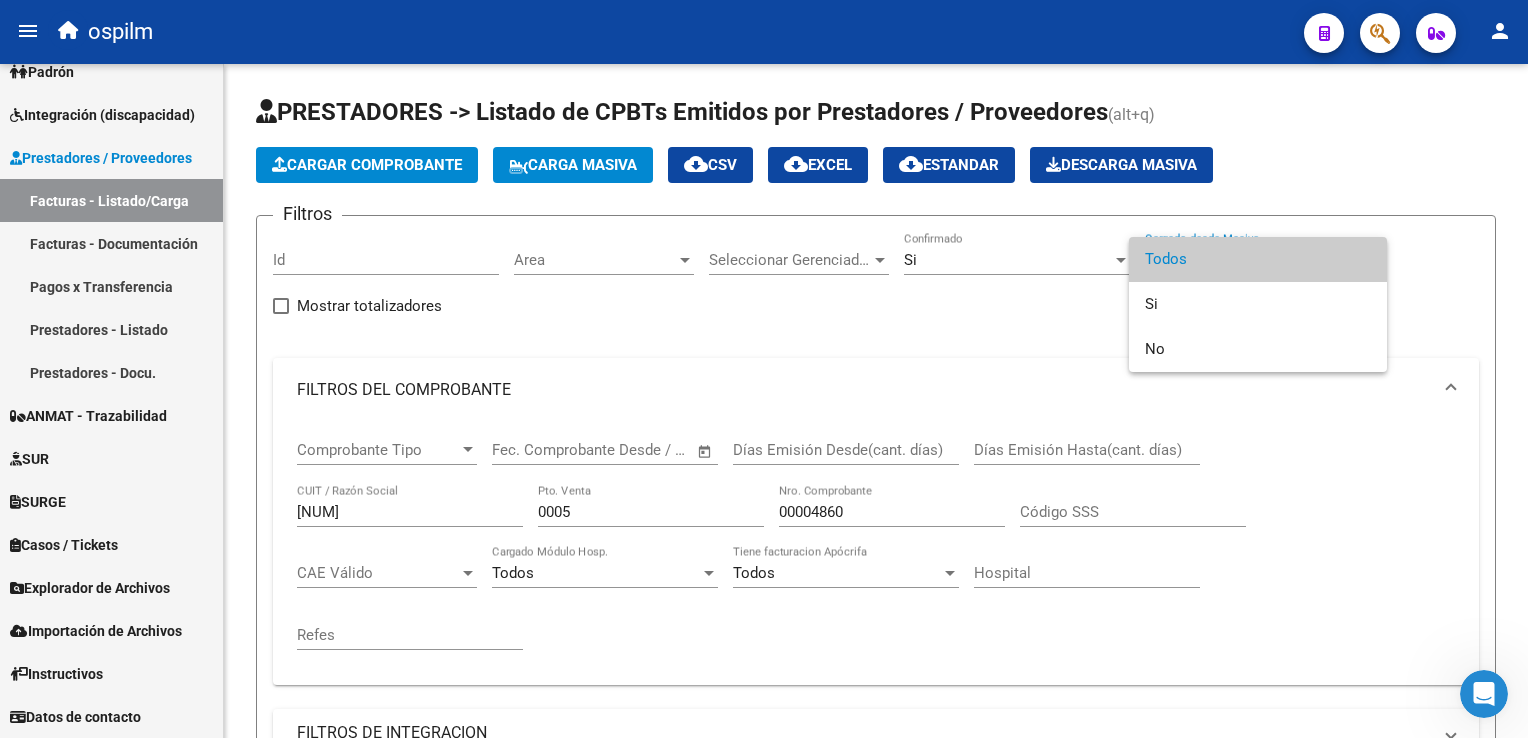 drag, startPoint x: 812, startPoint y: 376, endPoint x: 372, endPoint y: 542, distance: 470.27225 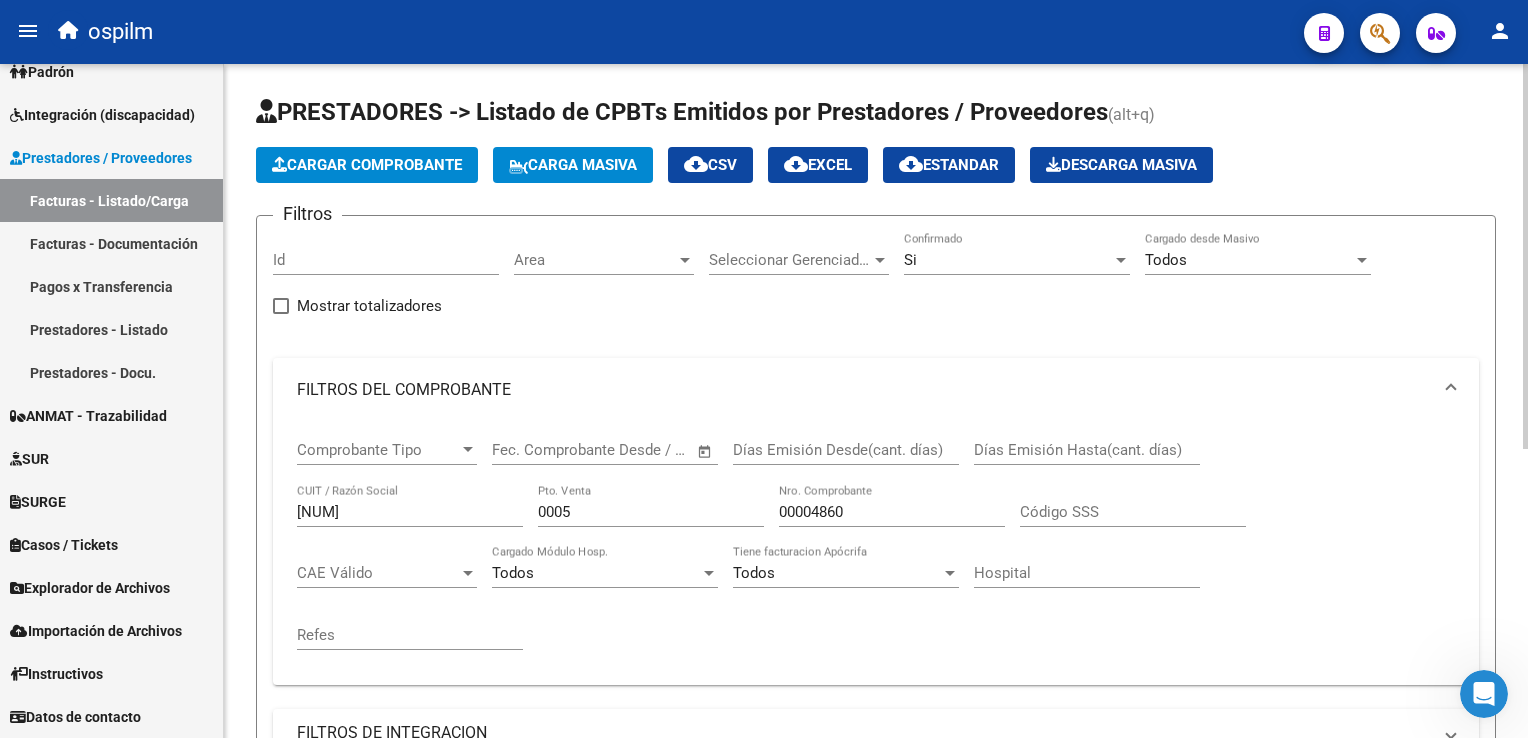 drag, startPoint x: 408, startPoint y: 482, endPoint x: 414, endPoint y: 506, distance: 24.738634 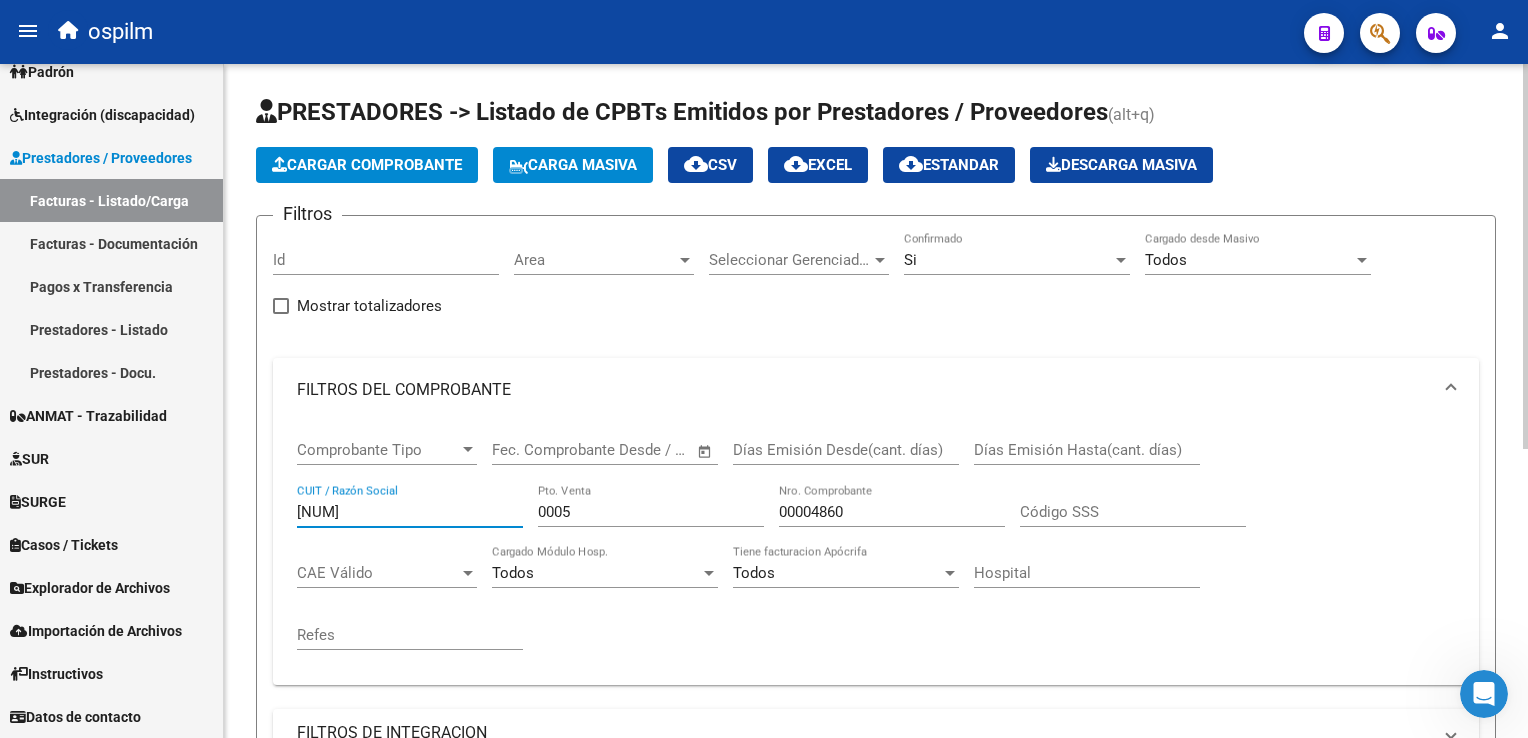 click on "[NUM]" at bounding box center [410, 512] 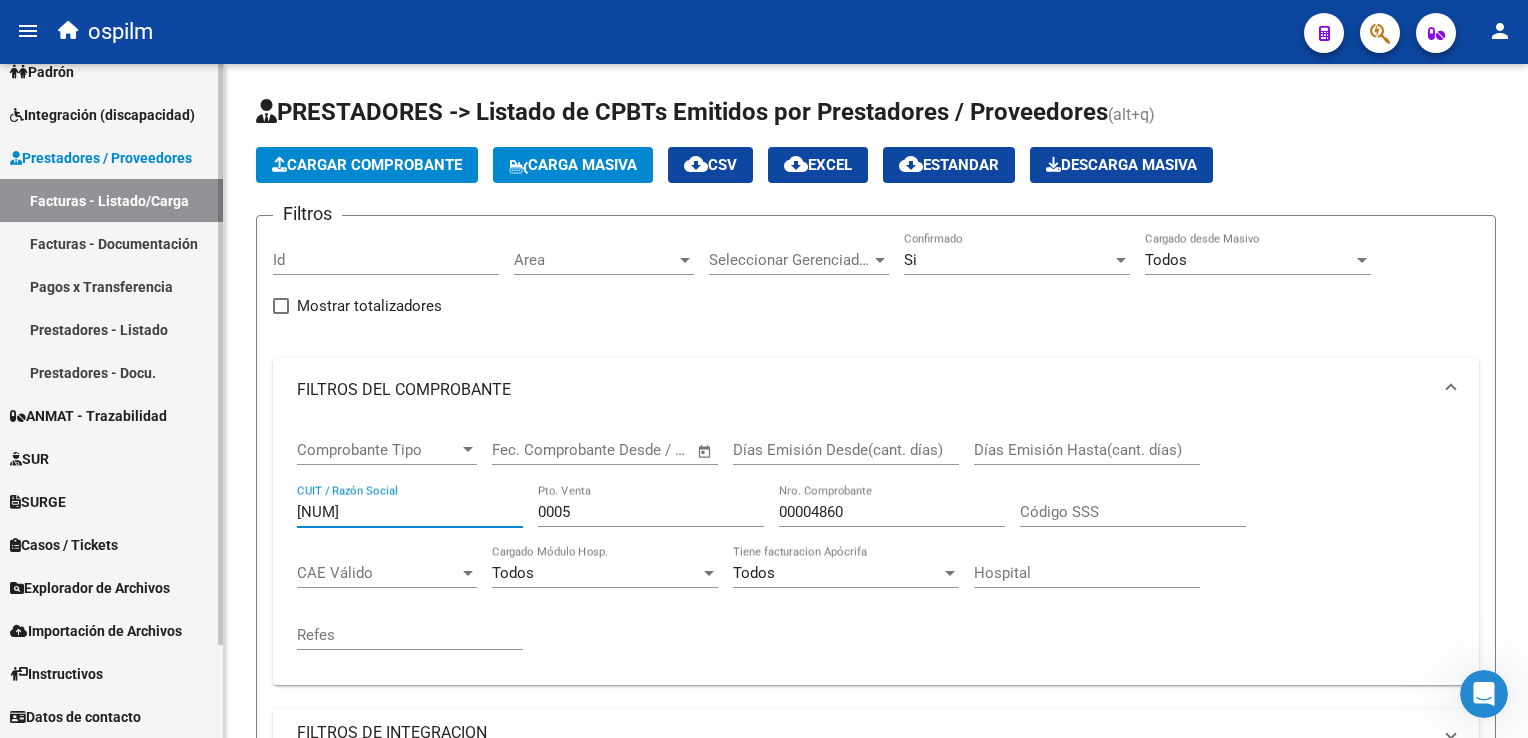 drag, startPoint x: 420, startPoint y: 516, endPoint x: 204, endPoint y: 467, distance: 221.48814 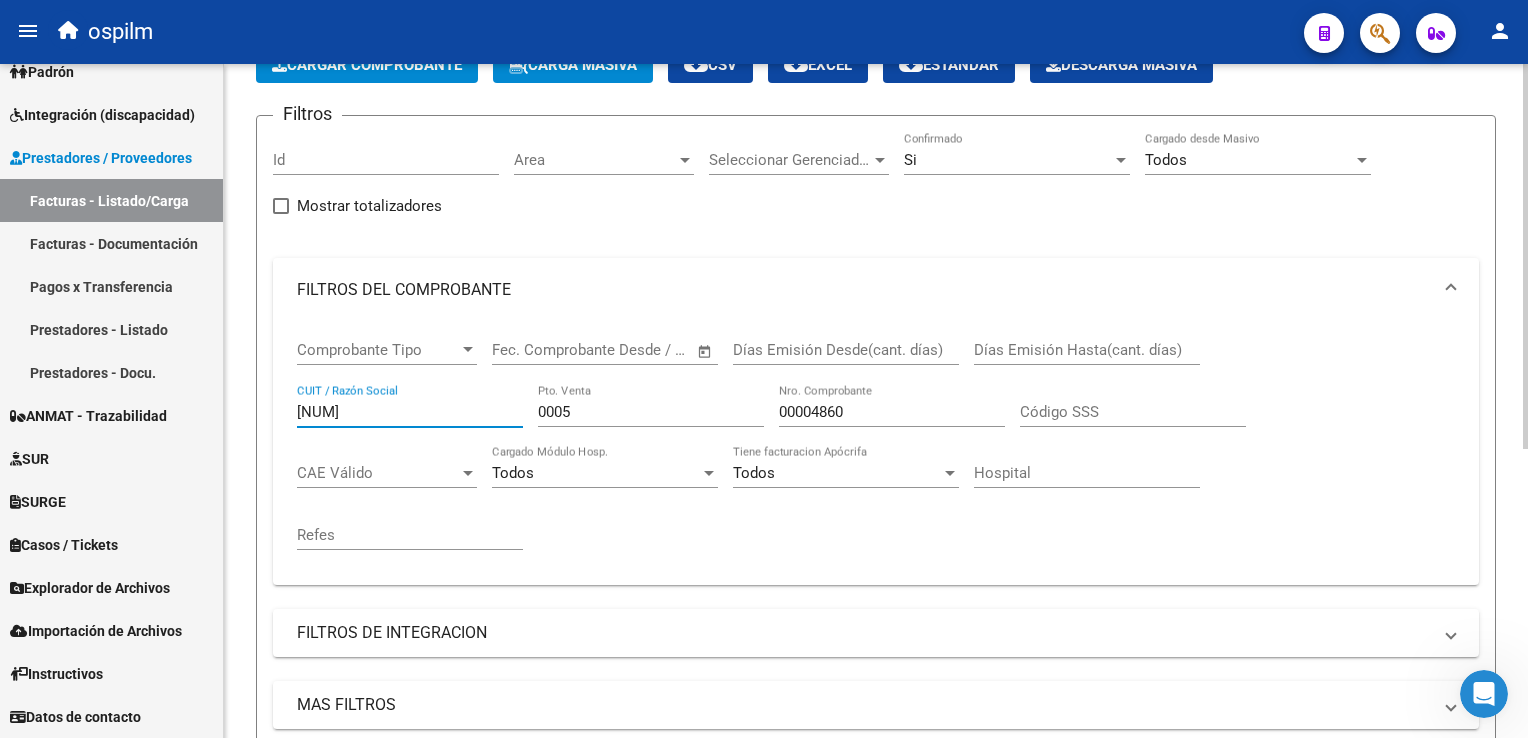 scroll, scrollTop: 0, scrollLeft: 0, axis: both 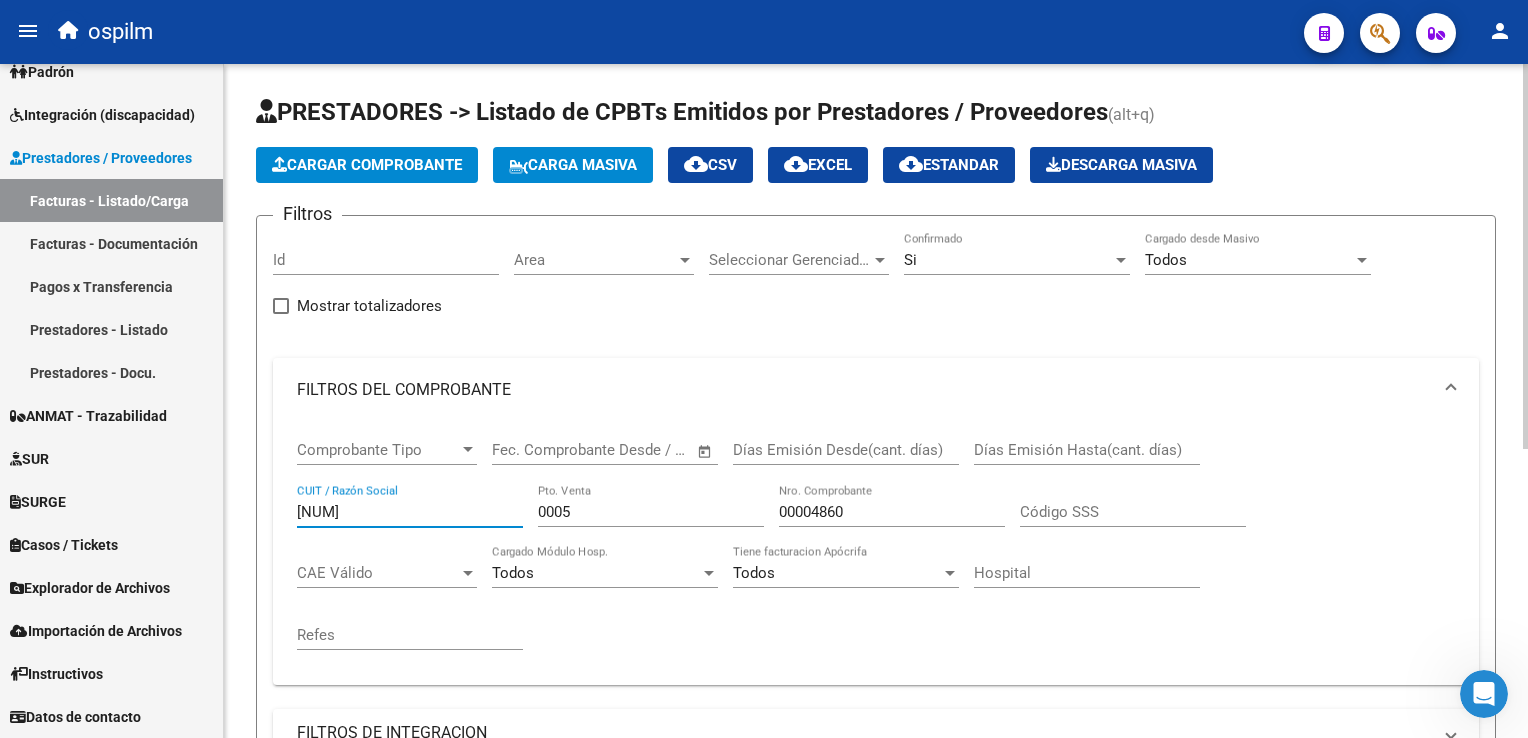 click on "Días Emisión Hasta(cant. días)" 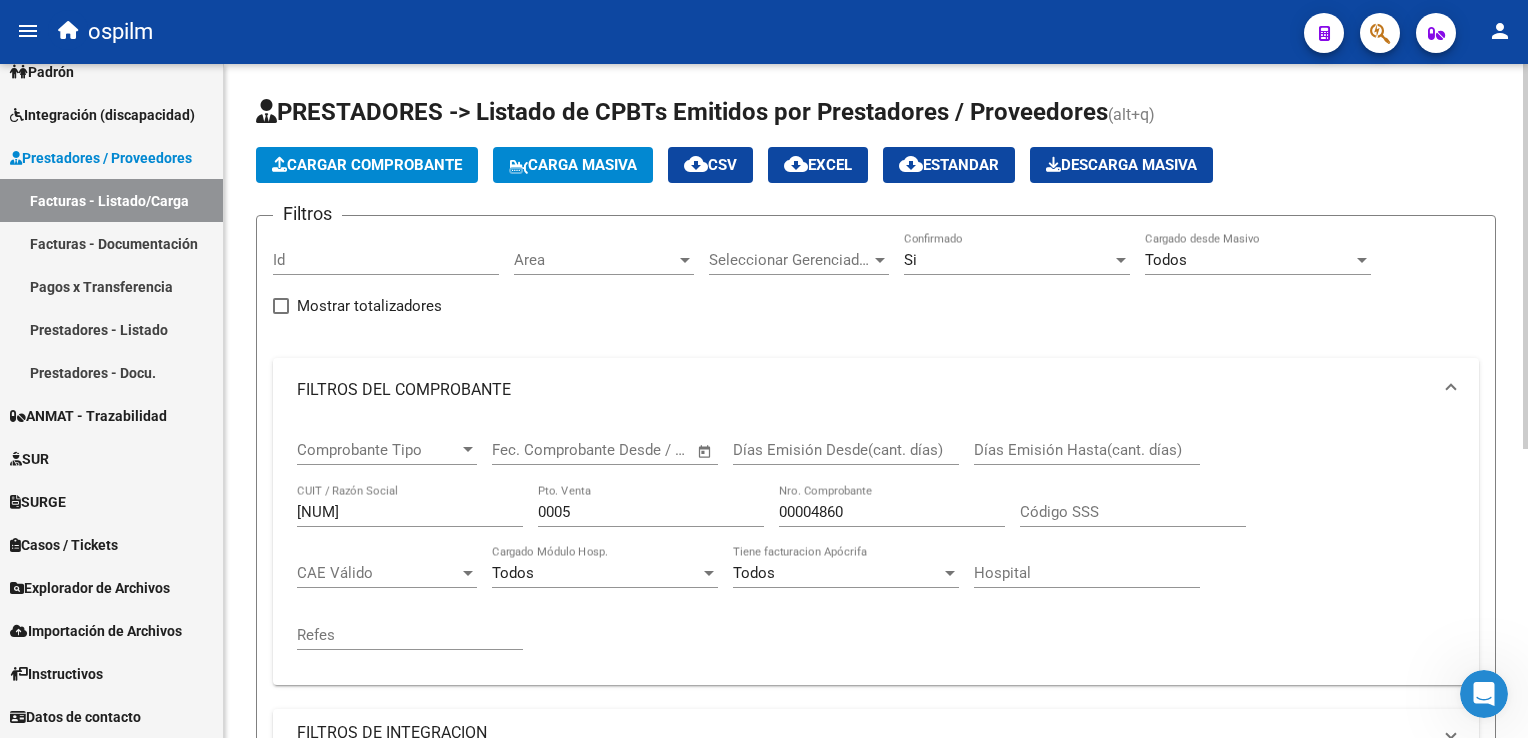 click on "Seleccionar Gerenciador Seleccionar Gerenciador" 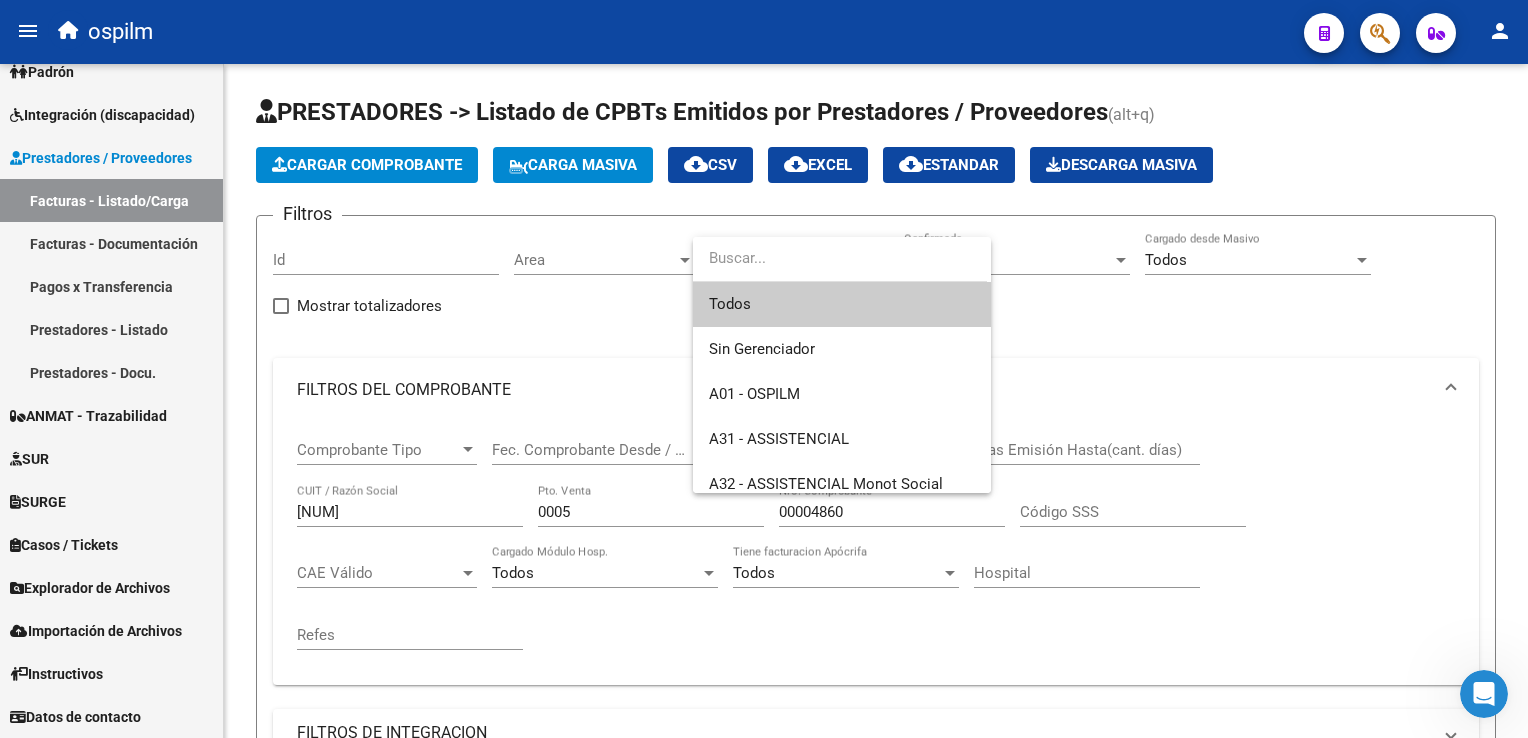 click on "Todos" at bounding box center (842, 304) 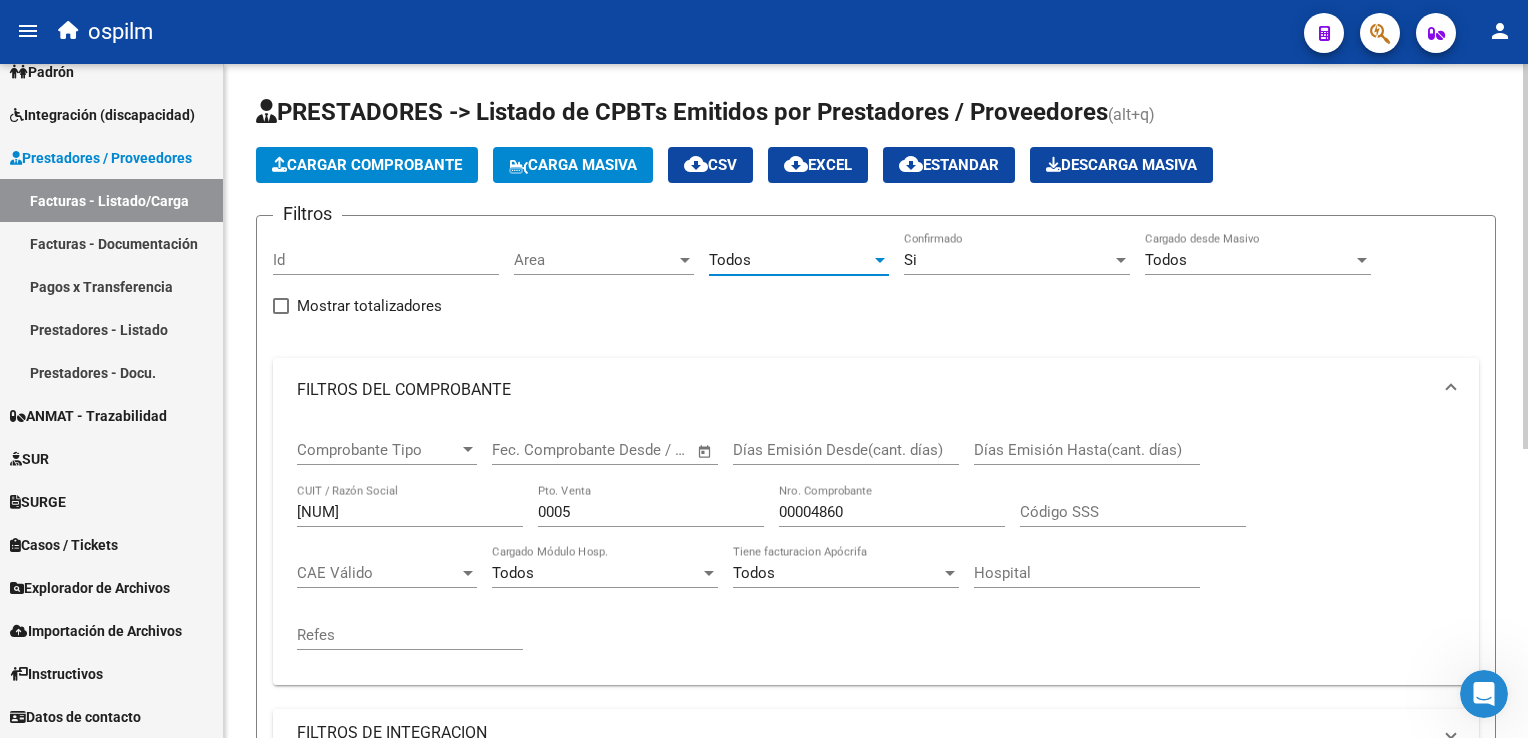 click on "Si" at bounding box center [1008, 260] 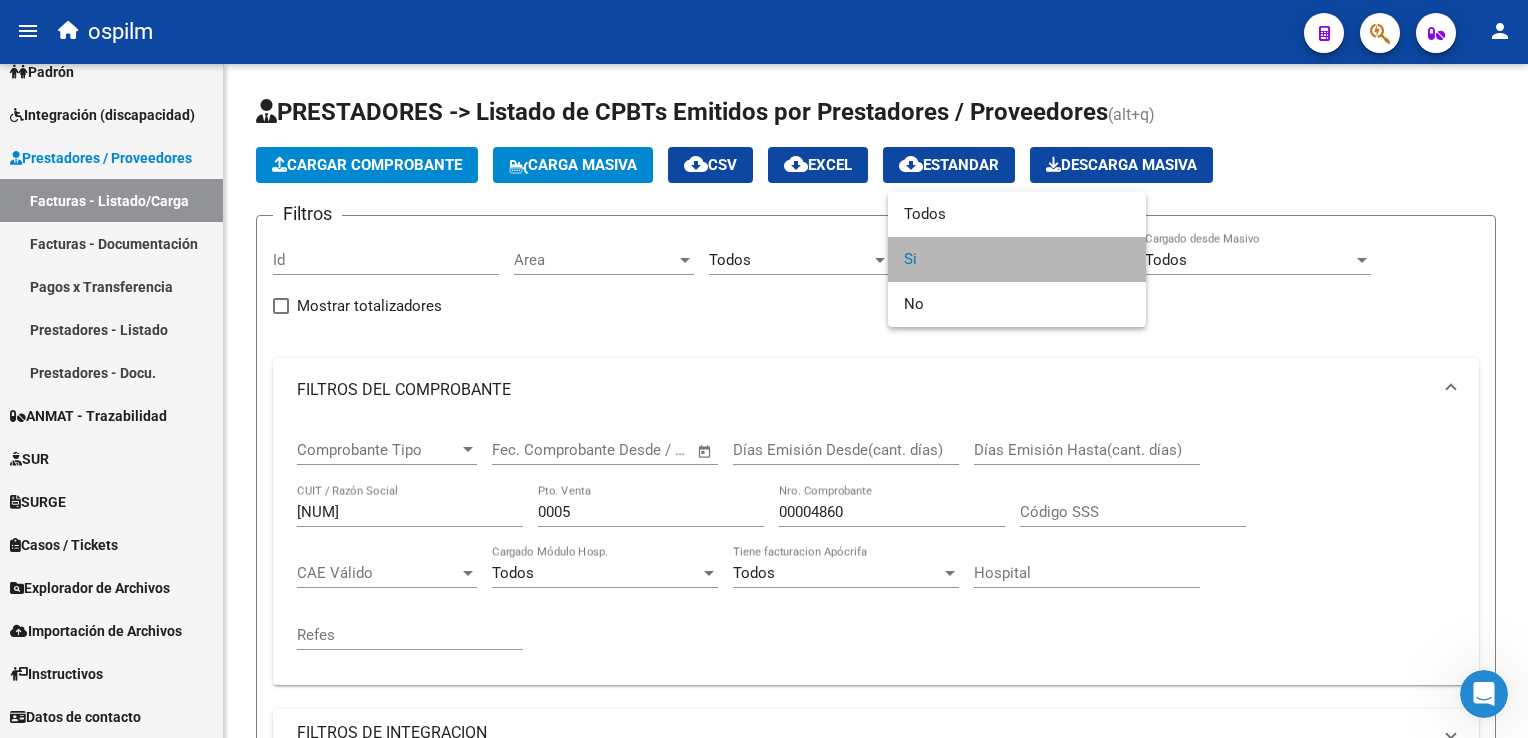 click on "Si" at bounding box center [1017, 259] 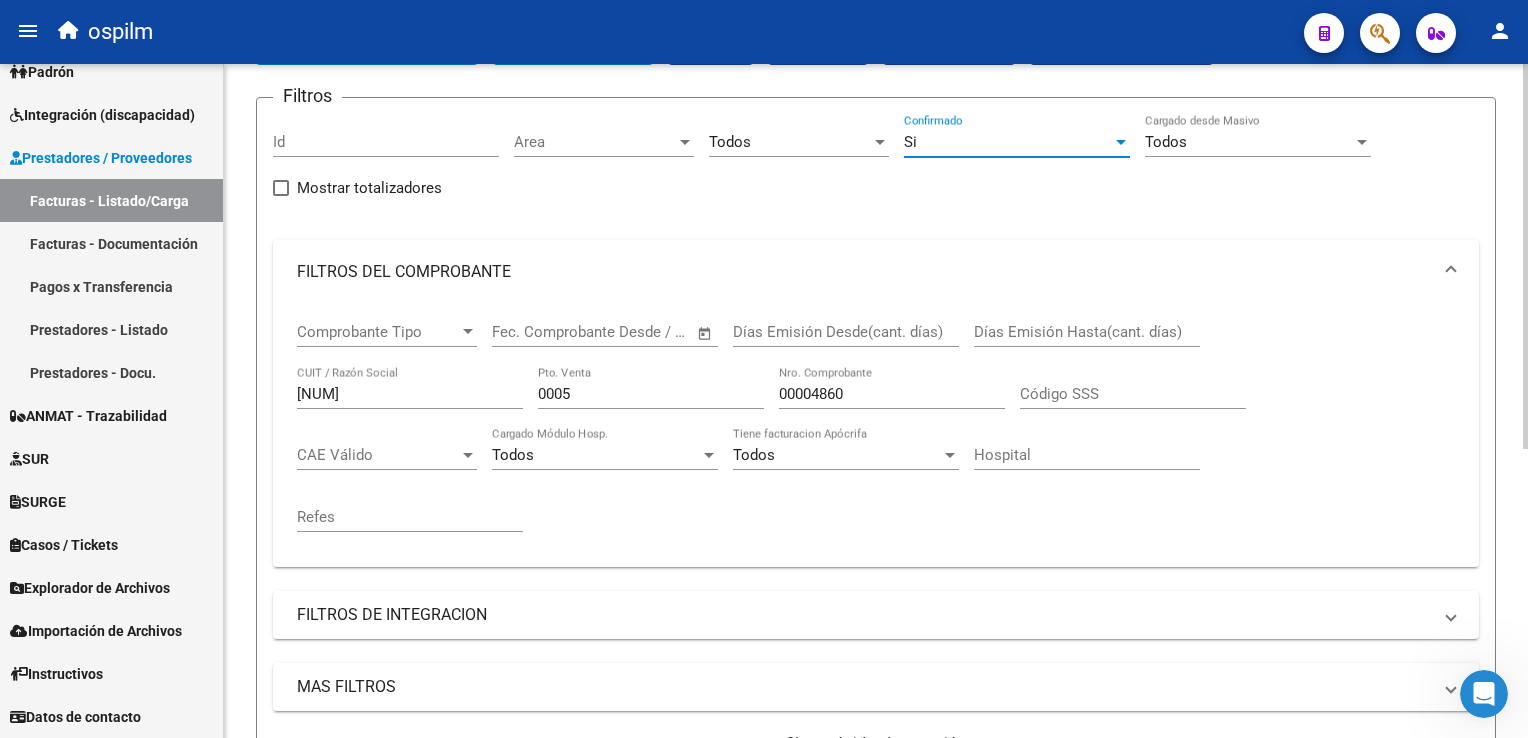 scroll, scrollTop: 0, scrollLeft: 0, axis: both 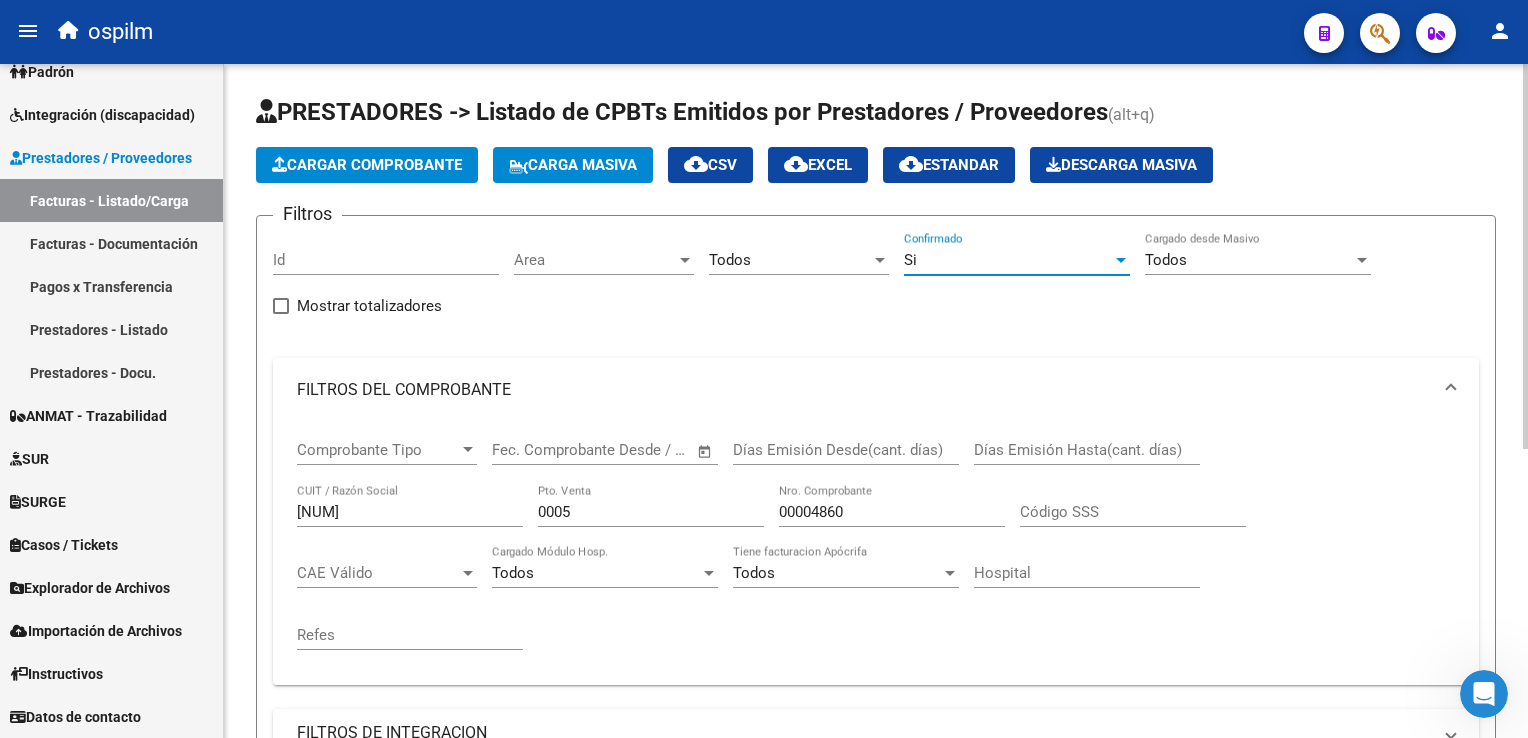 click on "Si" at bounding box center (1008, 260) 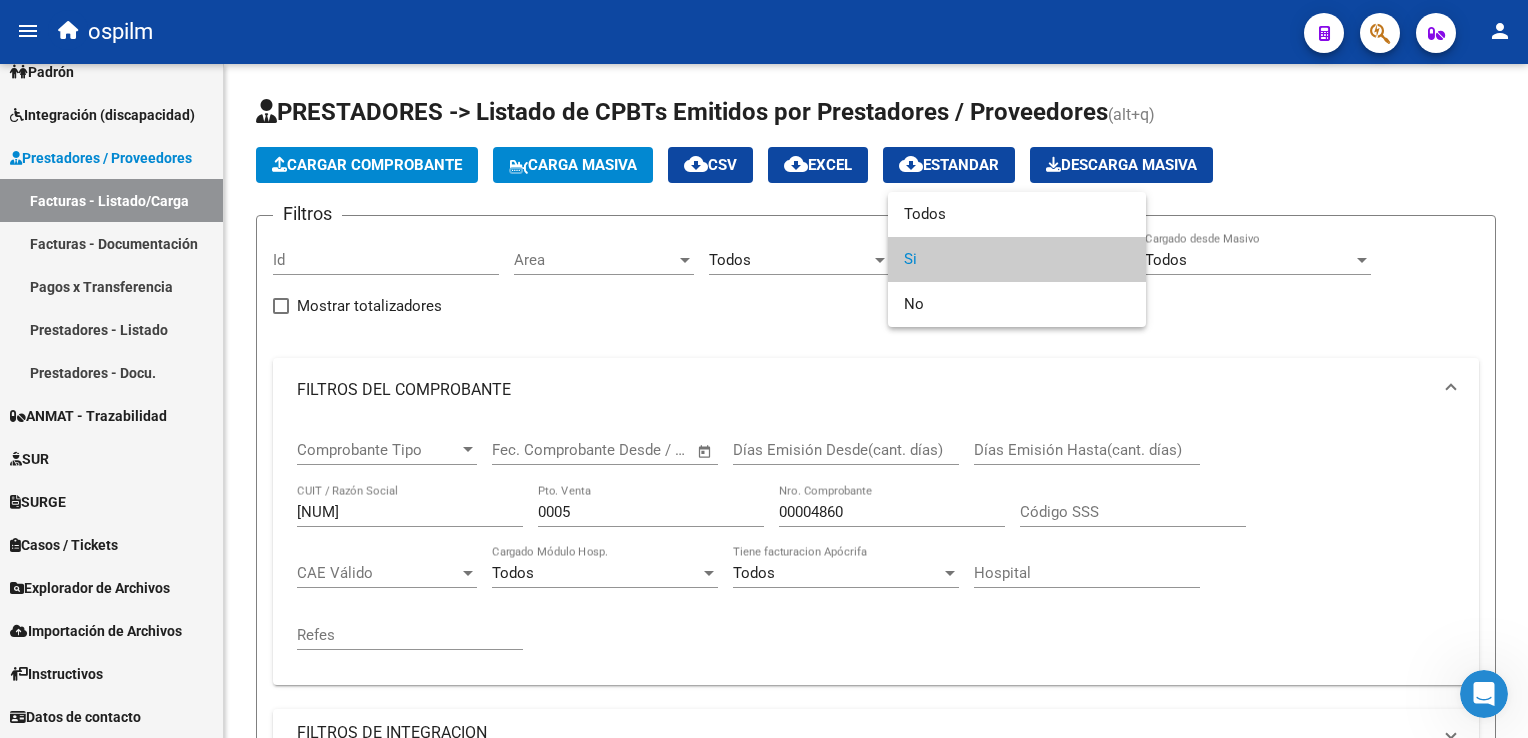 click on "Si" at bounding box center (1017, 259) 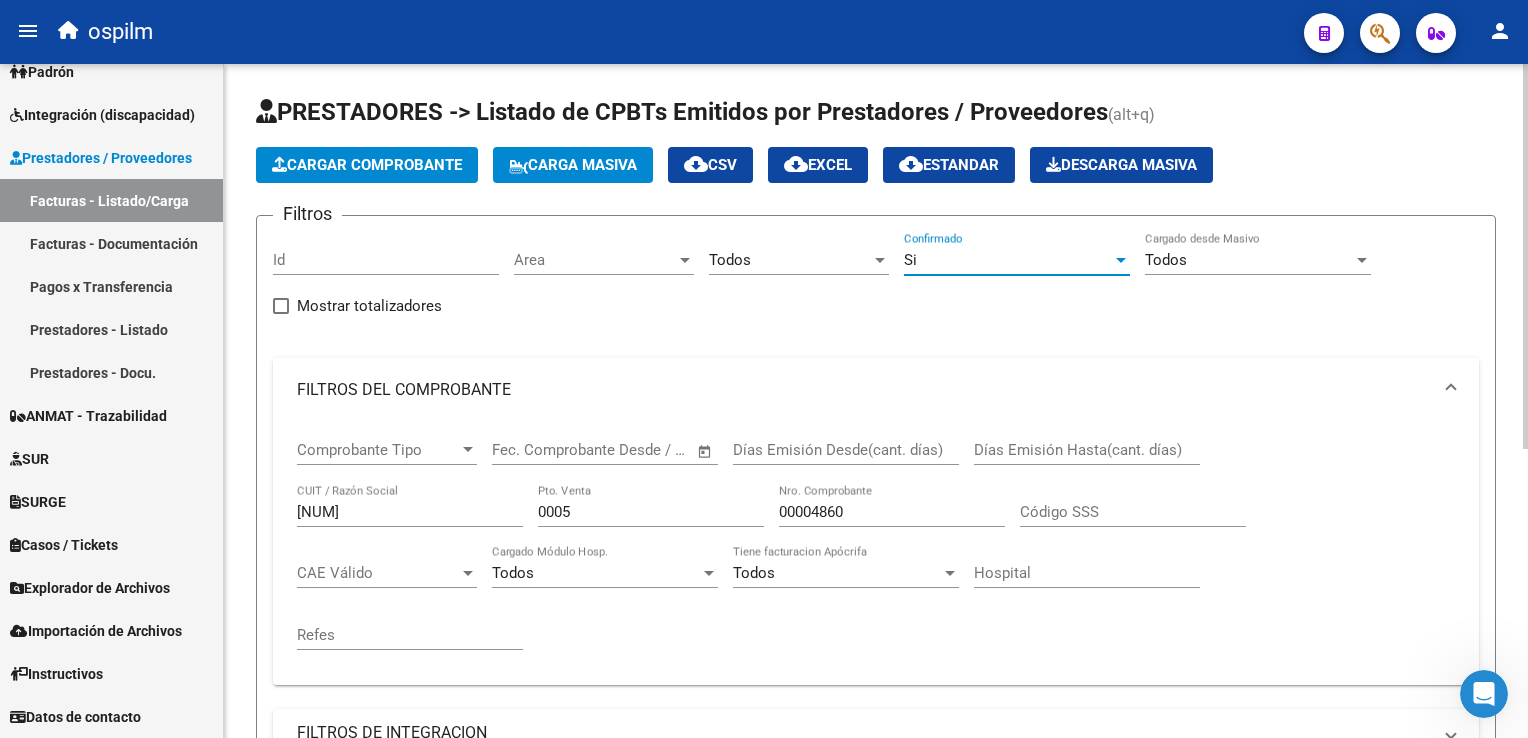 click on "Area" at bounding box center [604, 260] 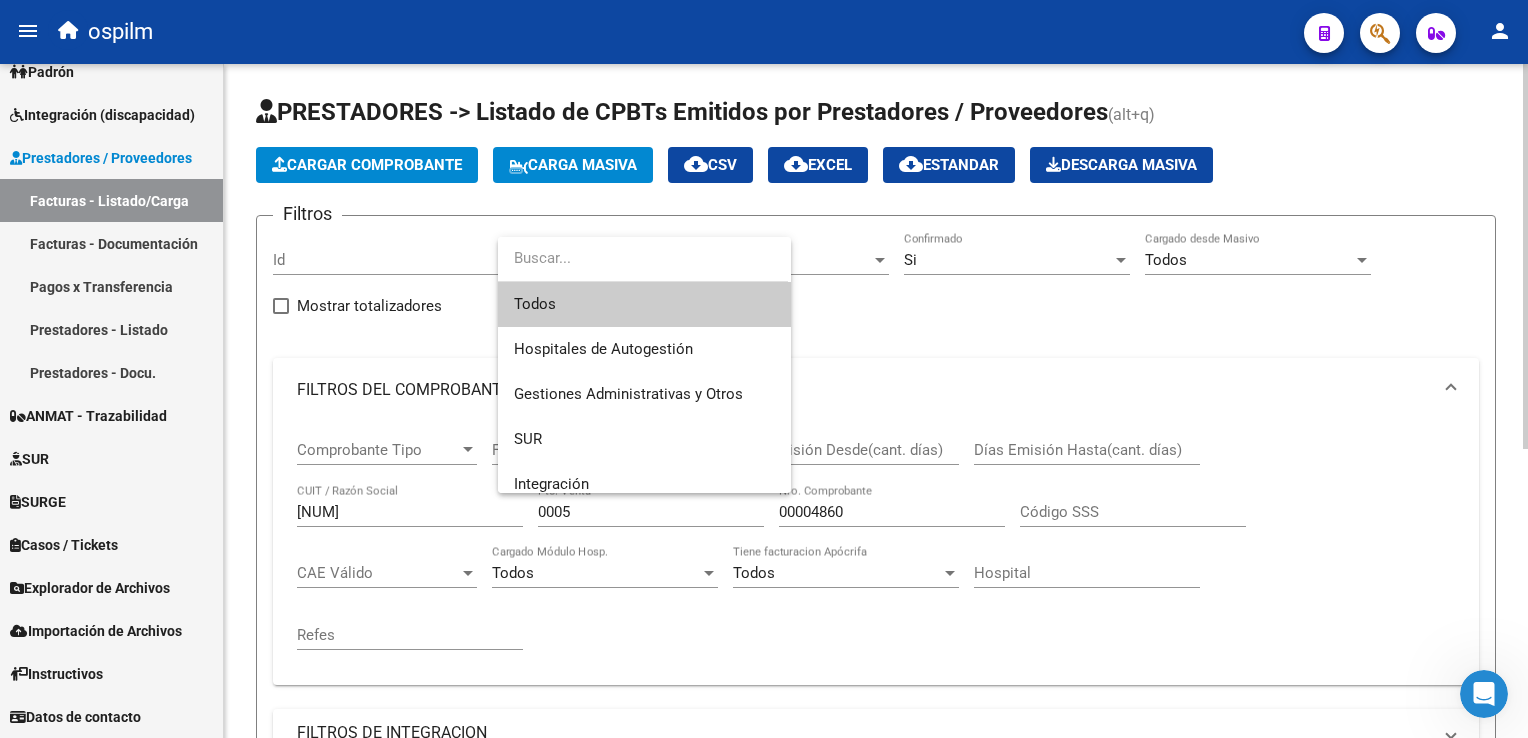 click at bounding box center (643, 258) 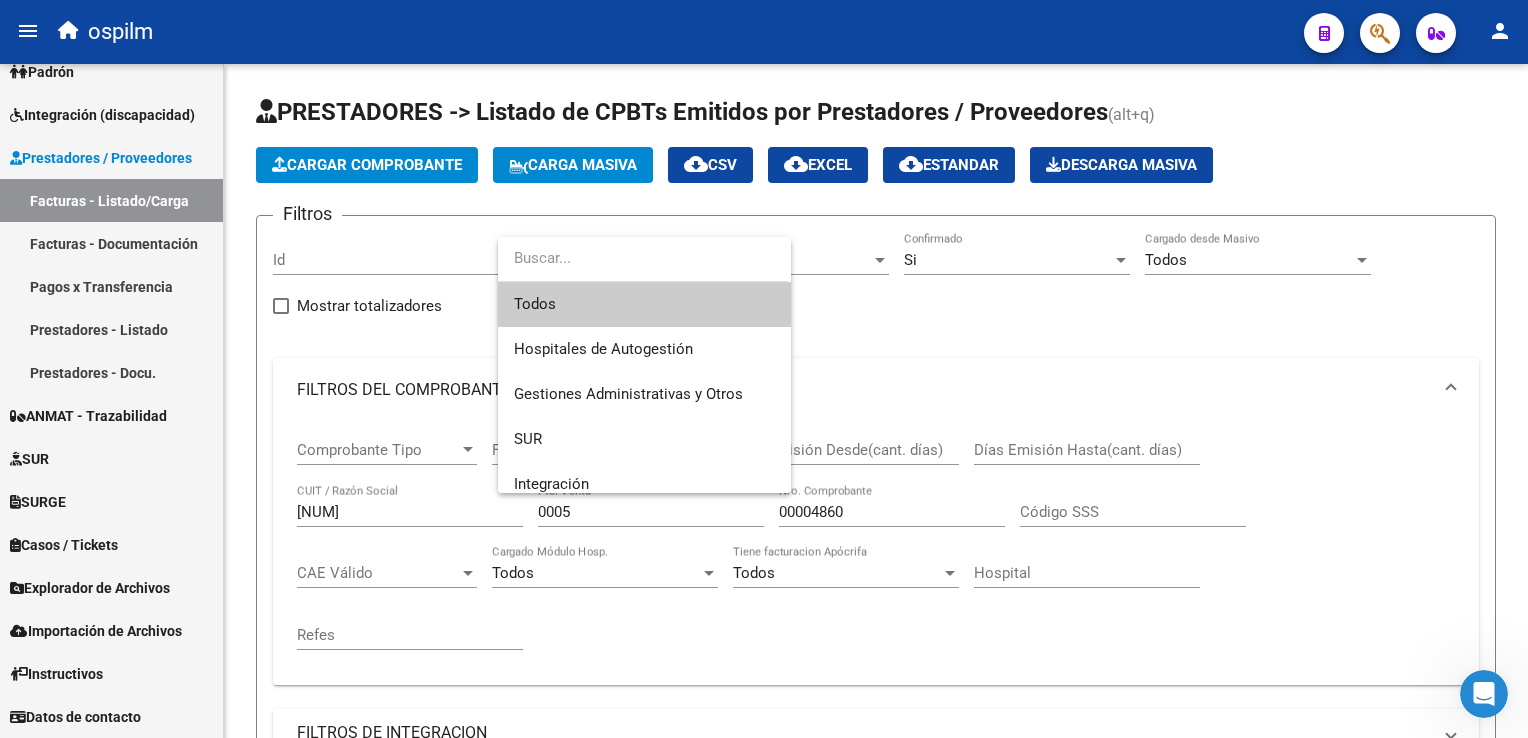 click at bounding box center (764, 369) 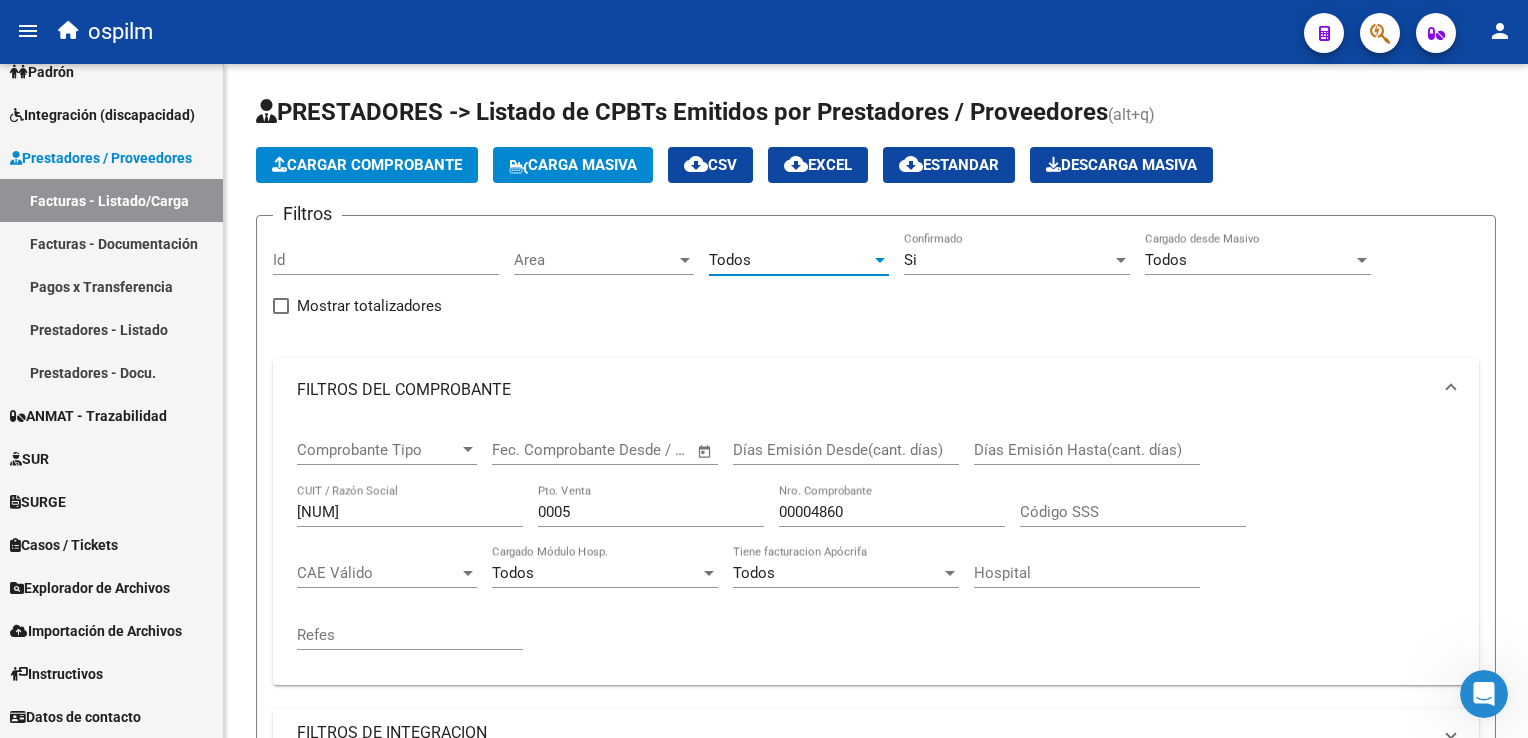 click on "Todos" at bounding box center (790, 260) 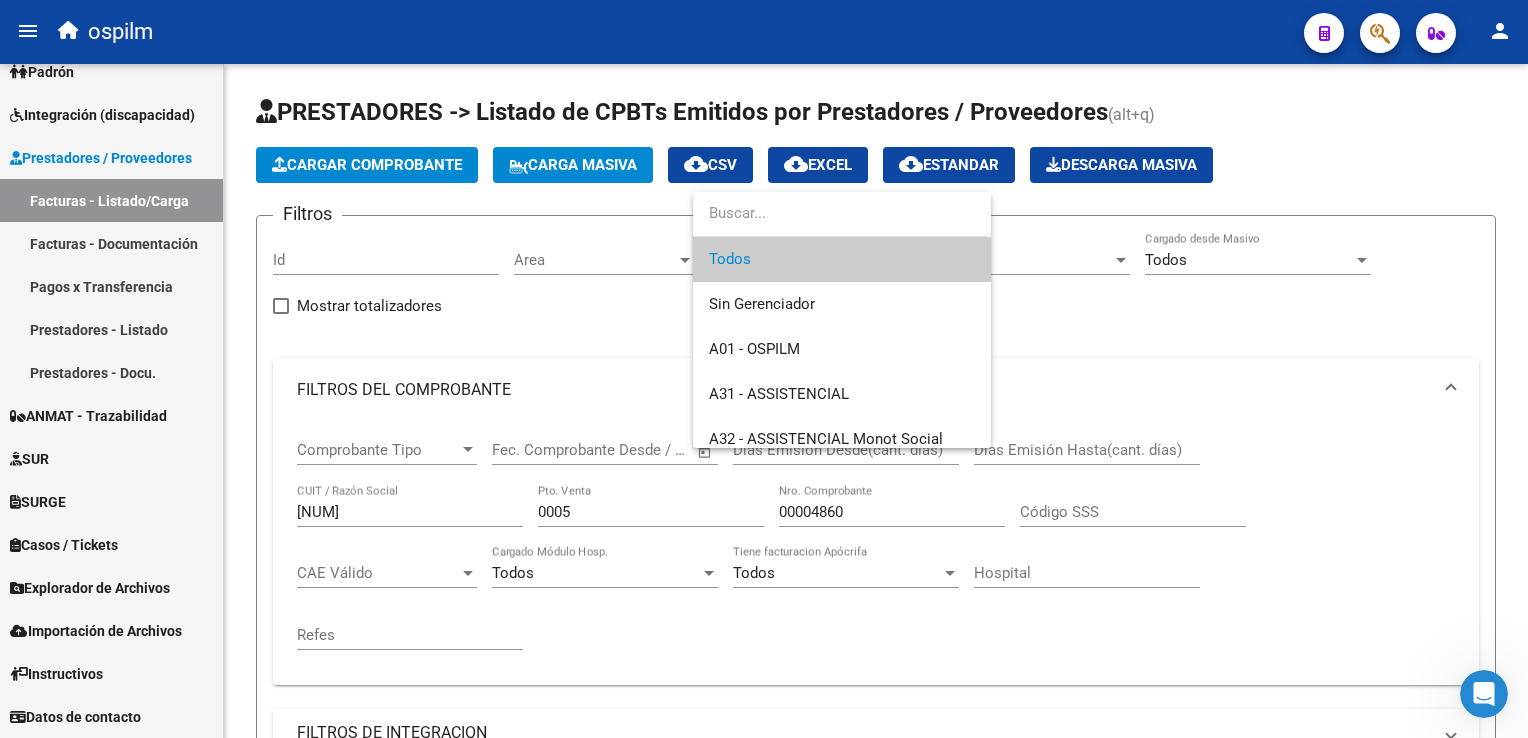 click at bounding box center [764, 369] 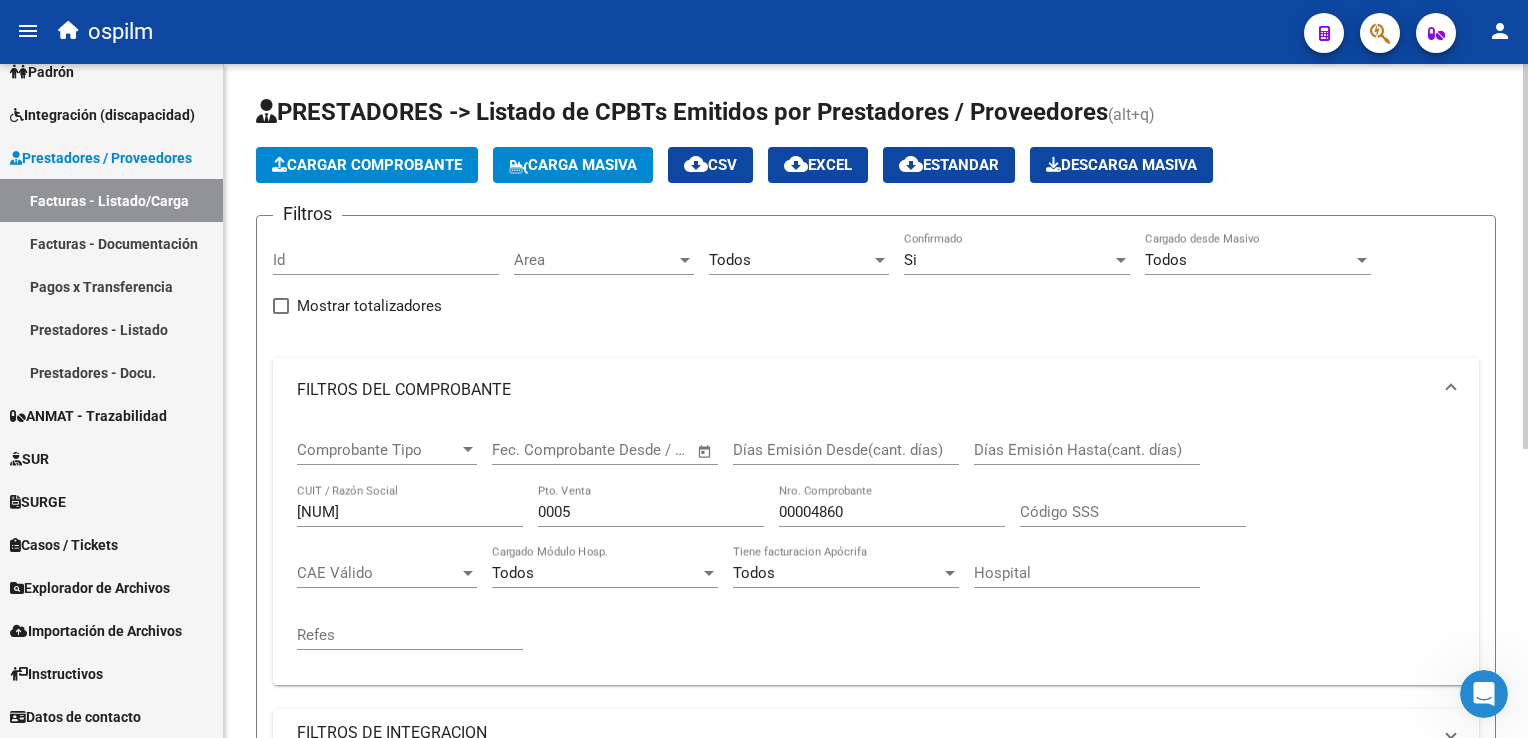 click on "Area" at bounding box center (595, 260) 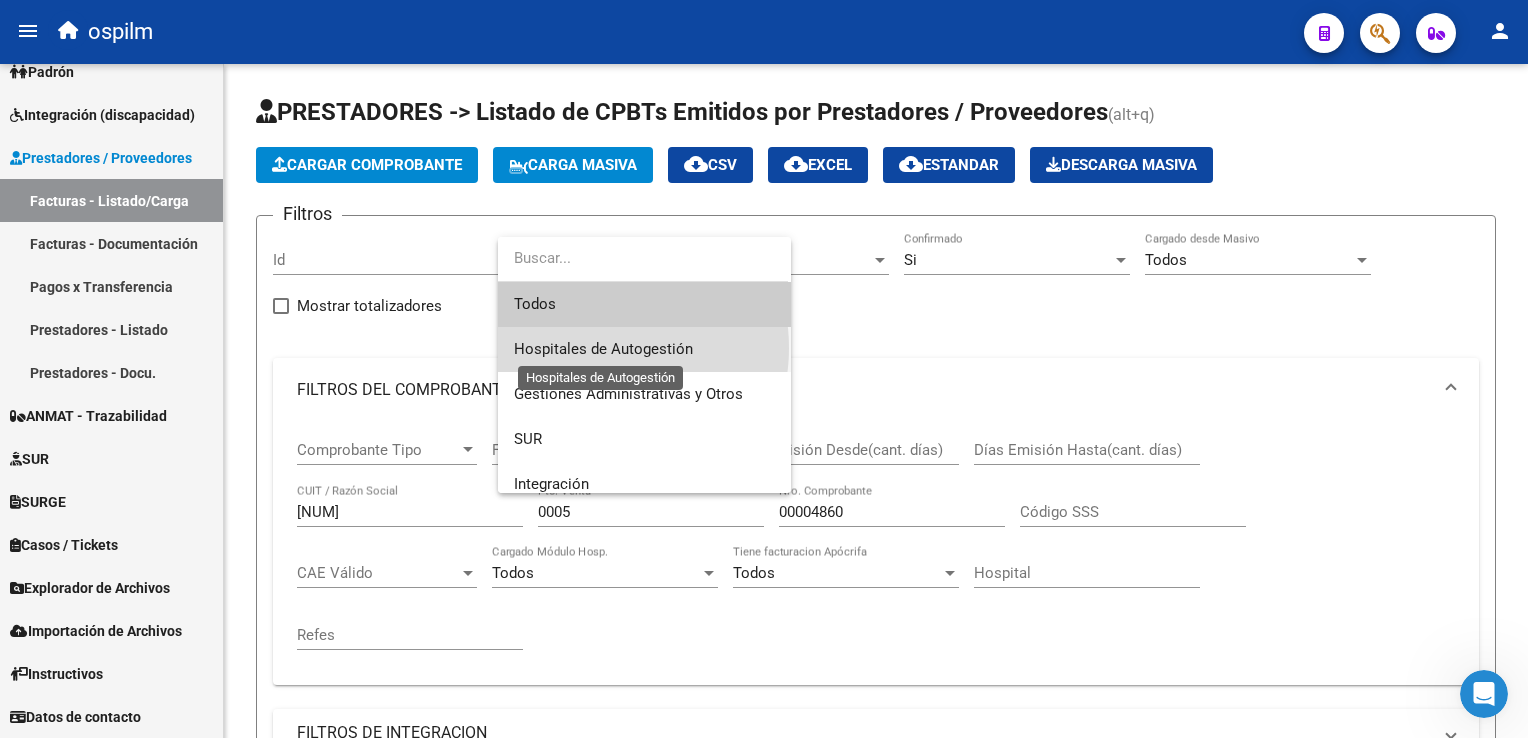 click on "Hospitales de Autogestión" at bounding box center (603, 349) 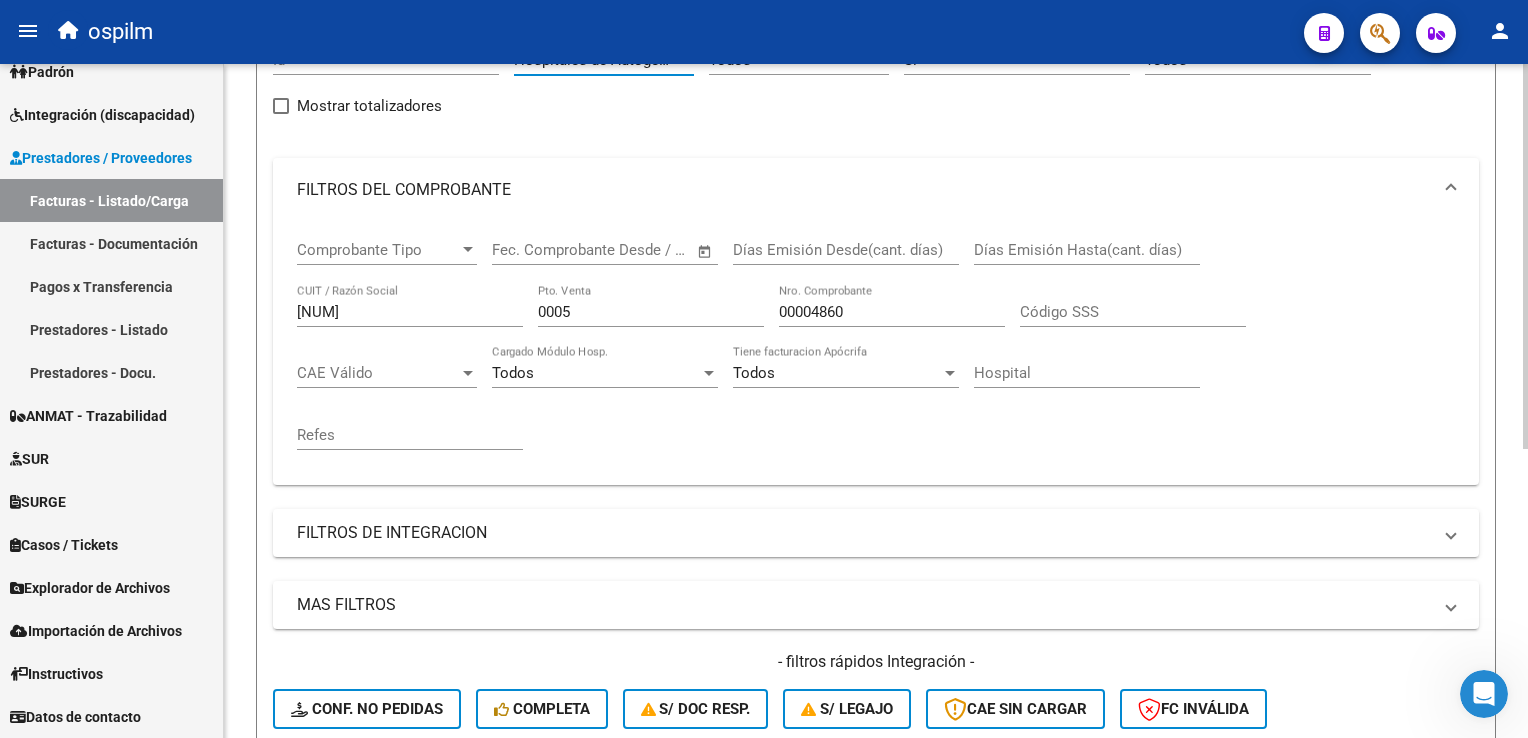 scroll, scrollTop: 300, scrollLeft: 0, axis: vertical 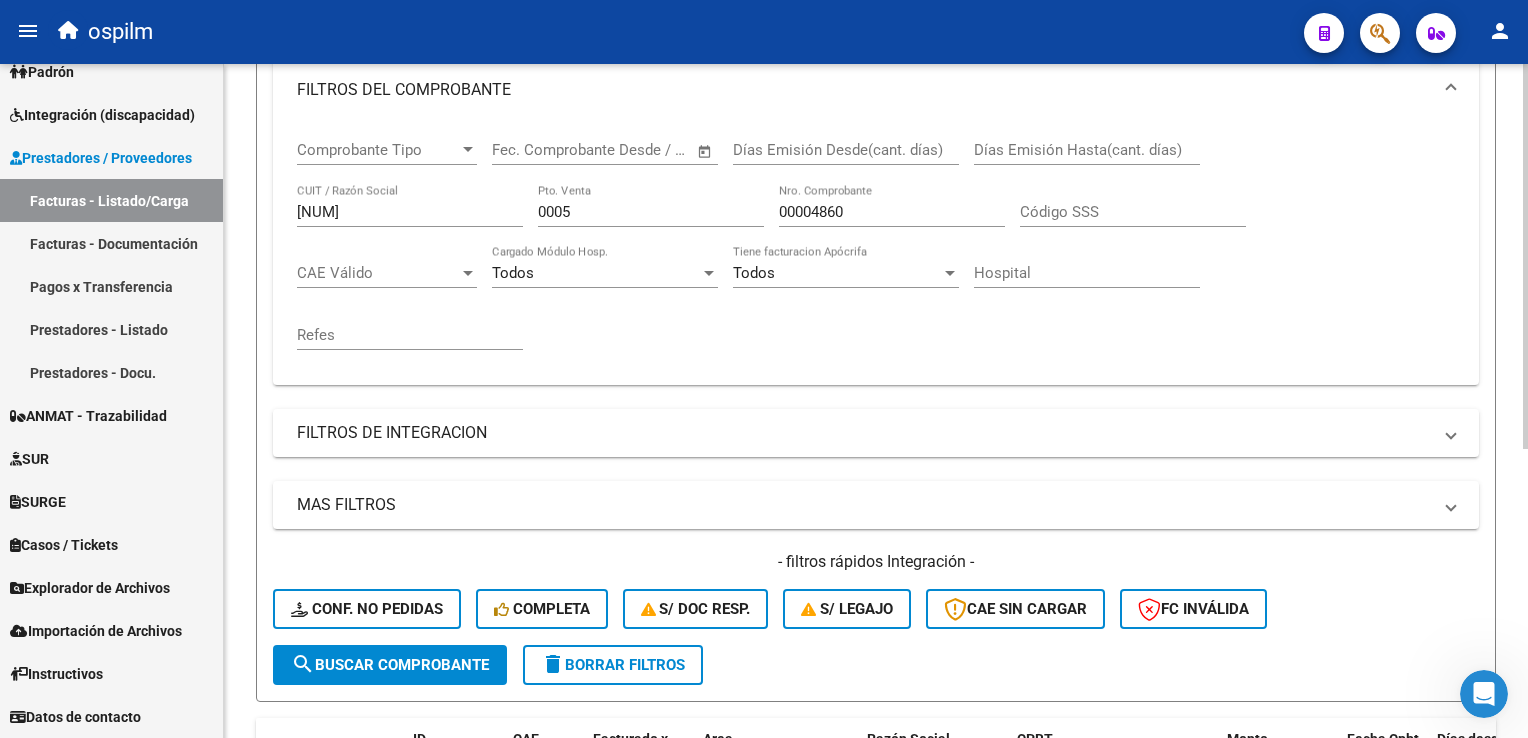 click on "search  Buscar Comprobante" 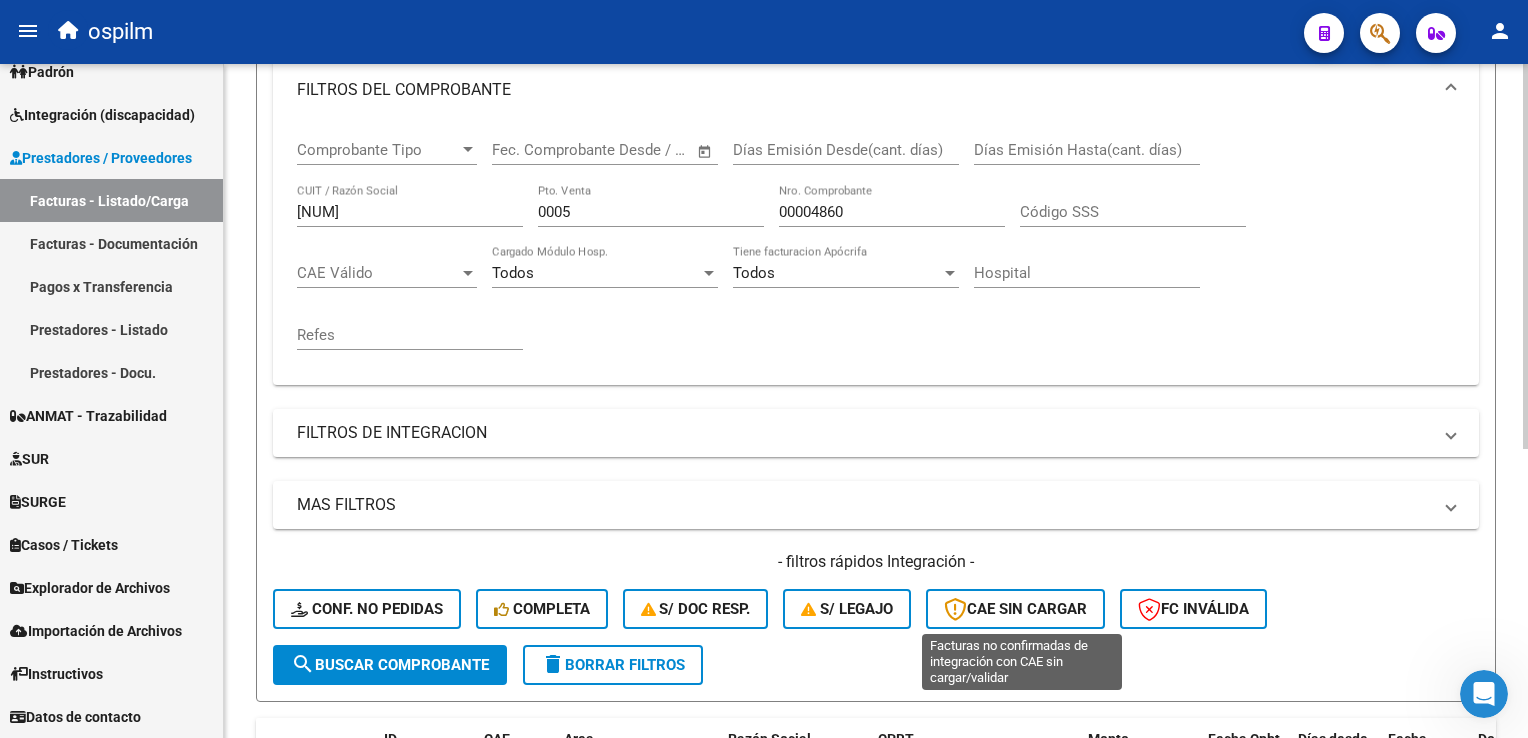 scroll, scrollTop: 500, scrollLeft: 0, axis: vertical 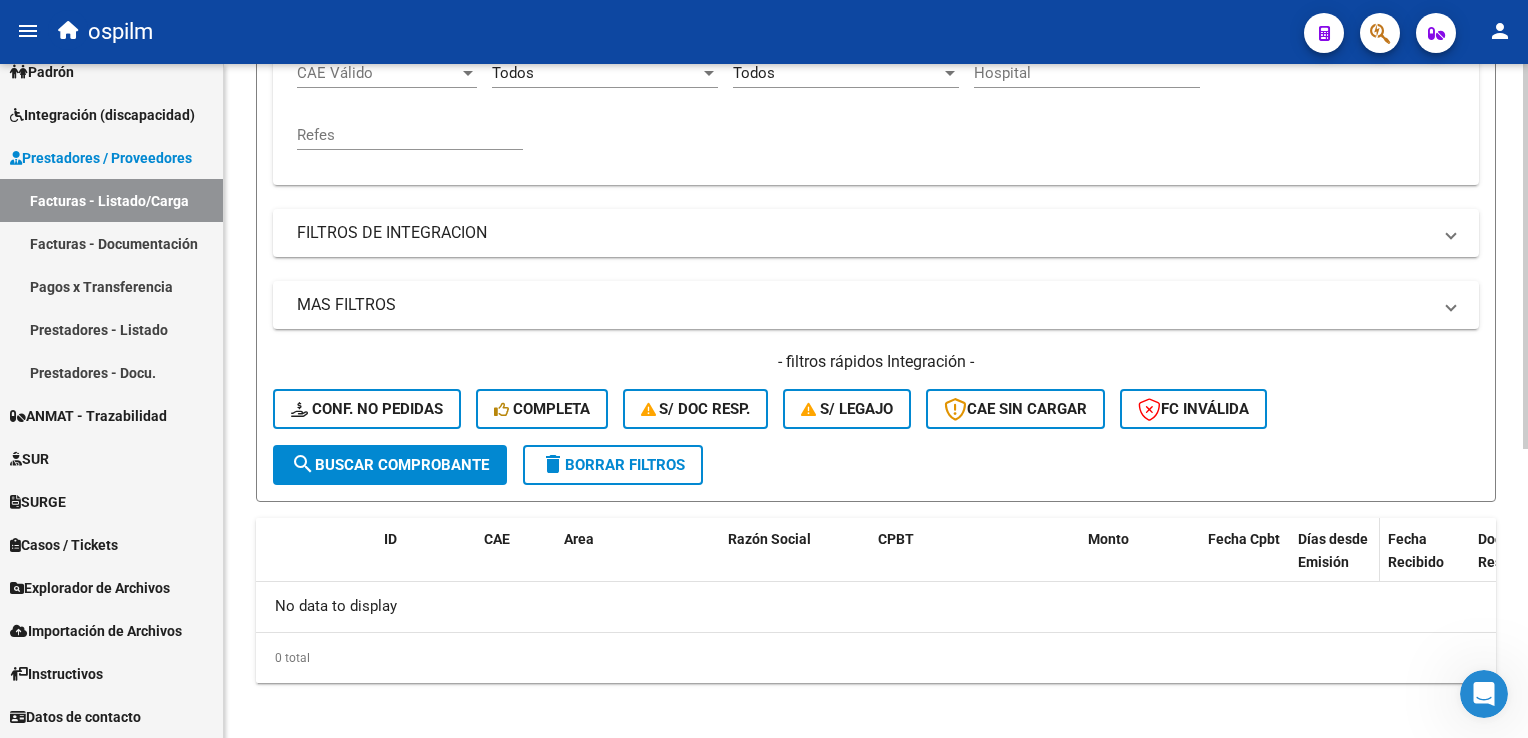 click on "Días desde Emisión" 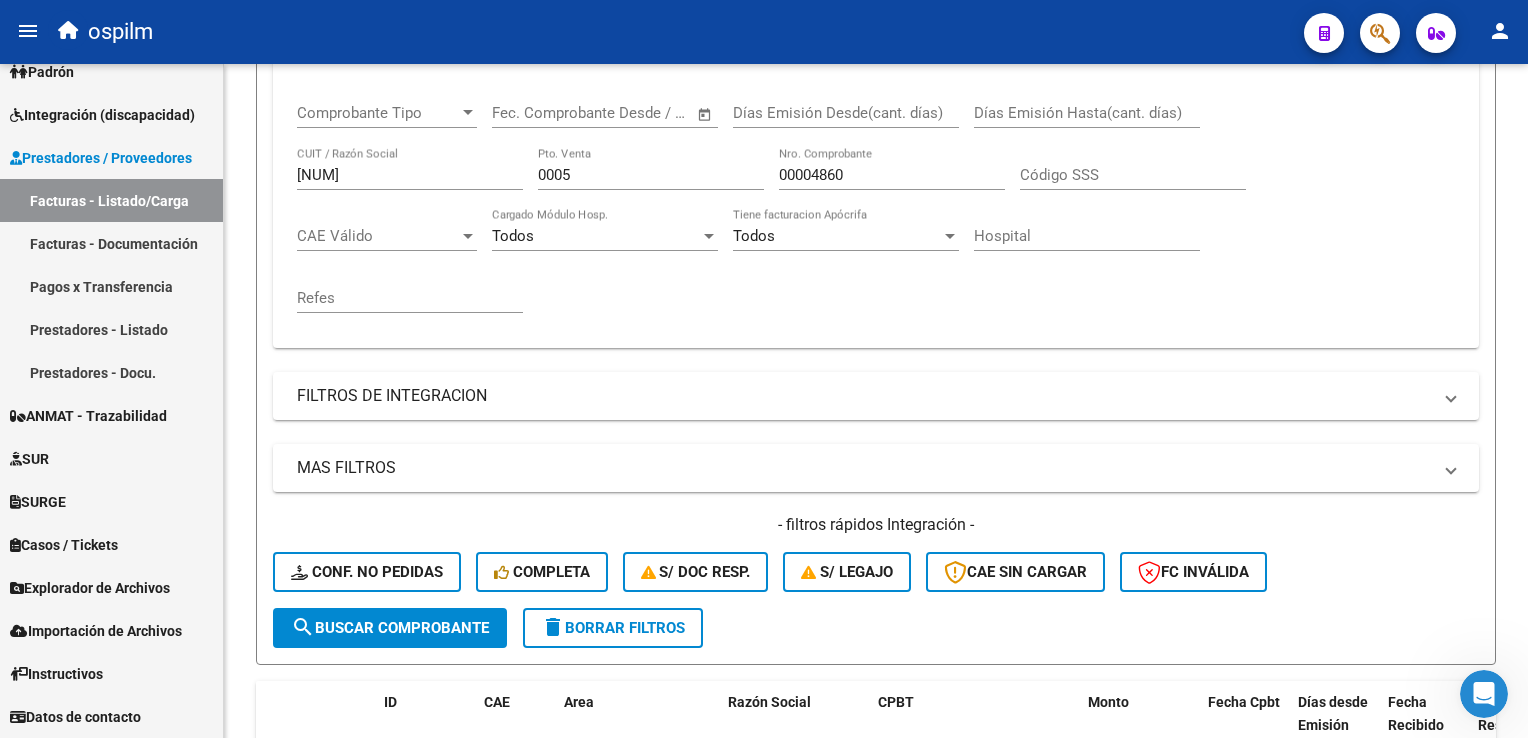 scroll, scrollTop: 204, scrollLeft: 0, axis: vertical 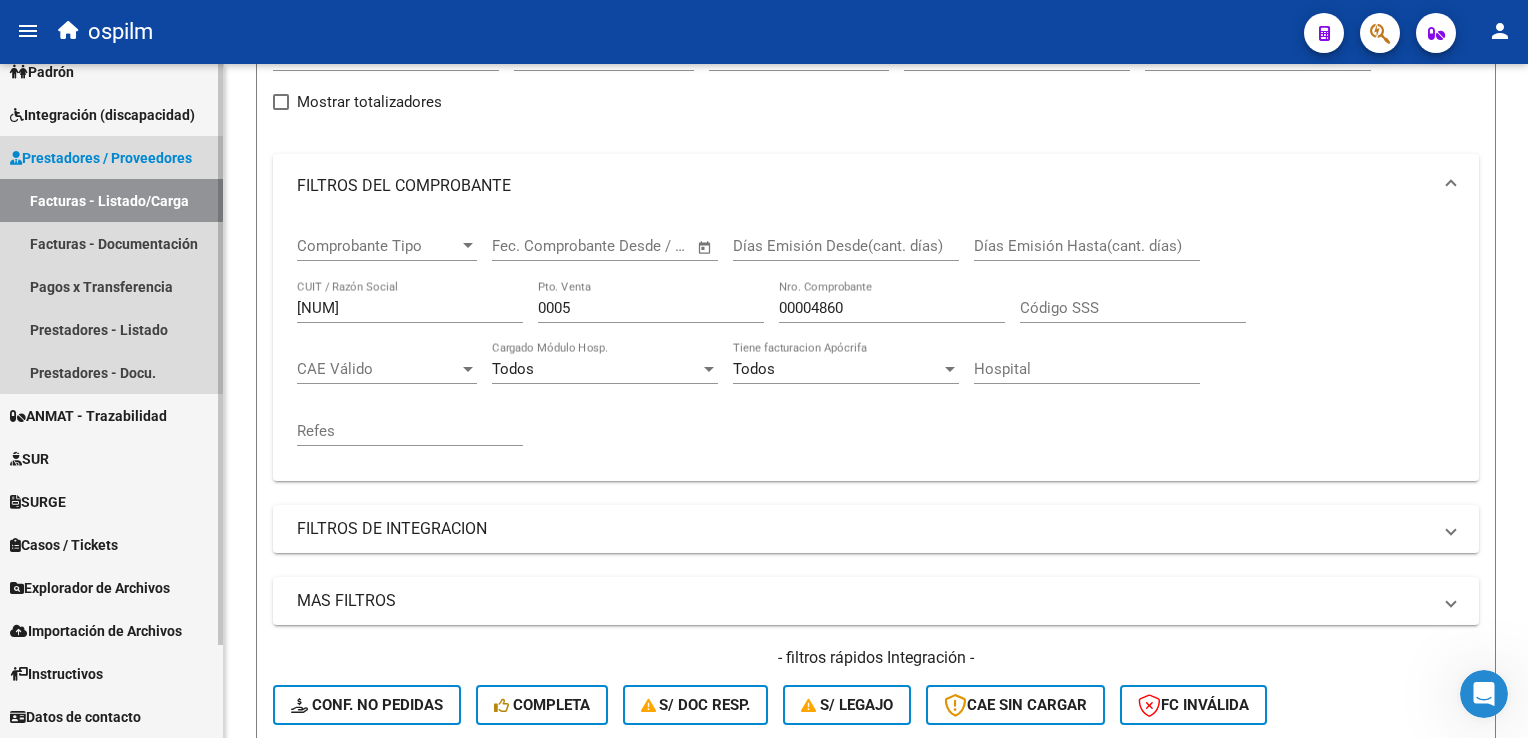 click on "Facturas - Listado/Carga" at bounding box center [111, 200] 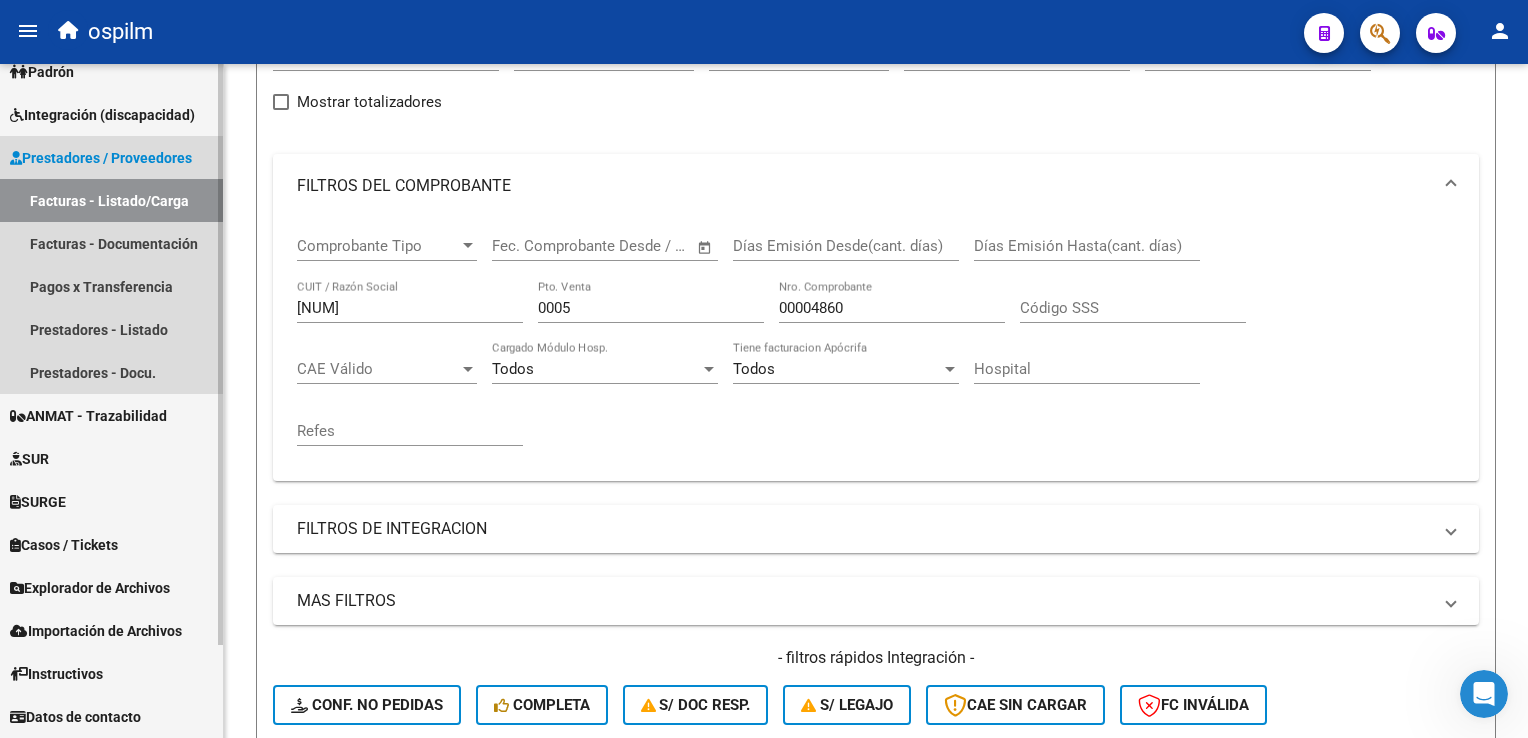 click on "Facturas - Listado/Carga" at bounding box center (111, 200) 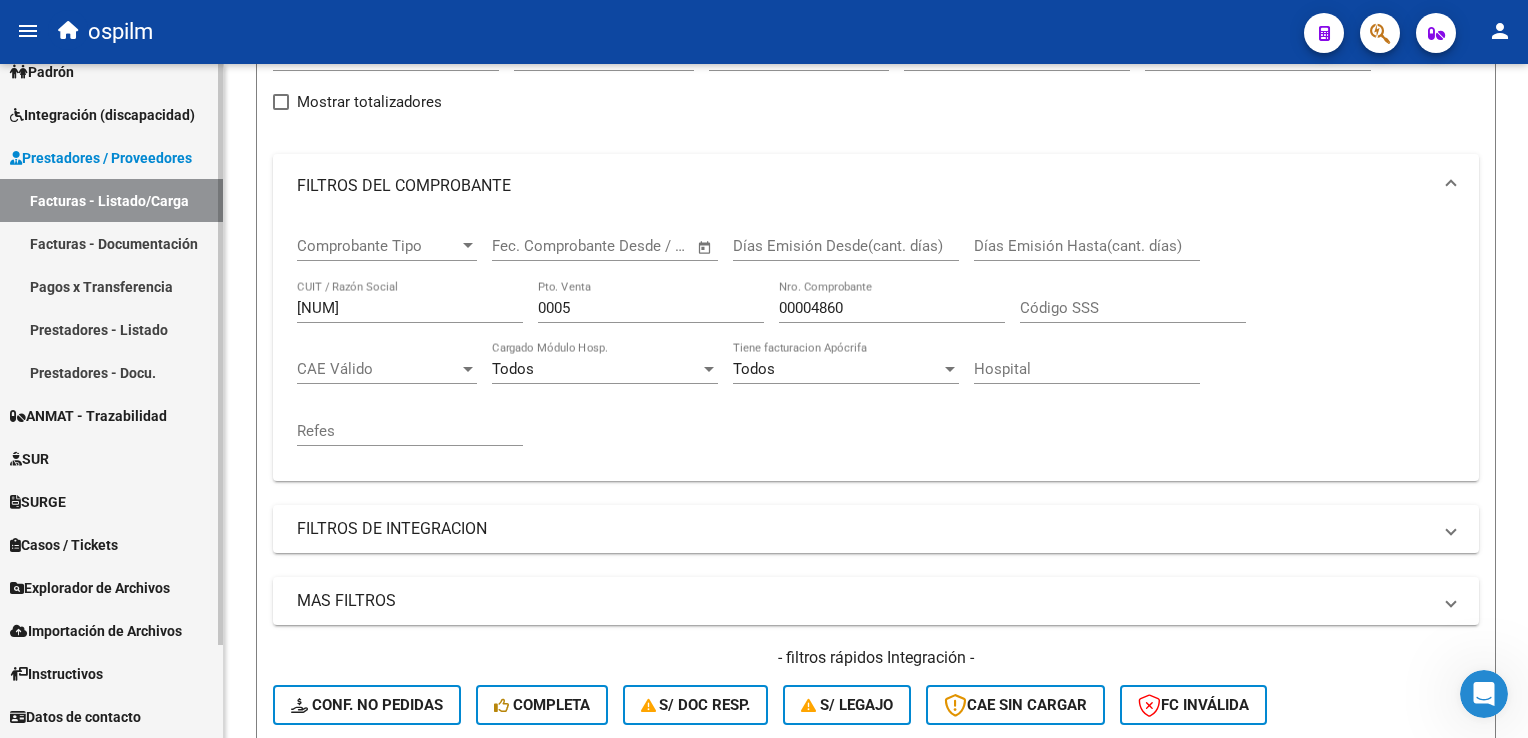 click on "Facturas - Listado/Carga" at bounding box center (111, 200) 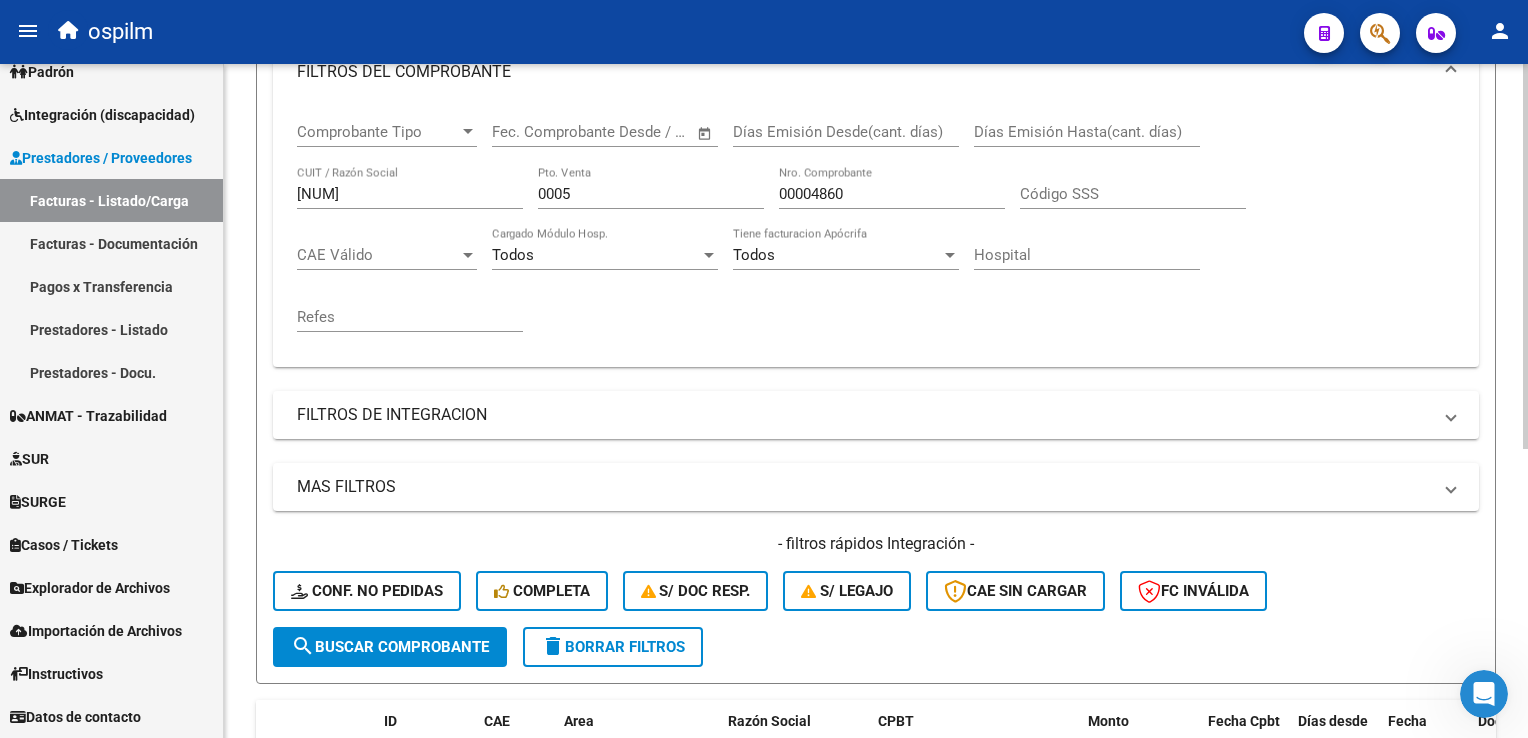 scroll, scrollTop: 204, scrollLeft: 0, axis: vertical 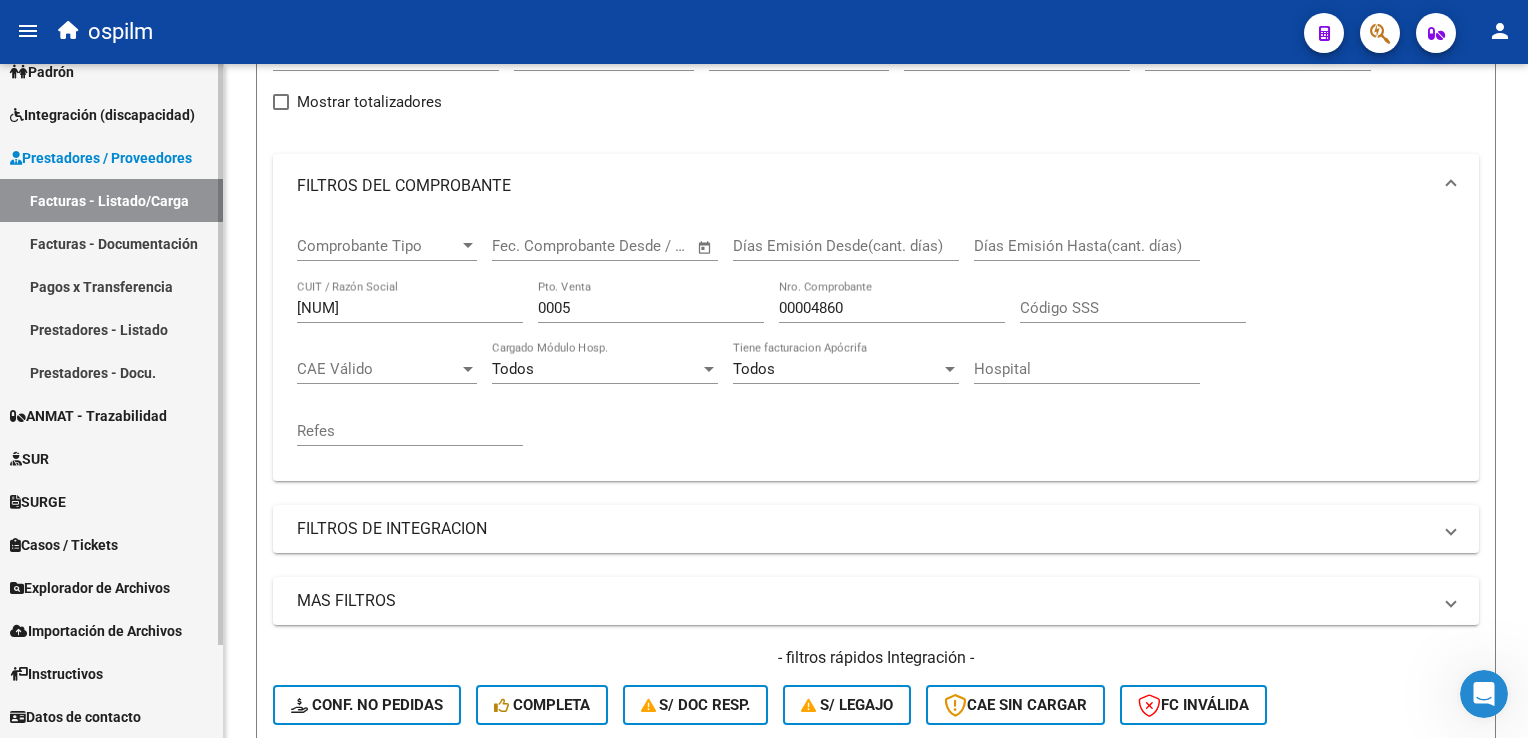 click on "Facturas - Listado/Carga" at bounding box center (111, 200) 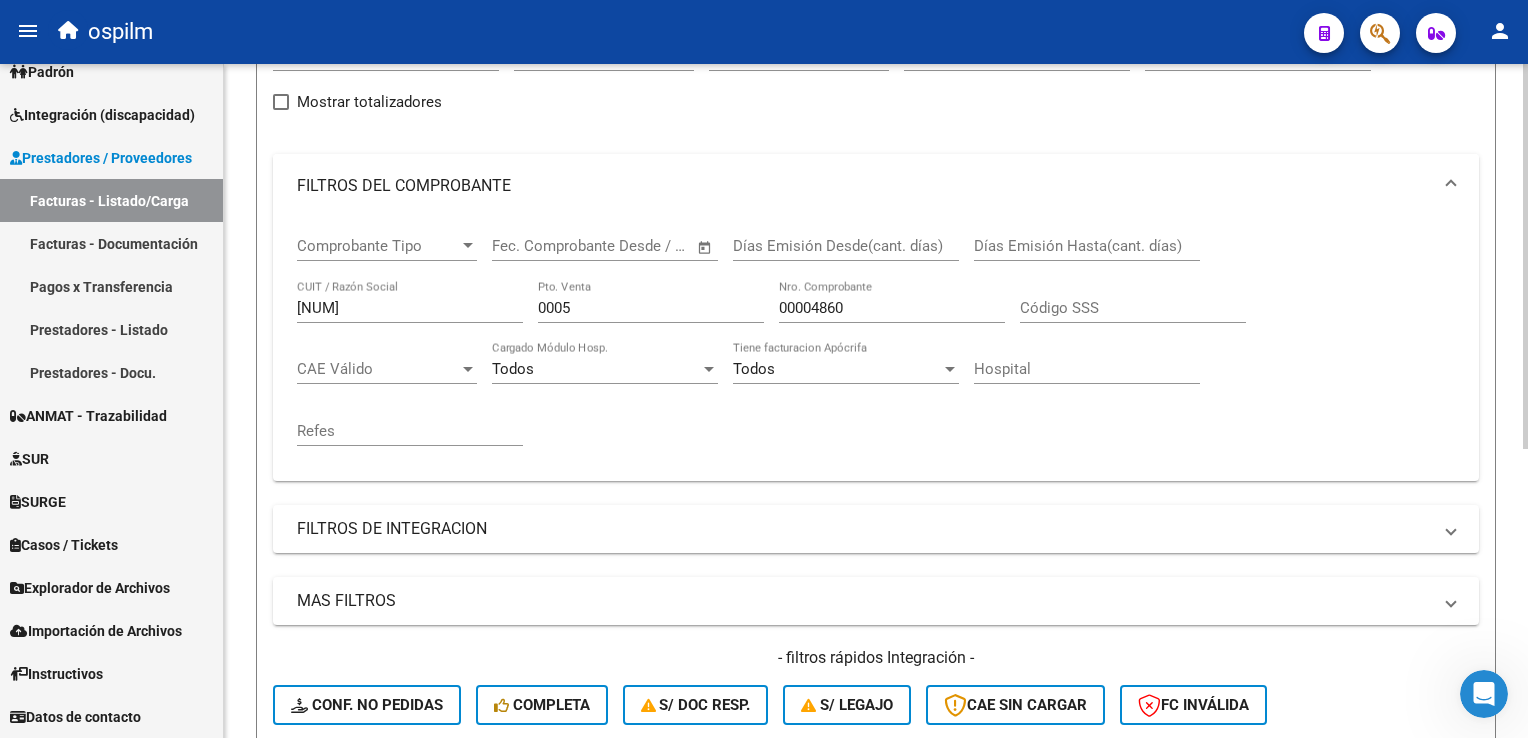 scroll, scrollTop: 0, scrollLeft: 0, axis: both 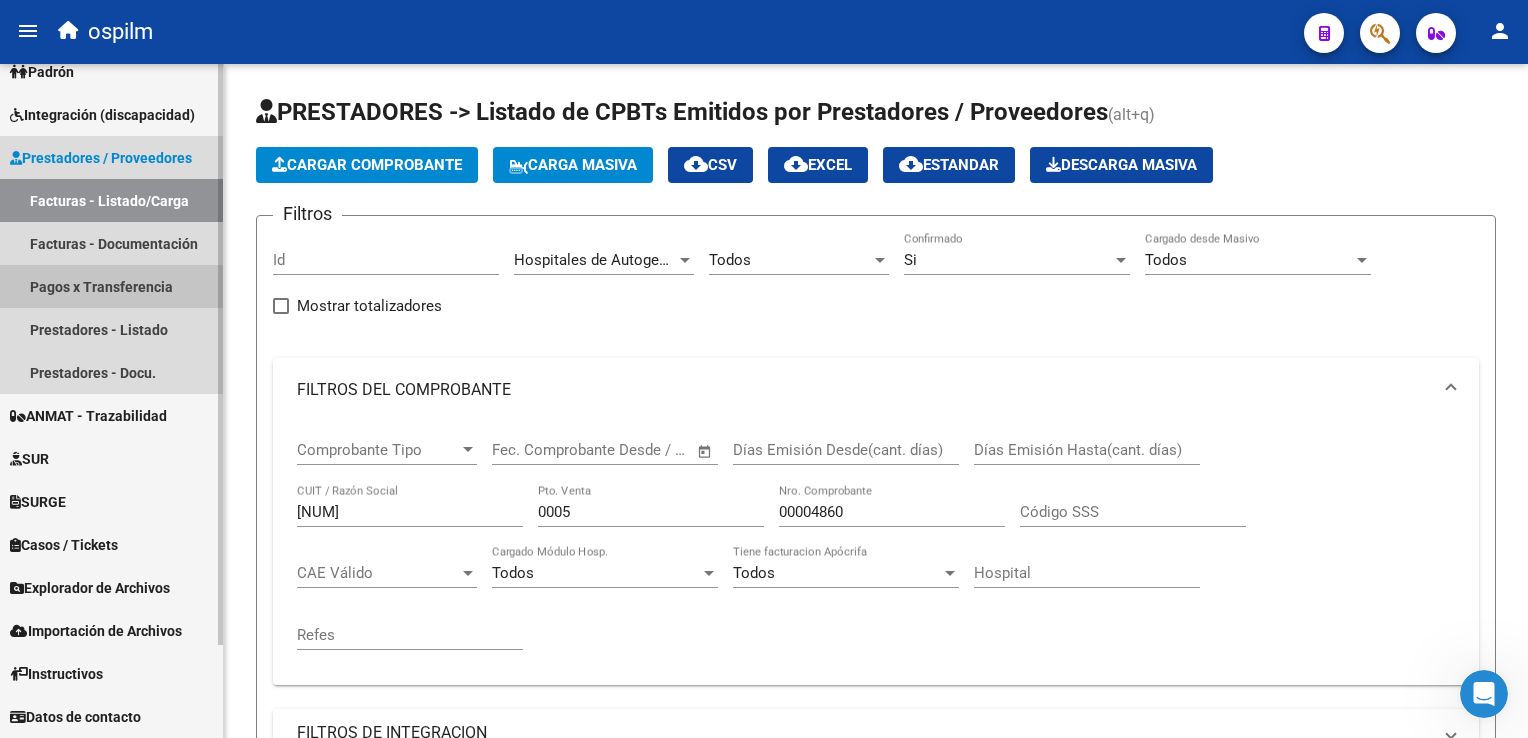 click on "Pagos x Transferencia" at bounding box center [111, 286] 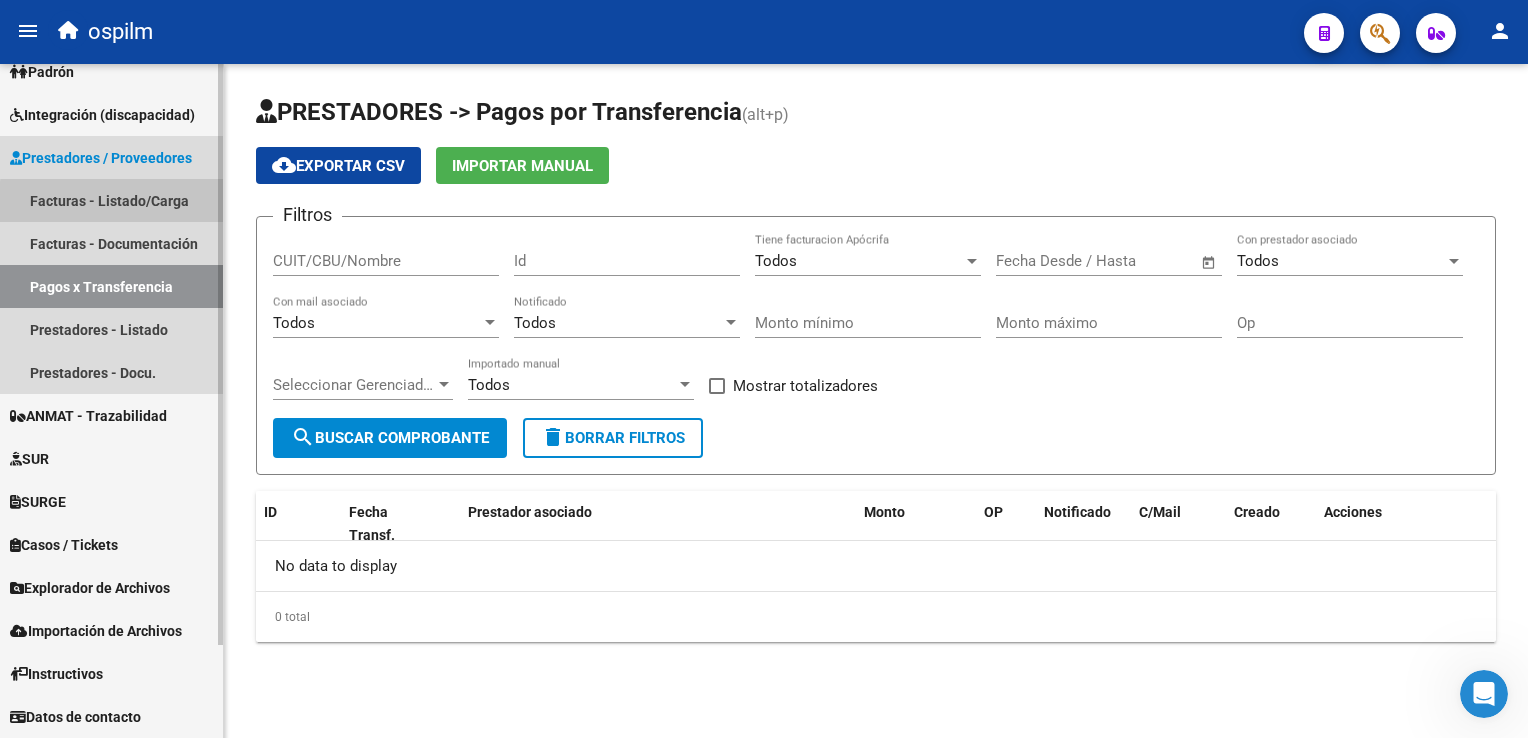 click on "Facturas - Listado/Carga" at bounding box center (111, 200) 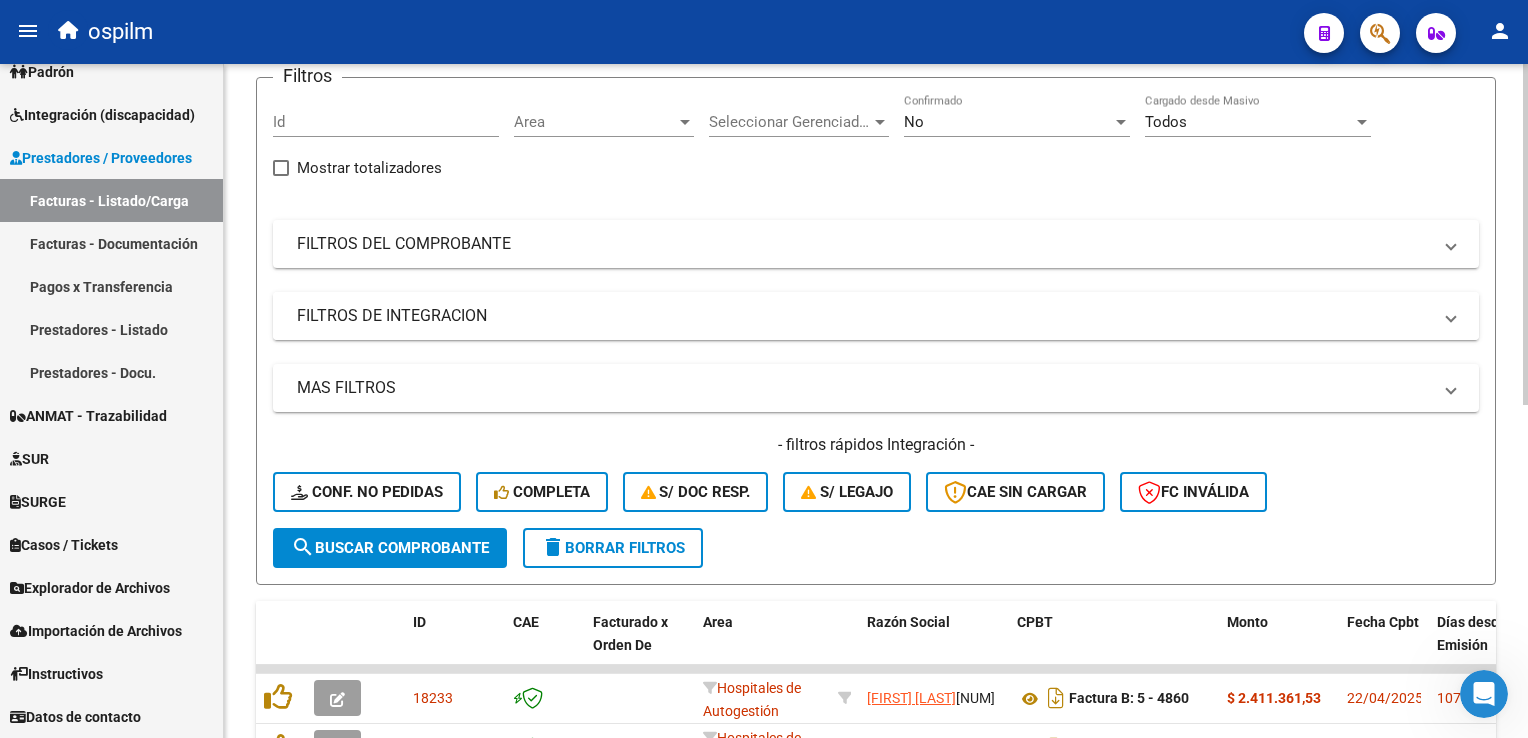 scroll, scrollTop: 300, scrollLeft: 0, axis: vertical 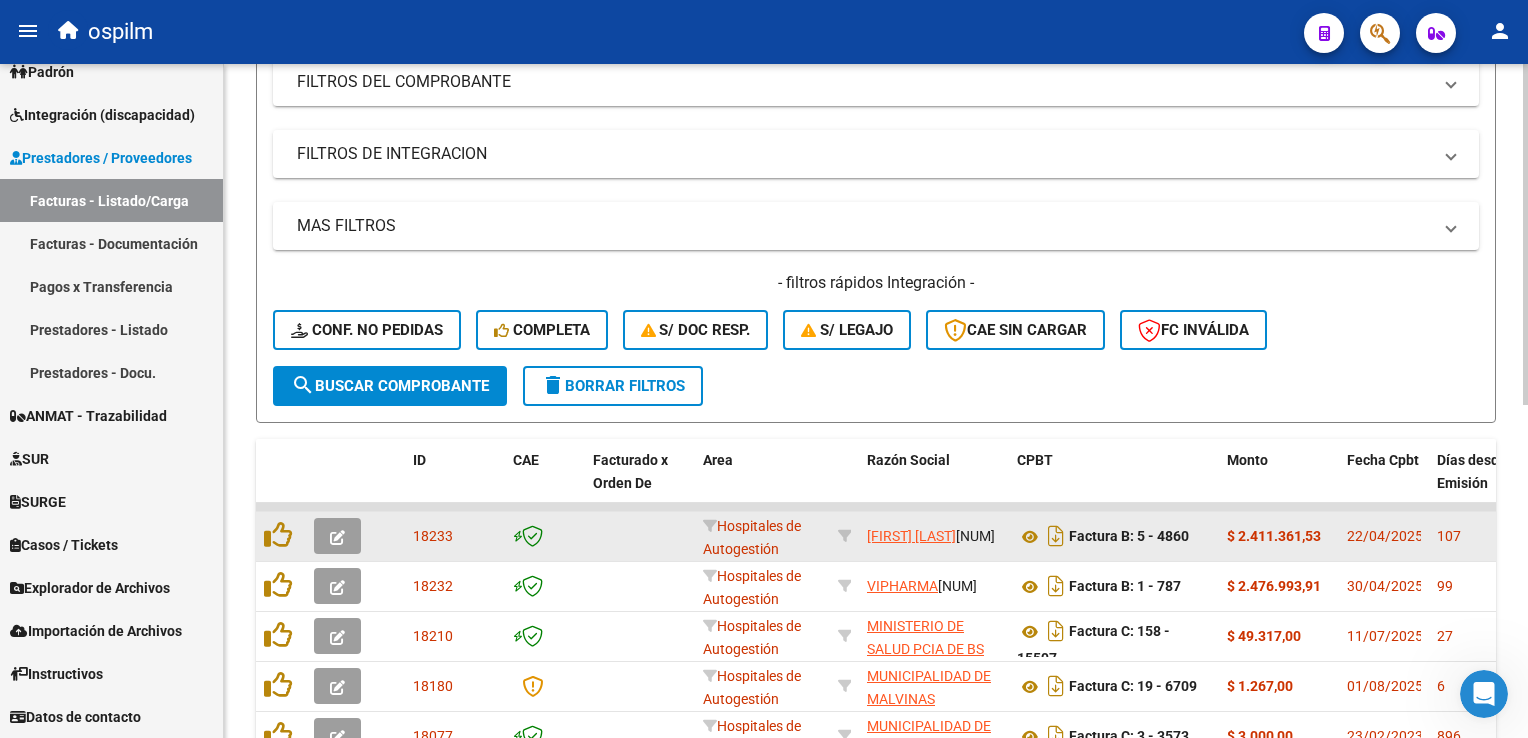 click 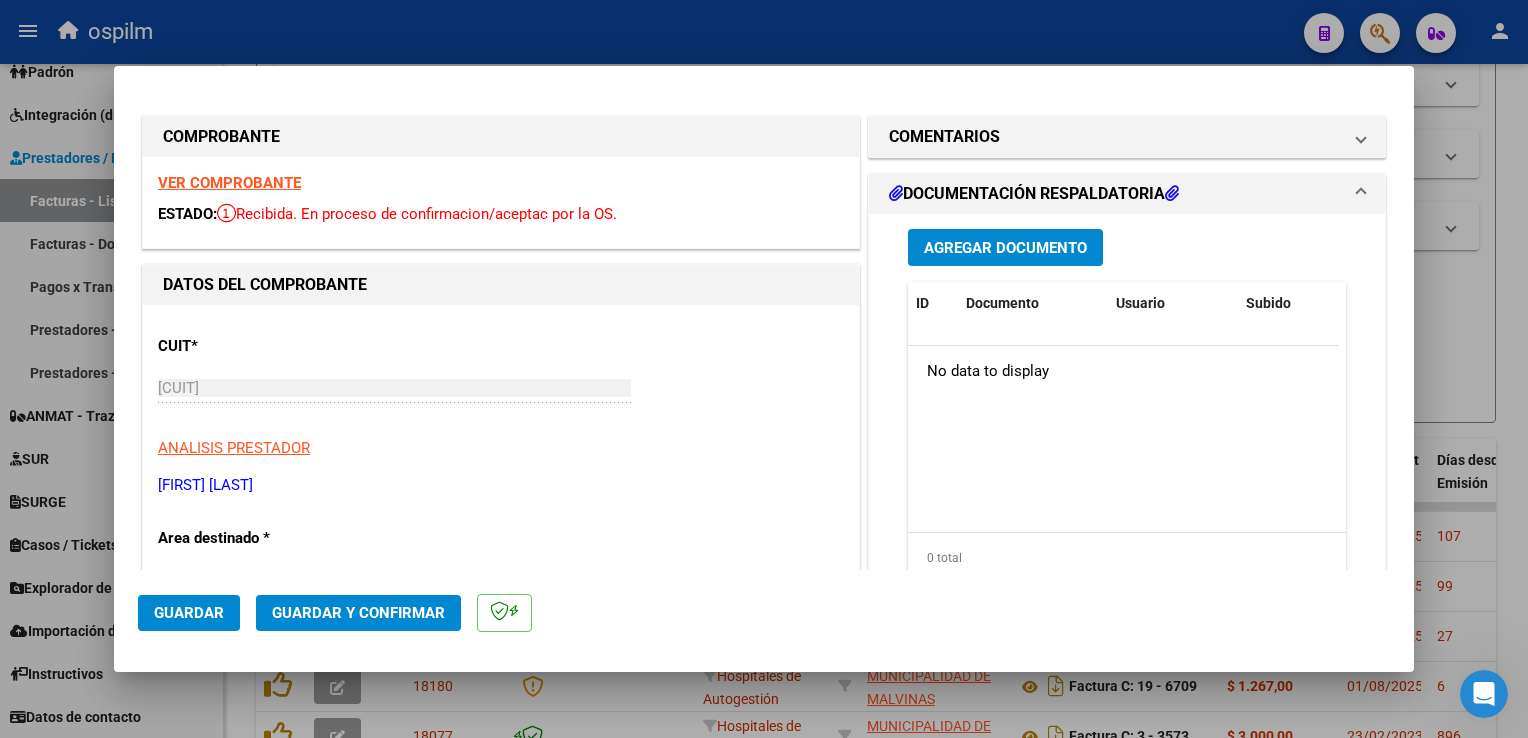 scroll, scrollTop: 100, scrollLeft: 0, axis: vertical 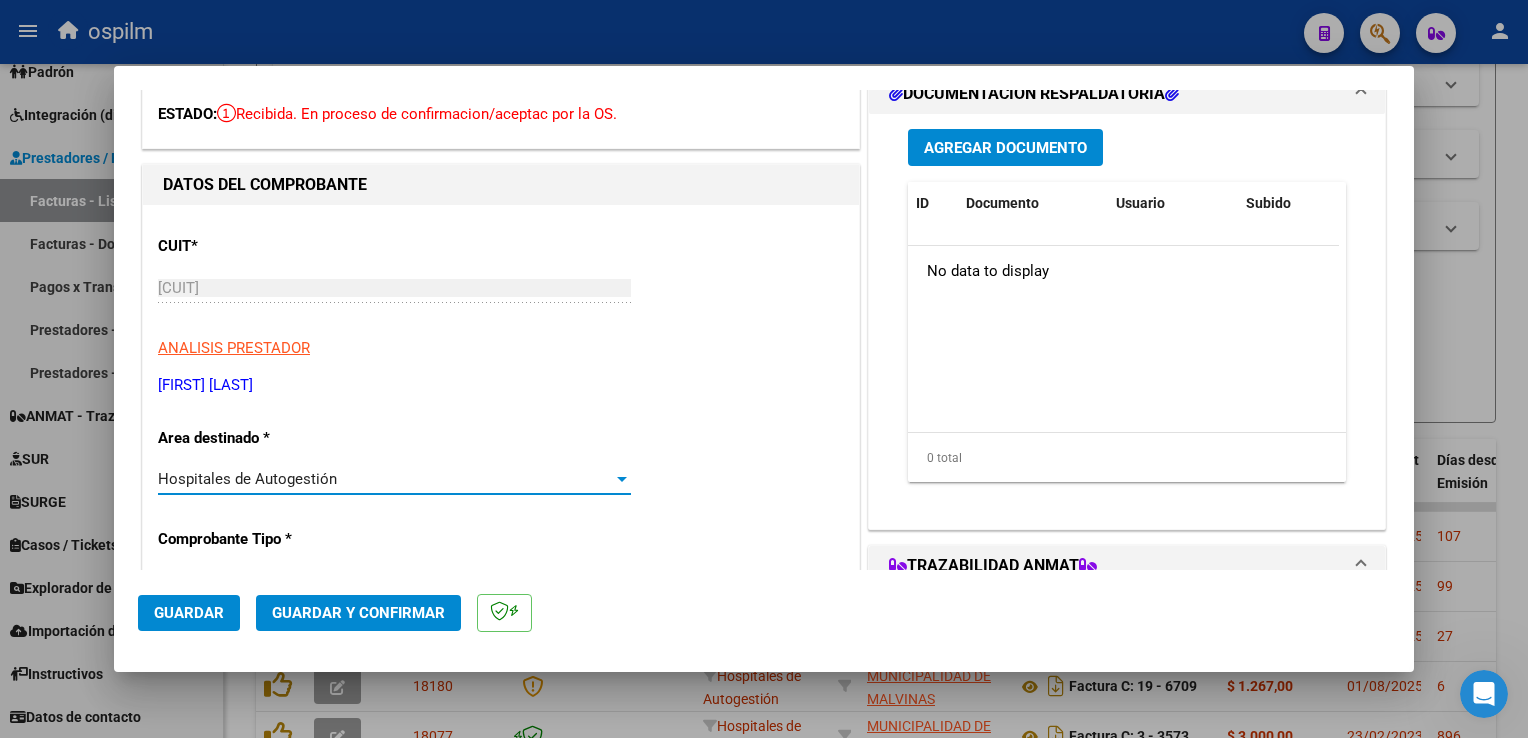 click on "Hospitales de Autogestión" at bounding box center (385, 479) 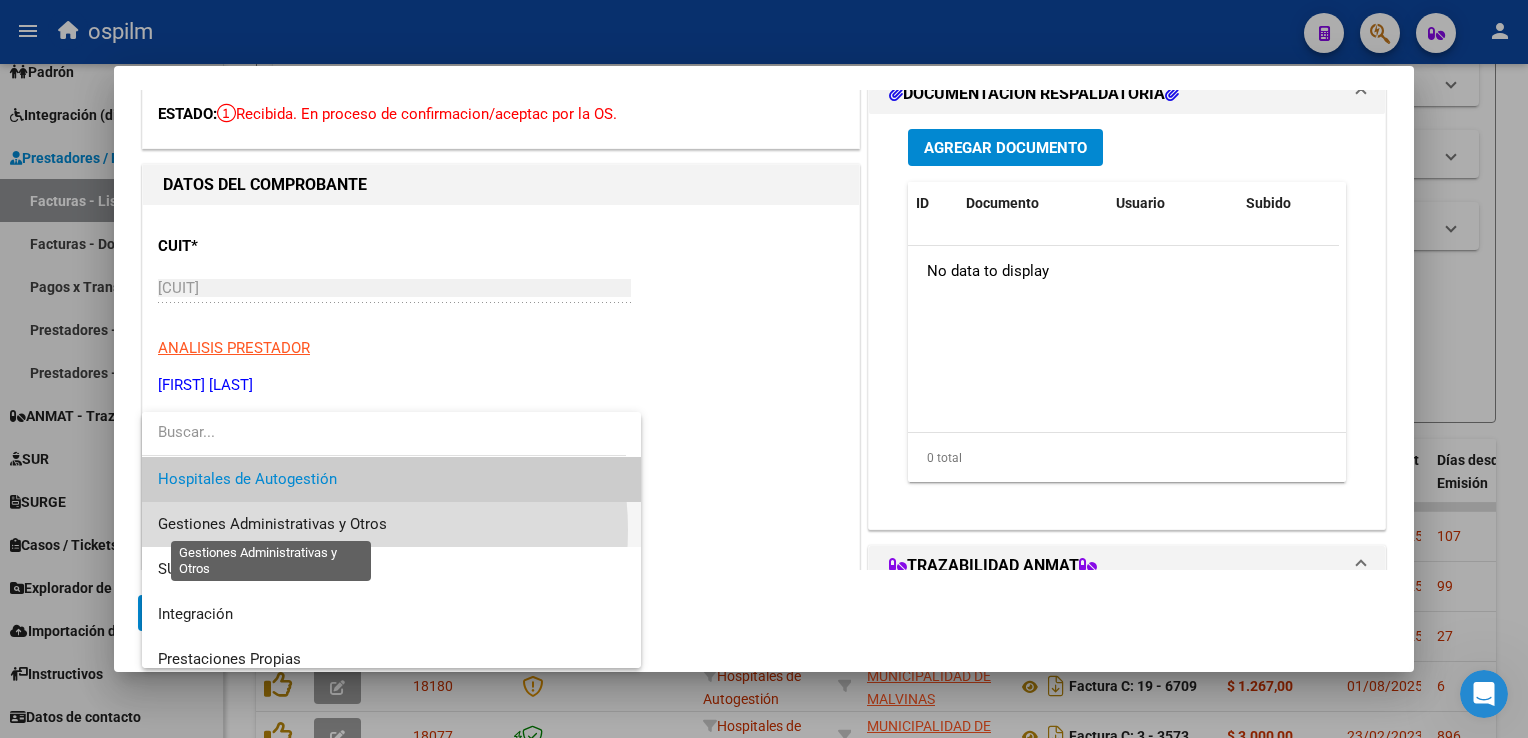 click on "Gestiones Administrativas y Otros" at bounding box center [272, 524] 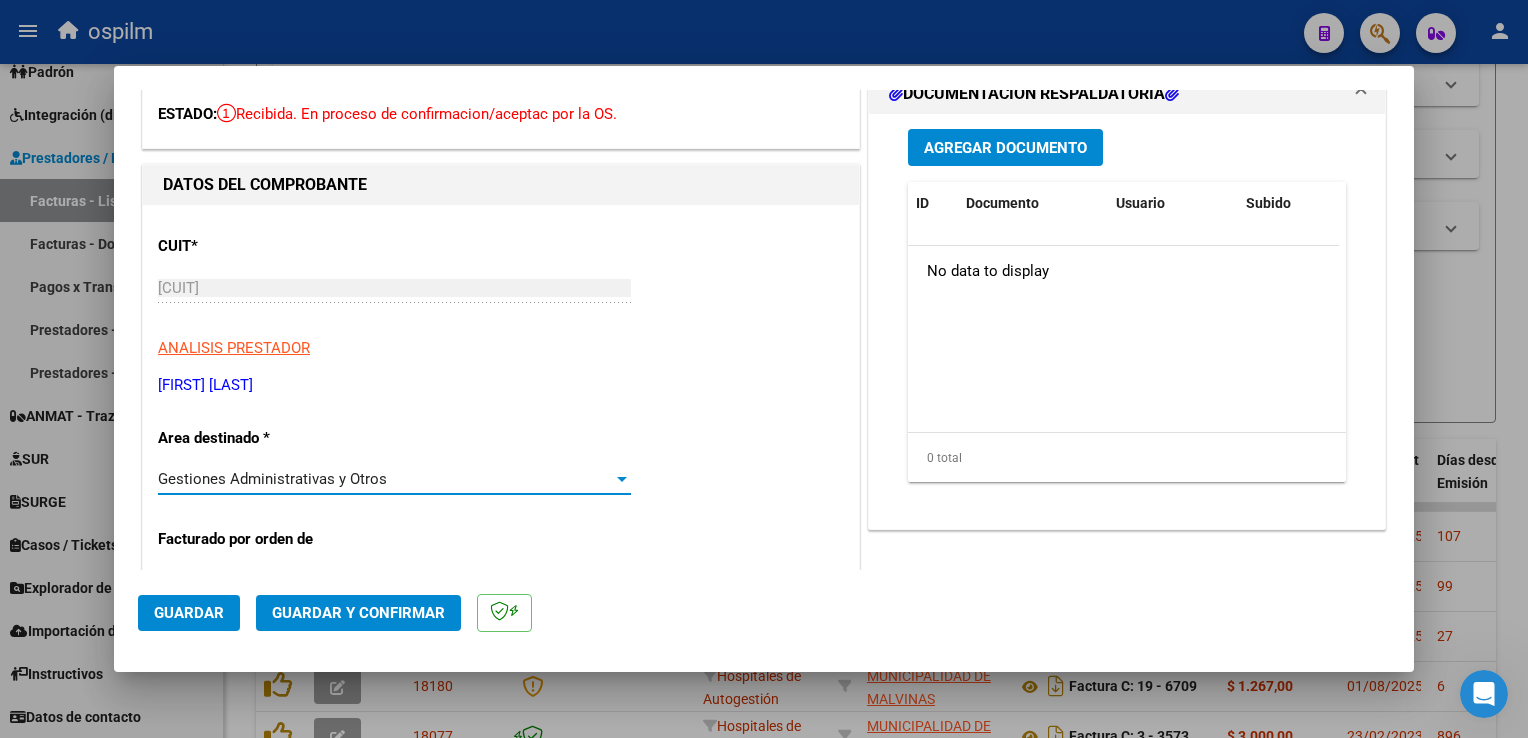 scroll, scrollTop: 300, scrollLeft: 0, axis: vertical 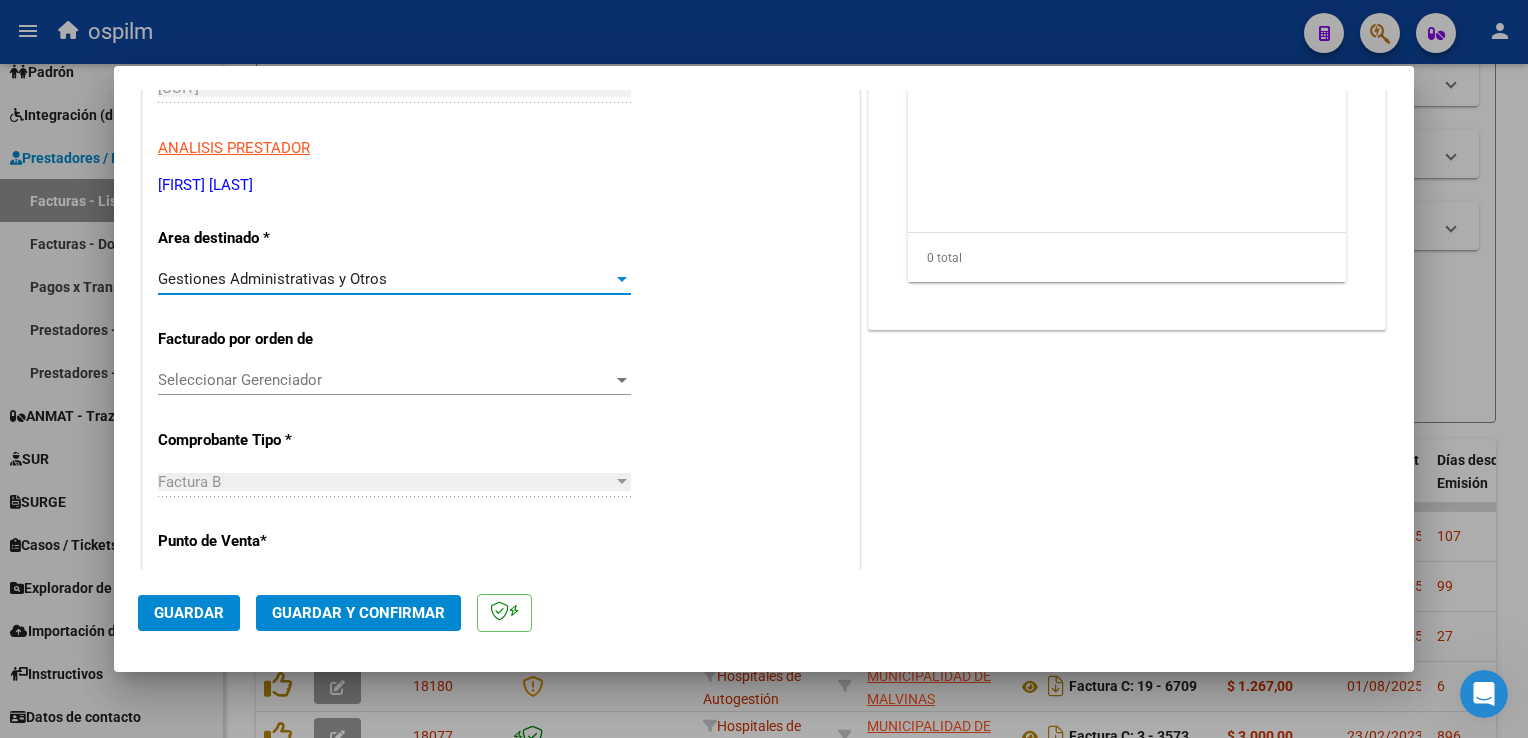 click on "Guardar y Confirmar" 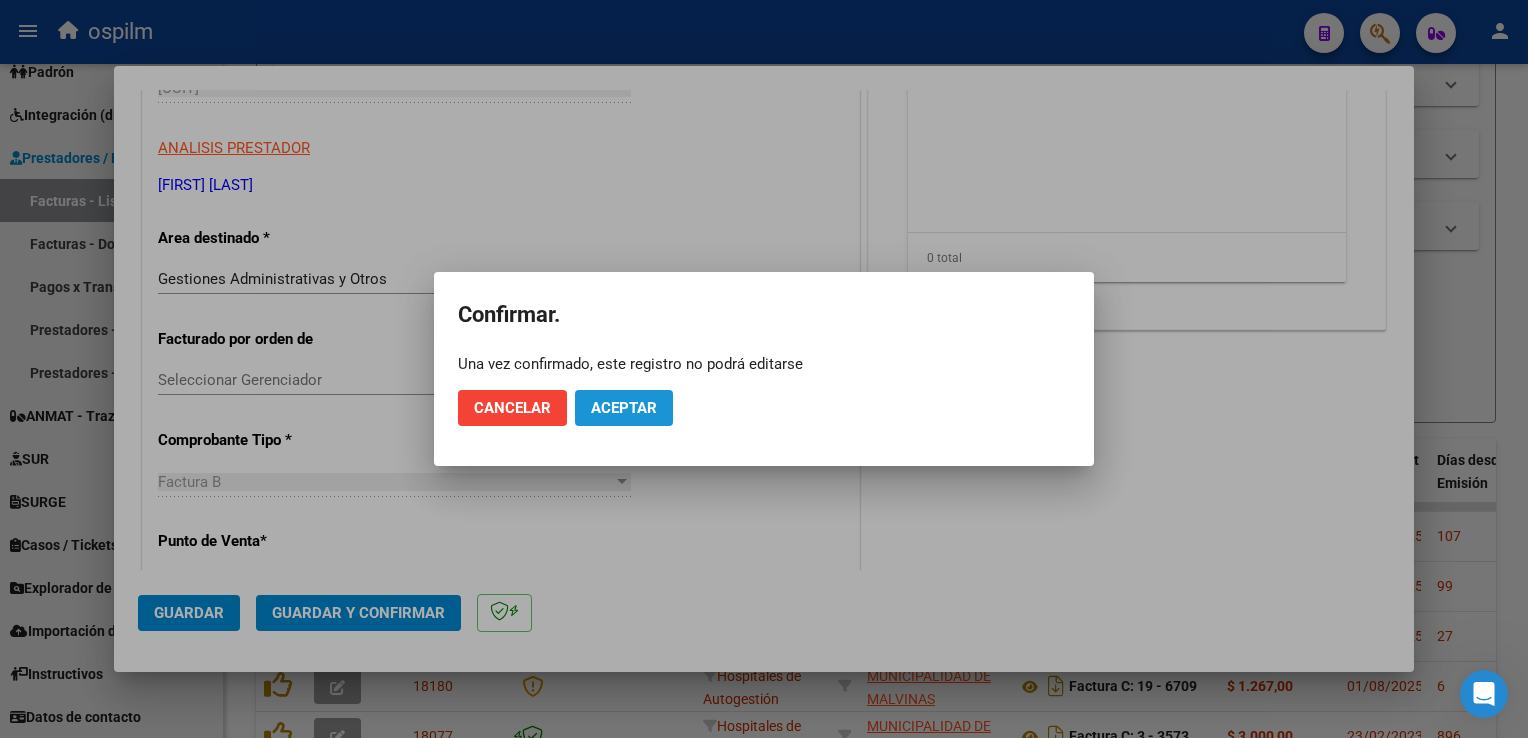 click on "Aceptar" 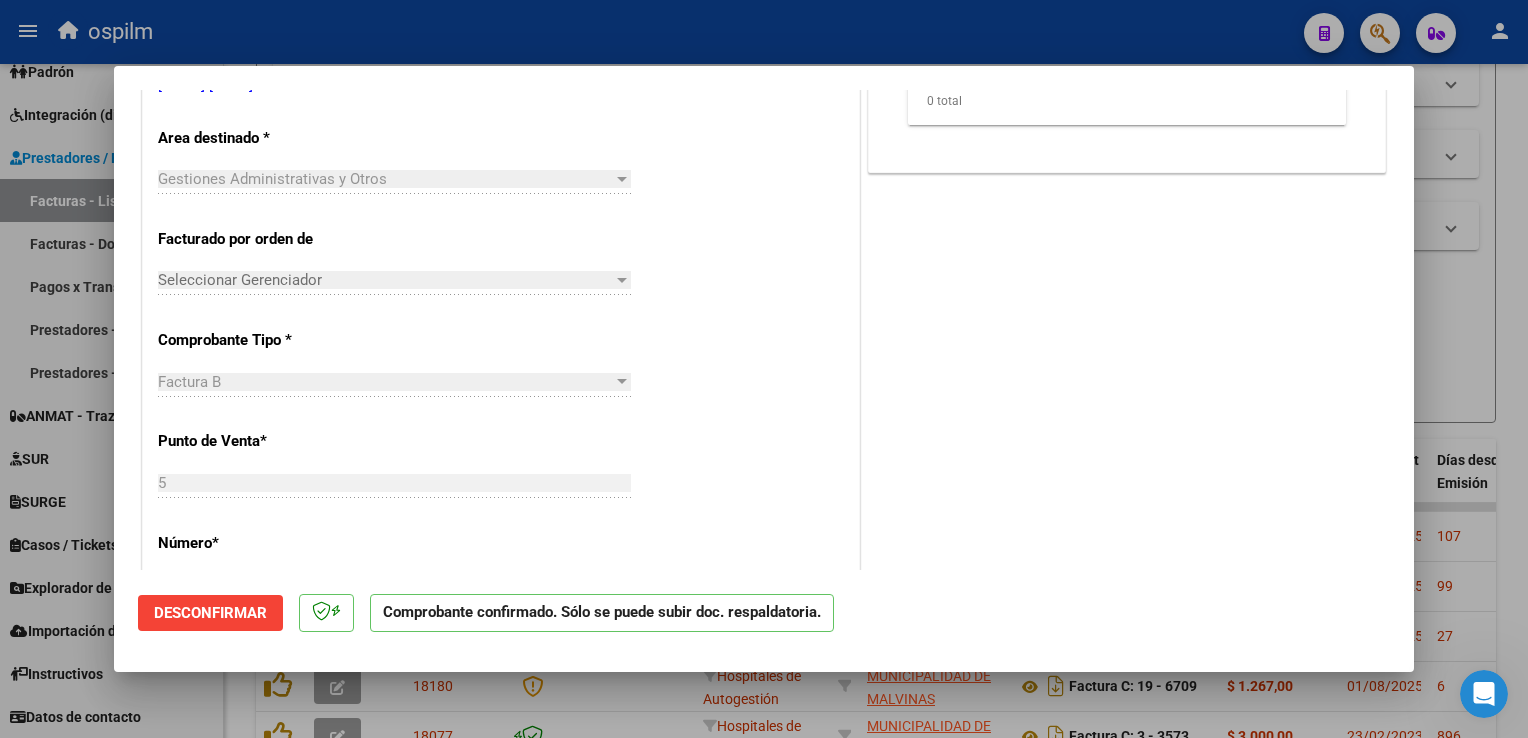 scroll, scrollTop: 900, scrollLeft: 0, axis: vertical 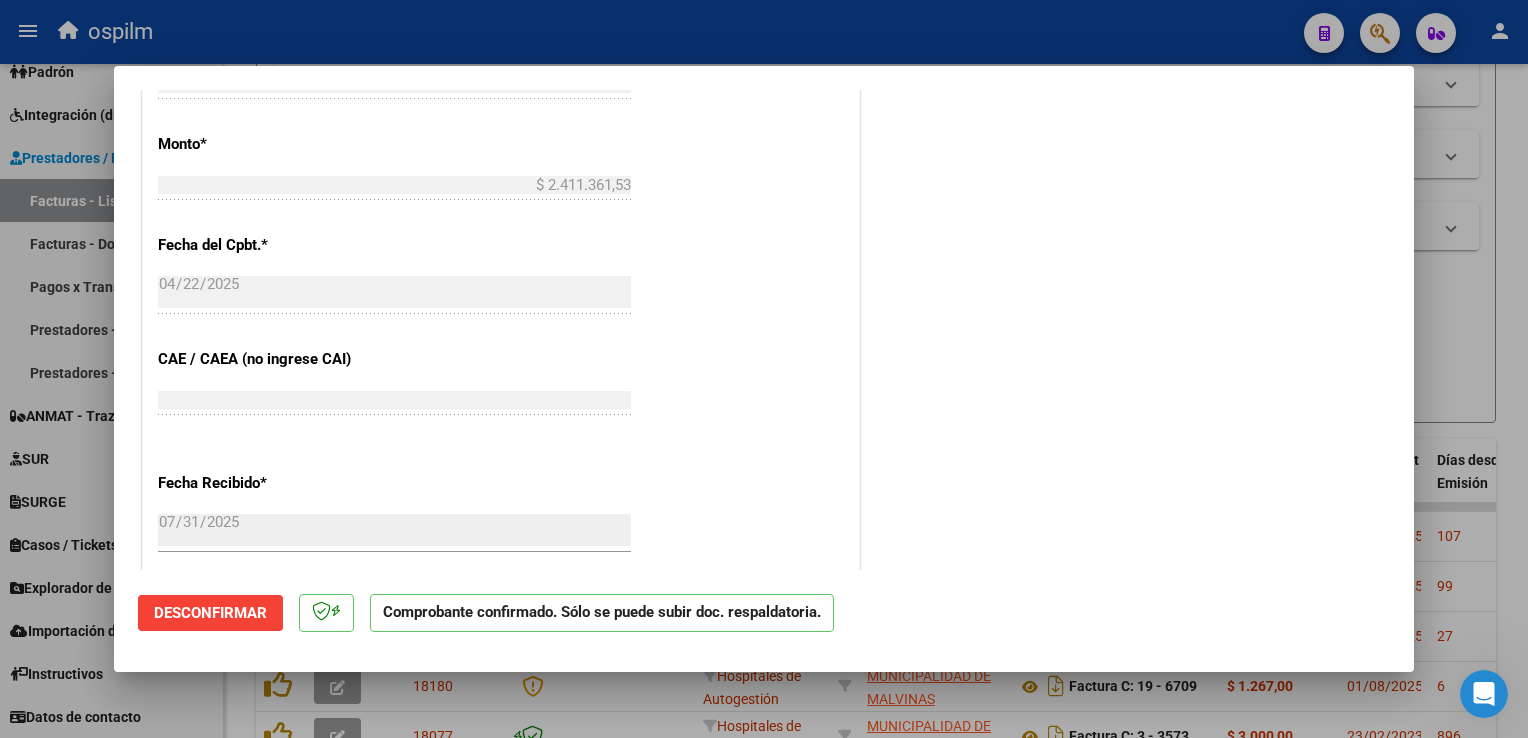 click at bounding box center [764, 369] 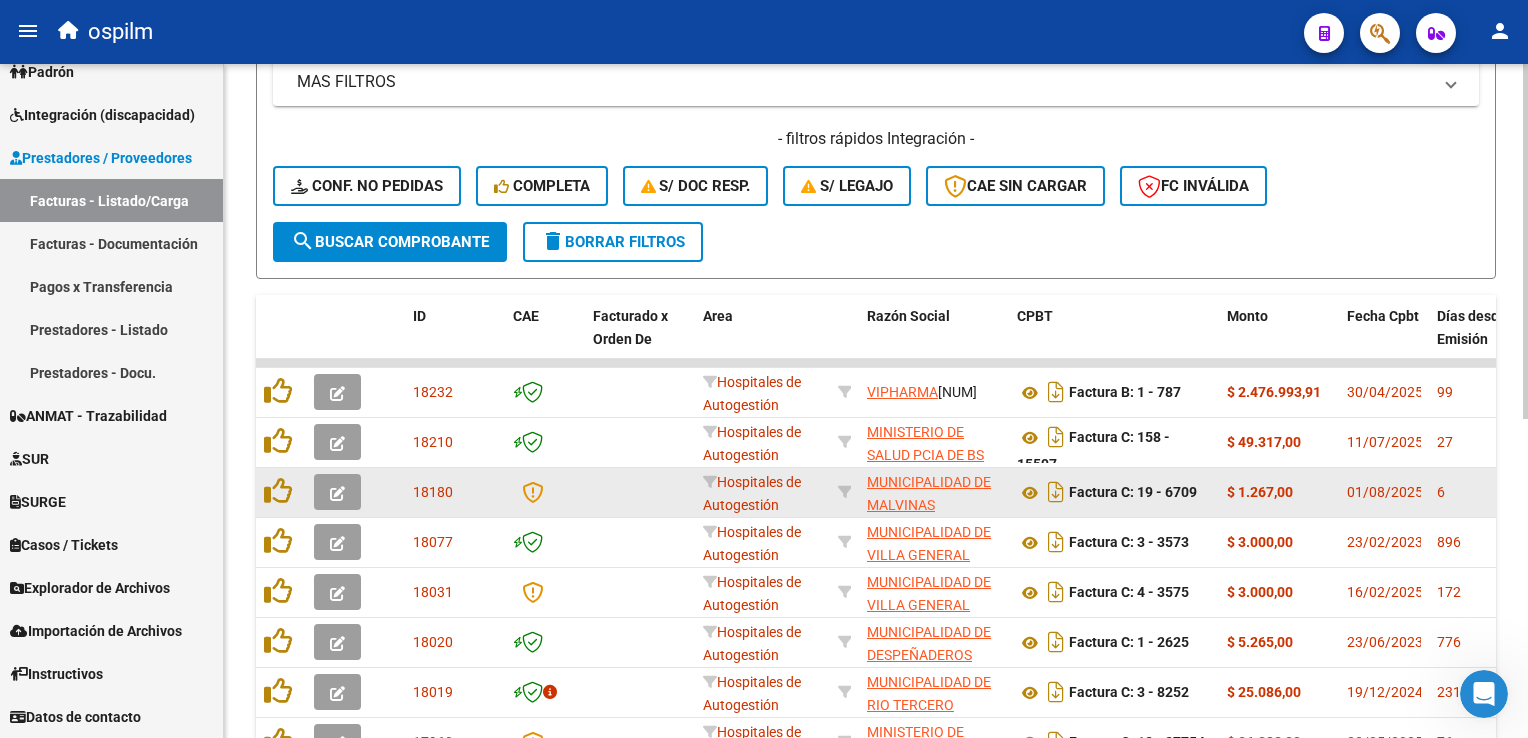 scroll, scrollTop: 606, scrollLeft: 0, axis: vertical 